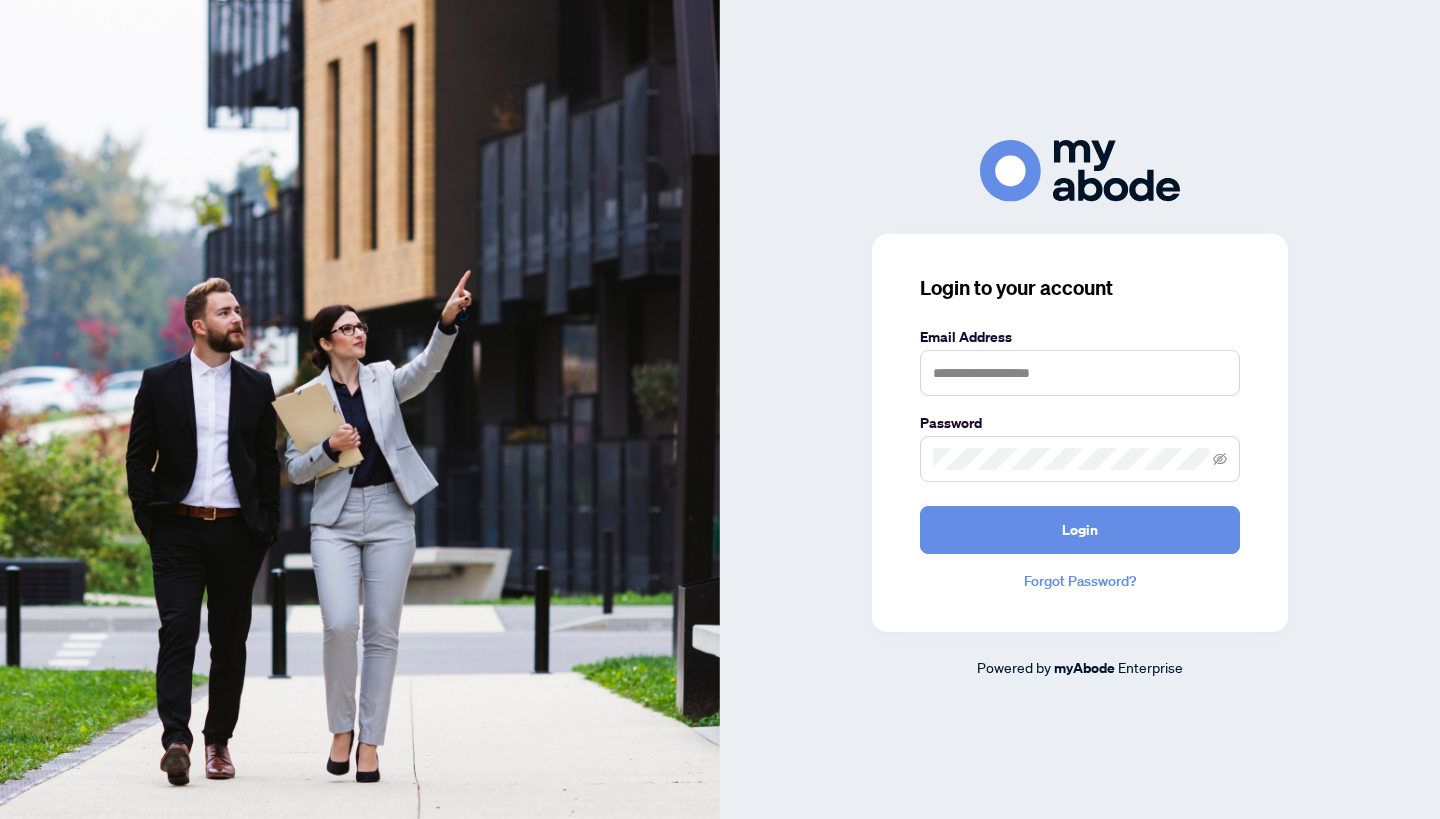 scroll, scrollTop: 0, scrollLeft: 0, axis: both 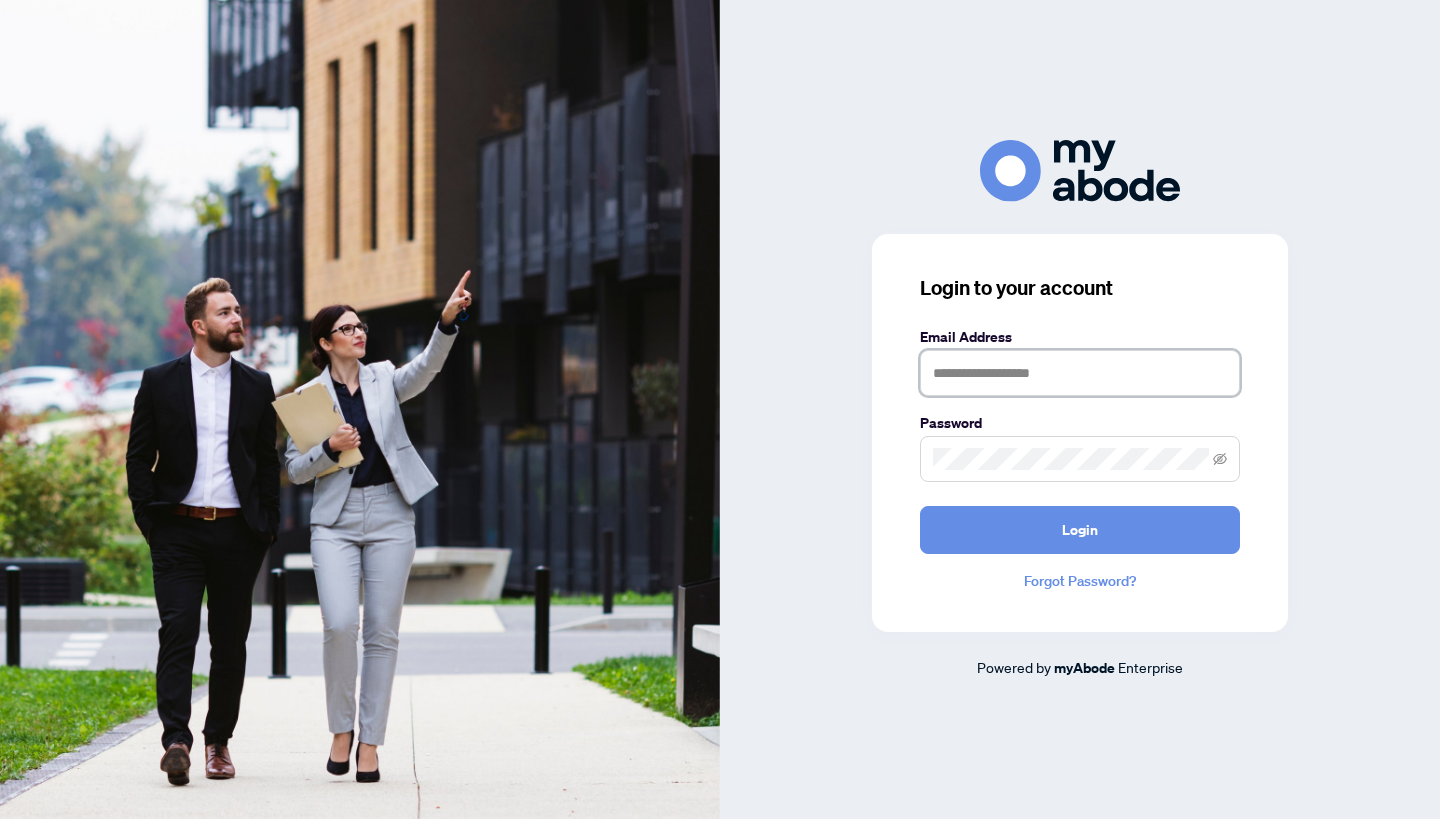 type on "**********" 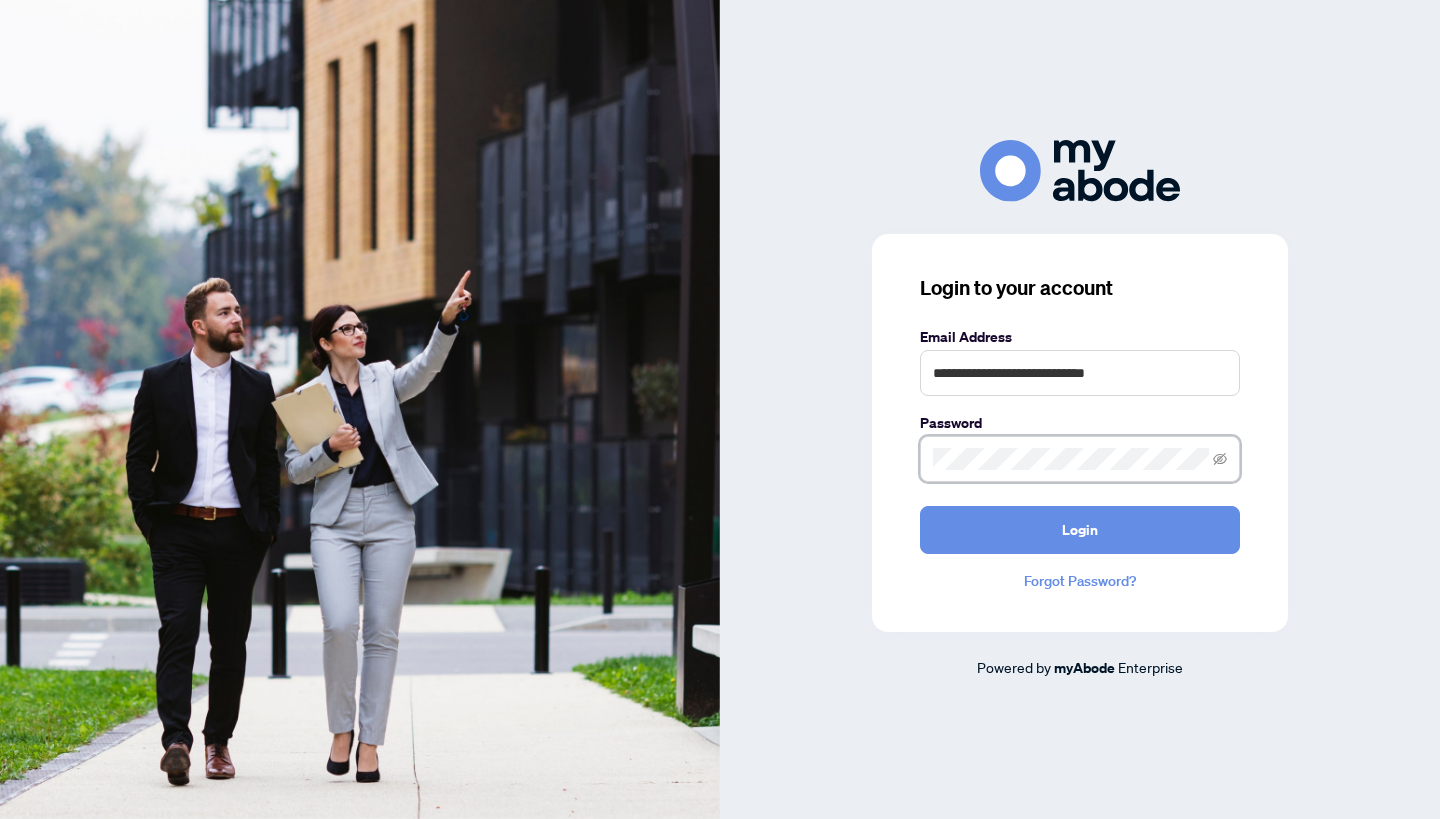 click on "Login" at bounding box center (1080, 530) 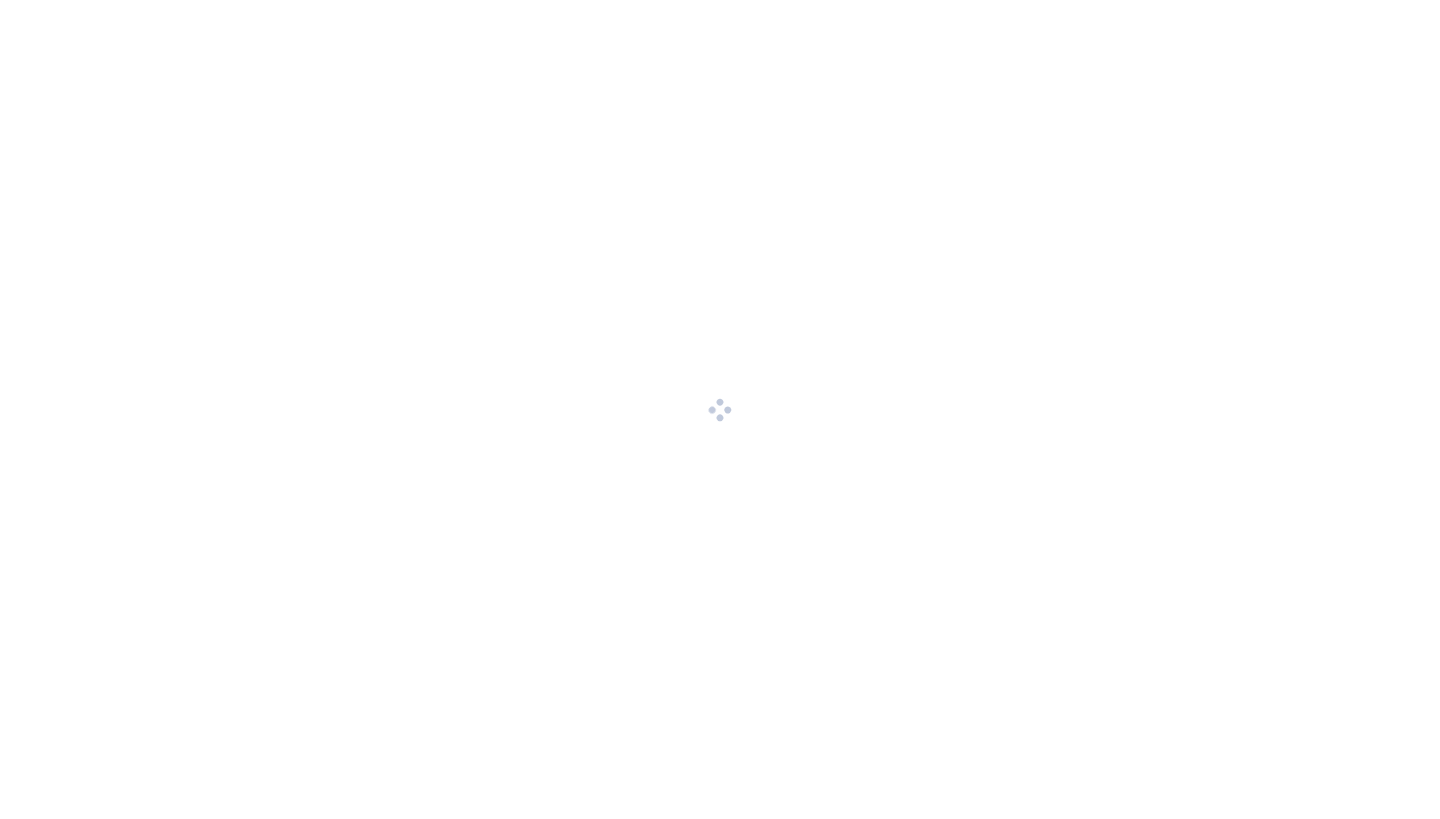 scroll, scrollTop: 0, scrollLeft: 0, axis: both 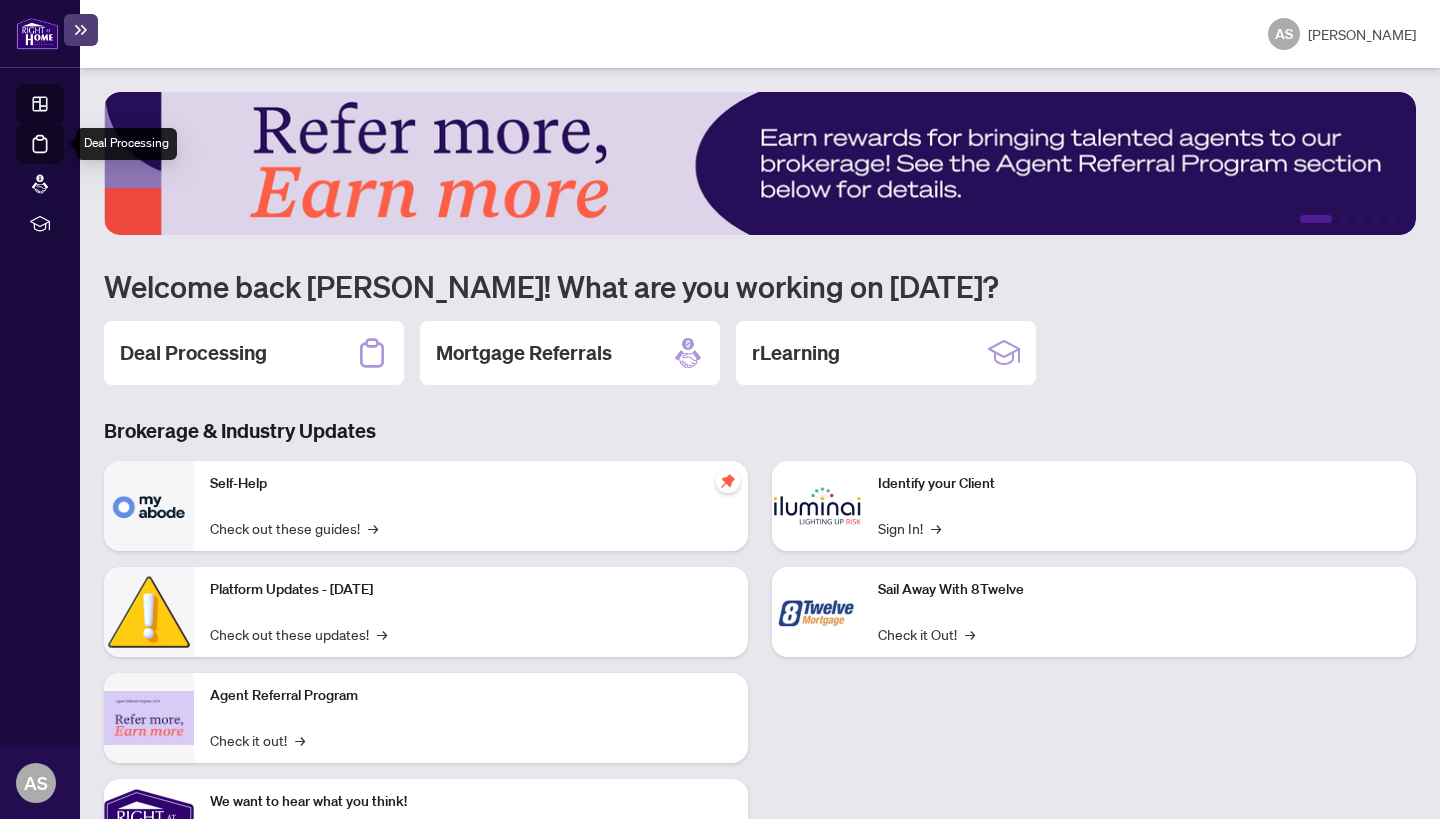 click on "Deal Processing" at bounding box center (63, 158) 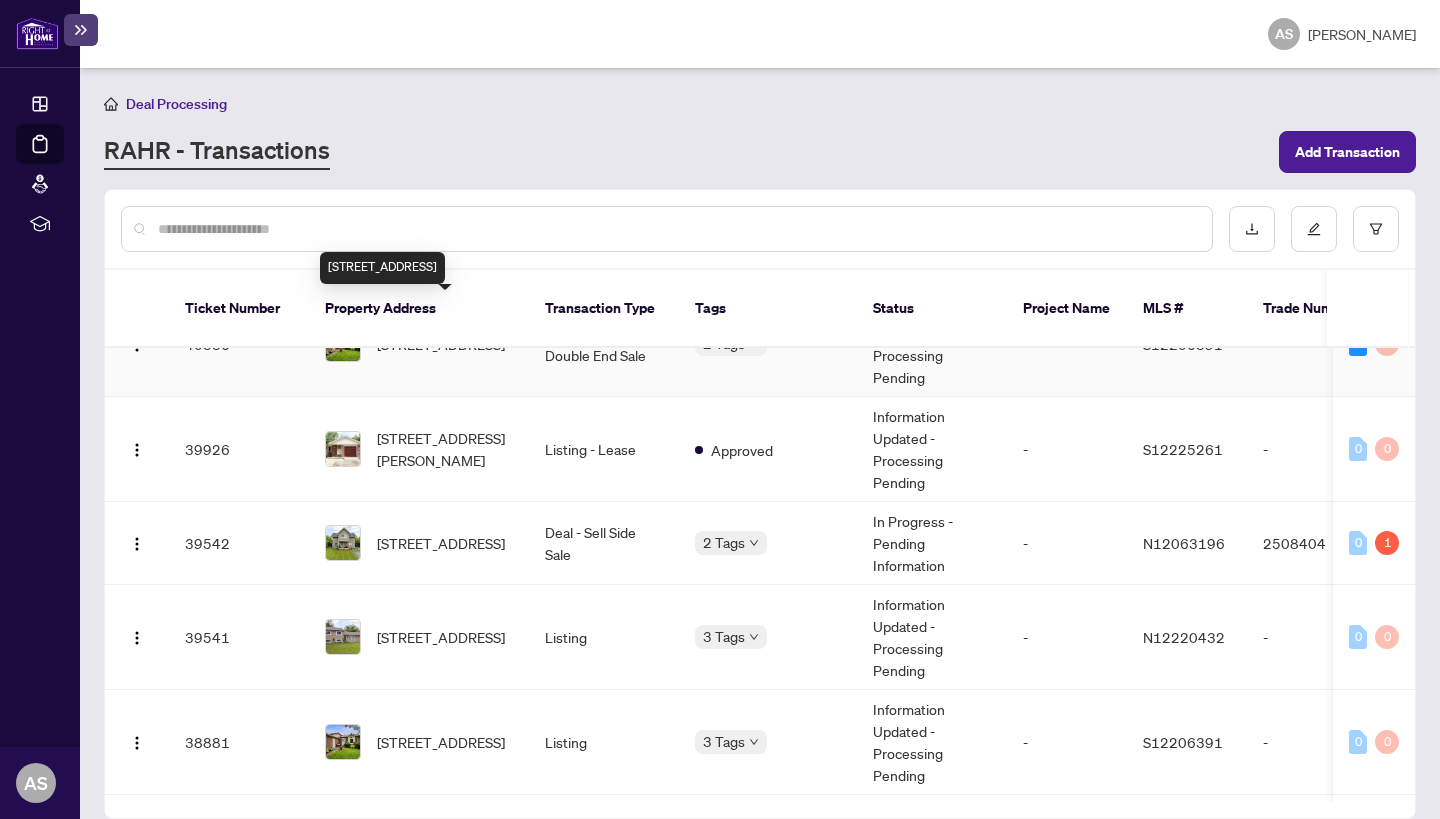 scroll, scrollTop: 374, scrollLeft: 0, axis: vertical 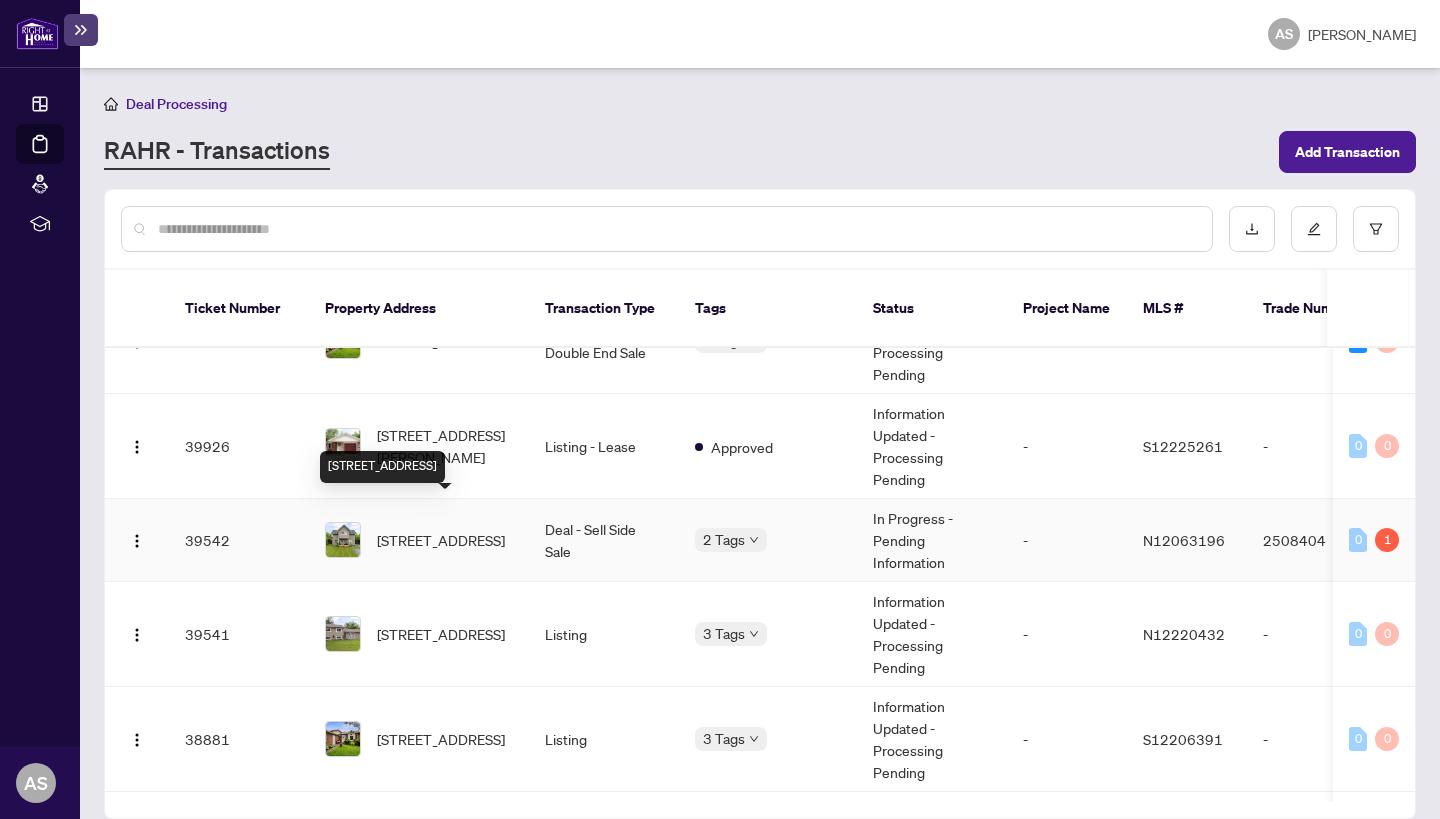 click on "199 Centre St, Essa, Ontario L0M 1B0, Canada" at bounding box center [441, 540] 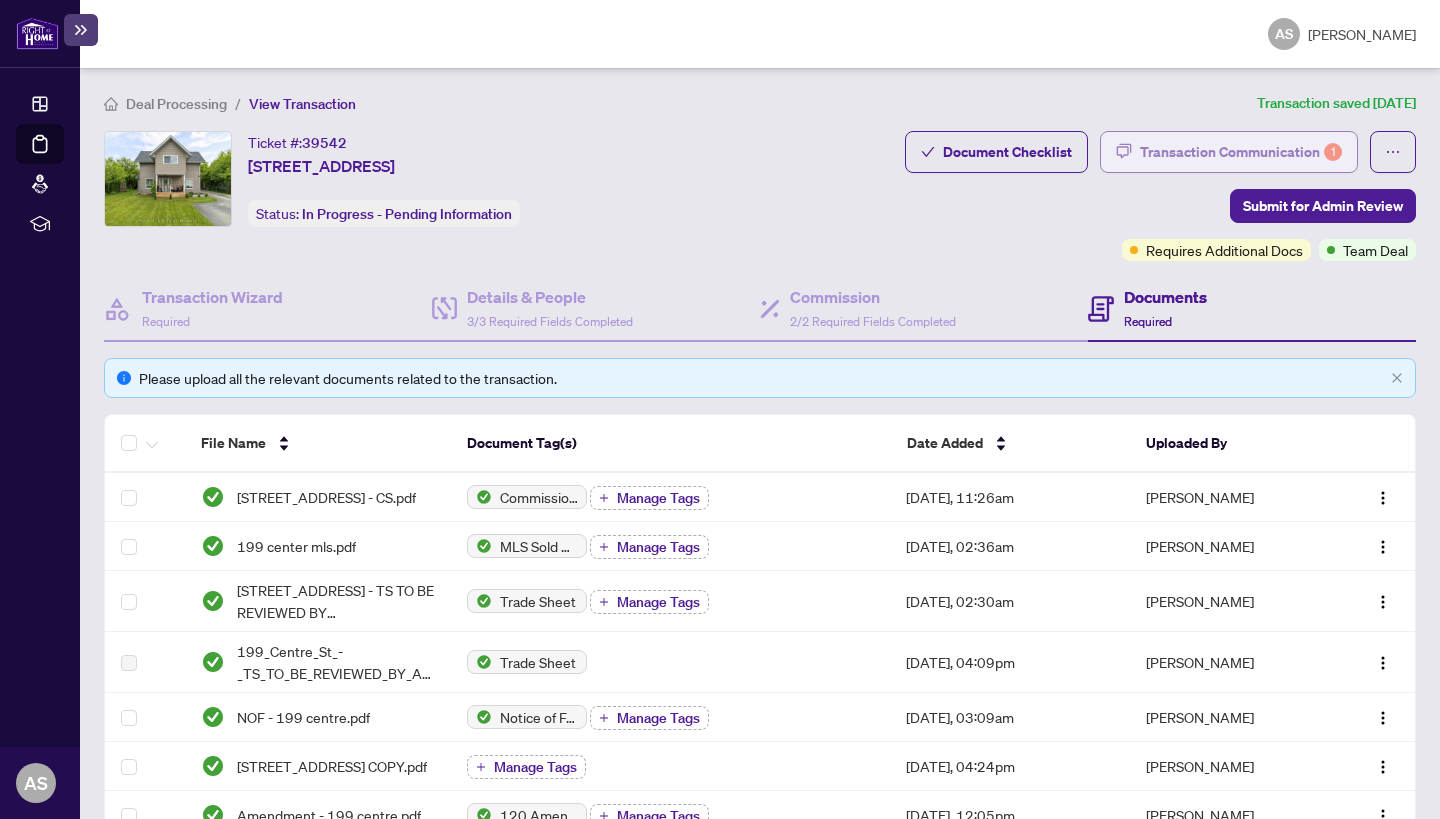 click on "Transaction Communication 1" at bounding box center [1241, 152] 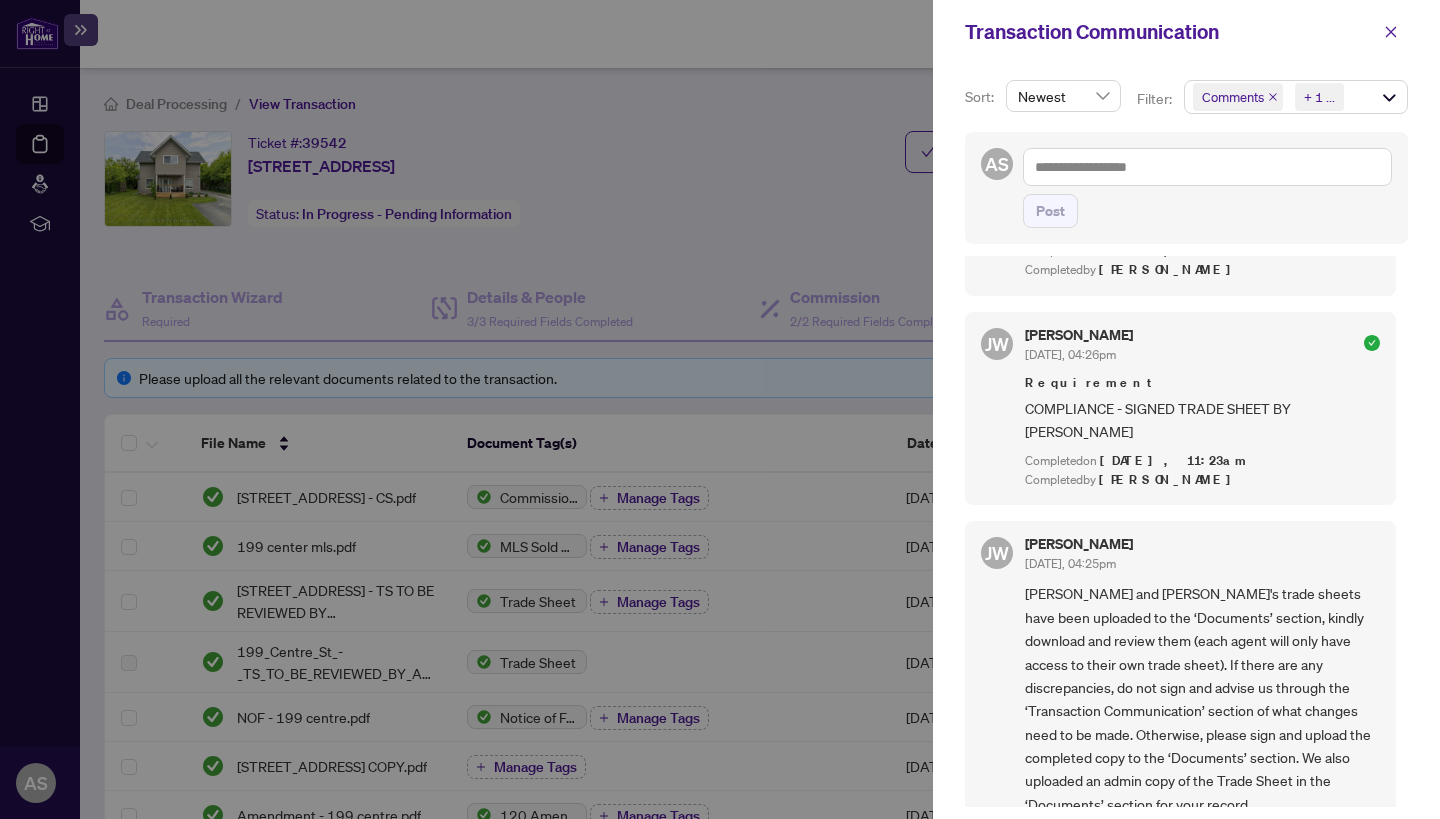 scroll, scrollTop: 1773, scrollLeft: 0, axis: vertical 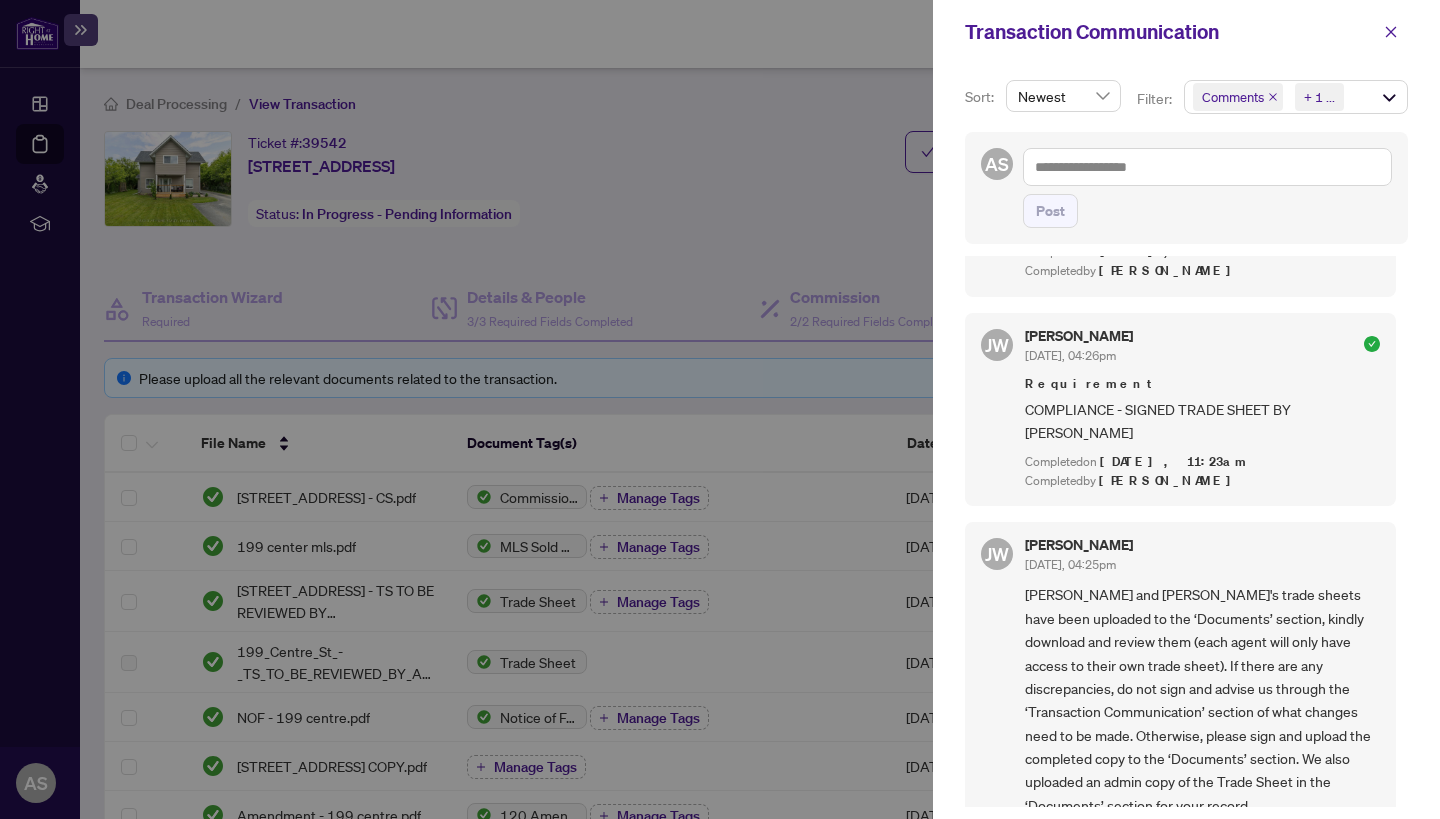 click at bounding box center [720, 409] 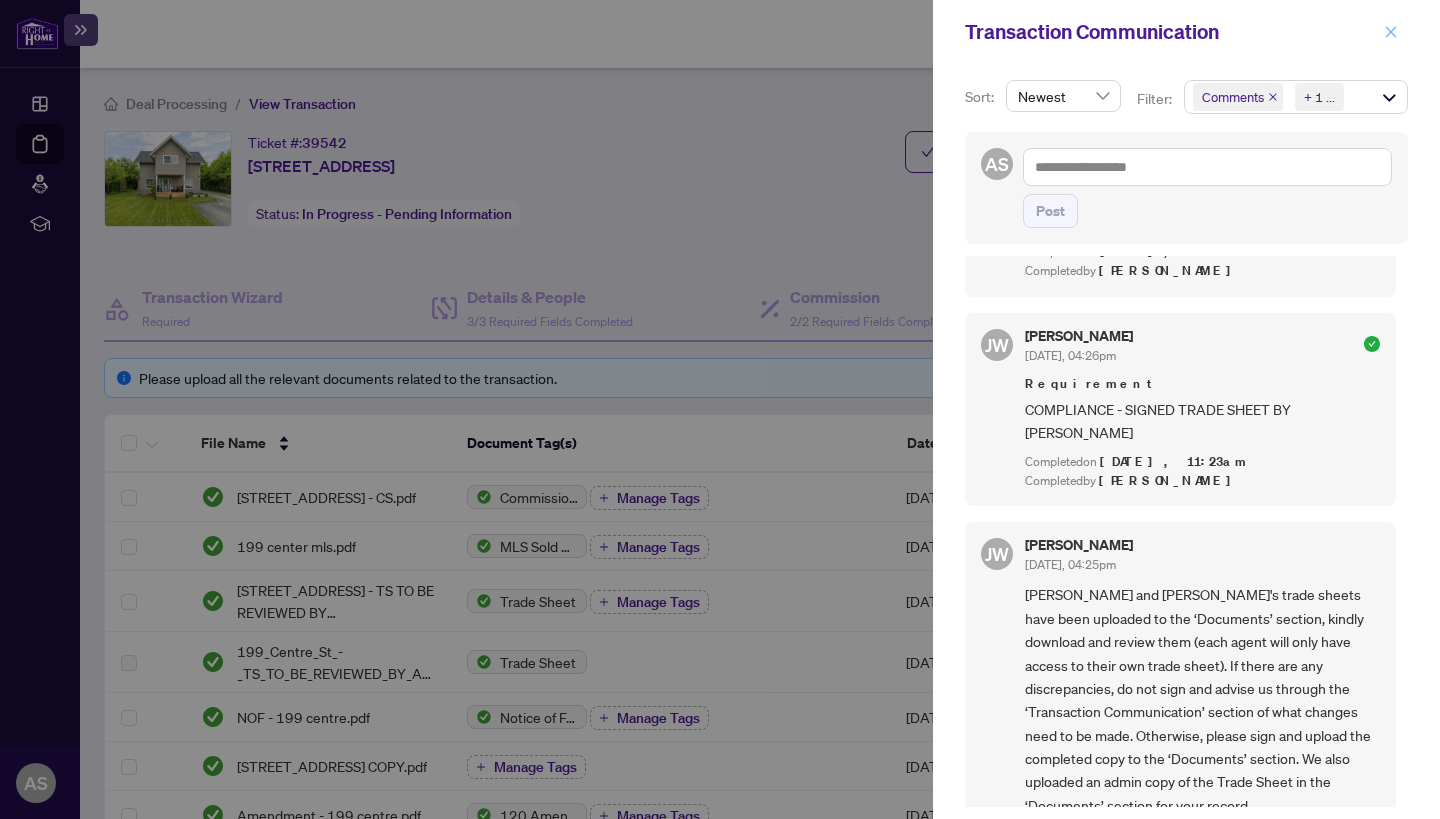 click 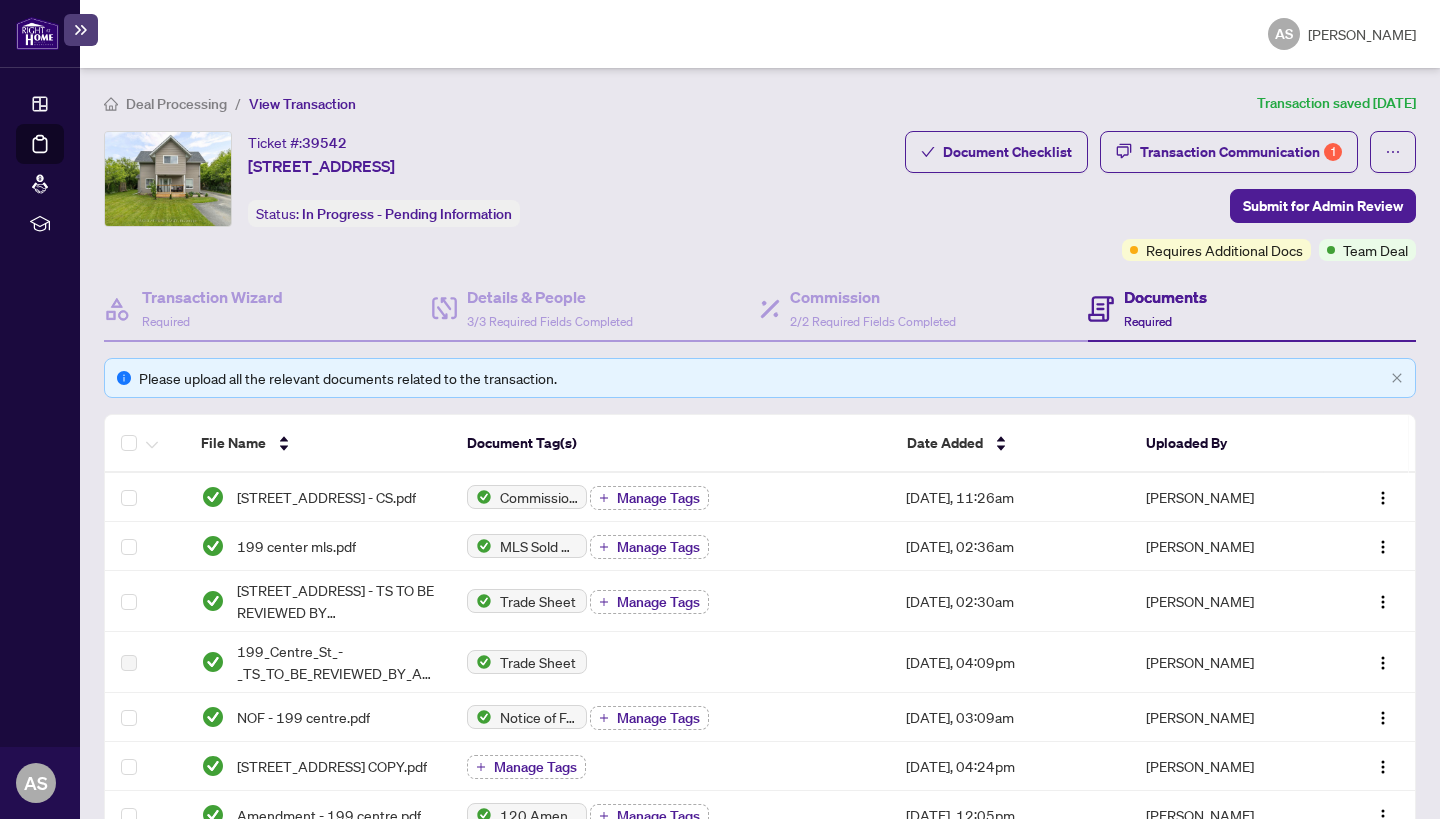 scroll, scrollTop: 0, scrollLeft: 0, axis: both 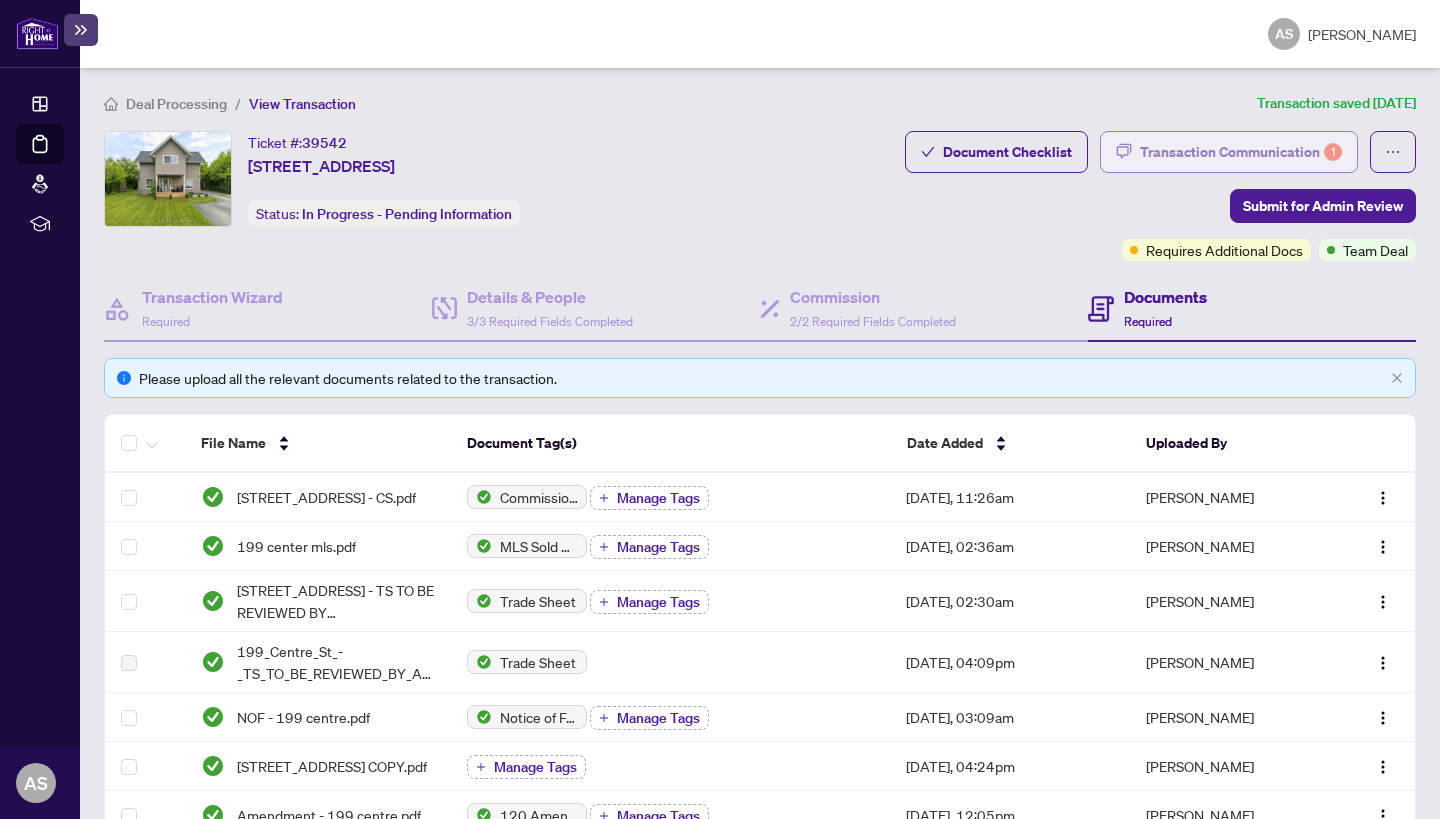 click on "Transaction Communication 1" at bounding box center [1241, 152] 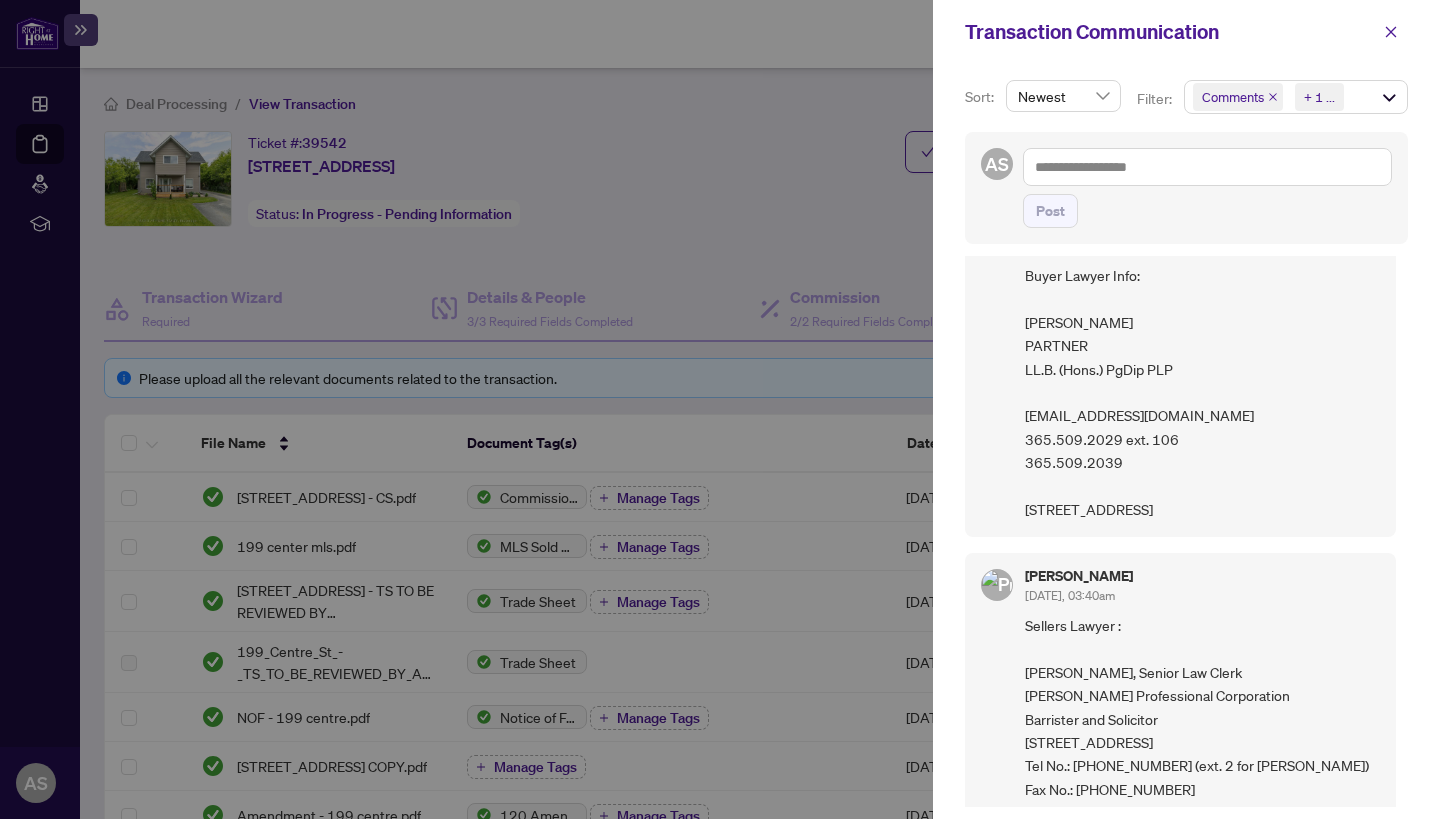scroll, scrollTop: 0, scrollLeft: 0, axis: both 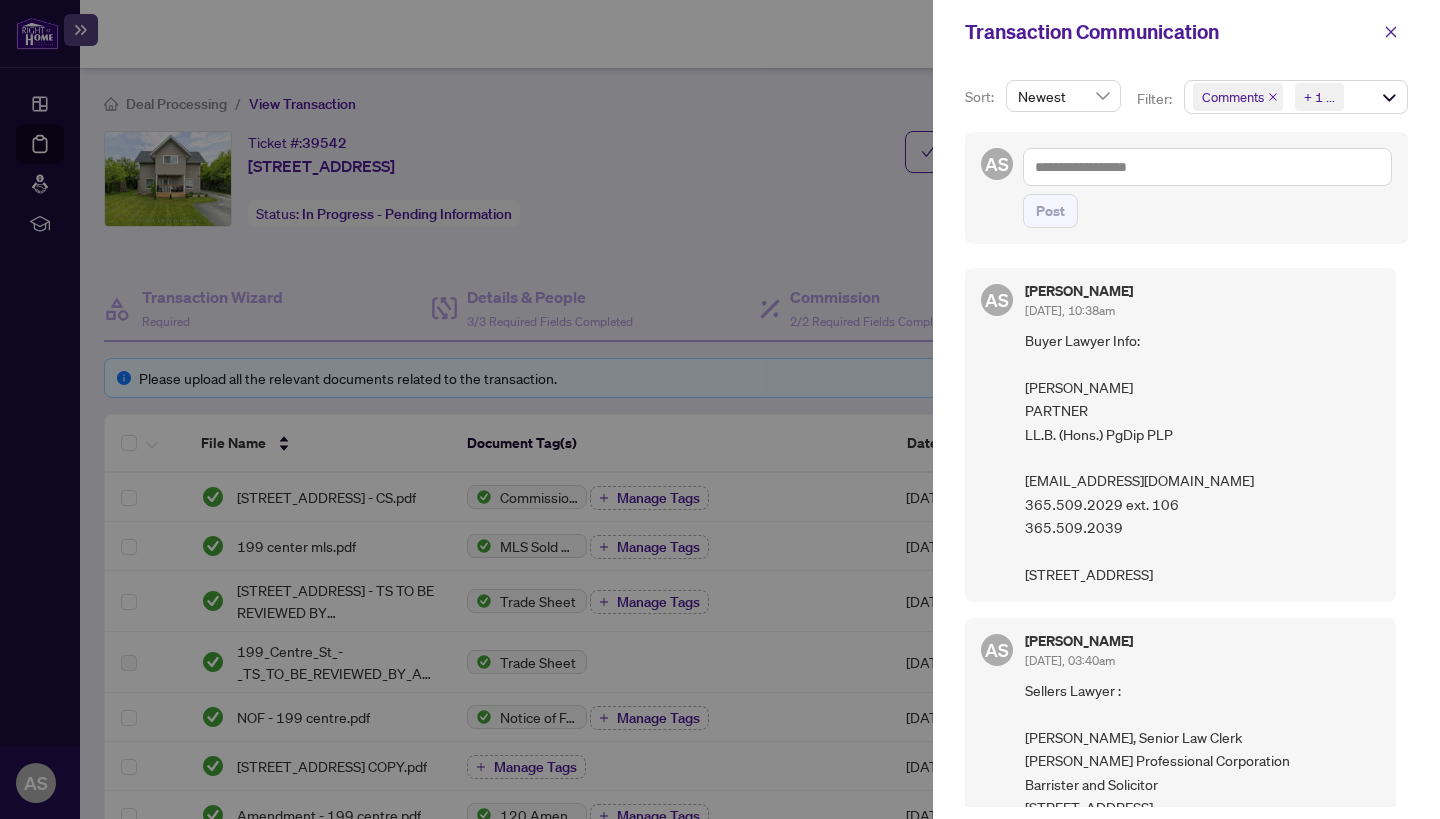click on "Newest" at bounding box center [1063, 96] 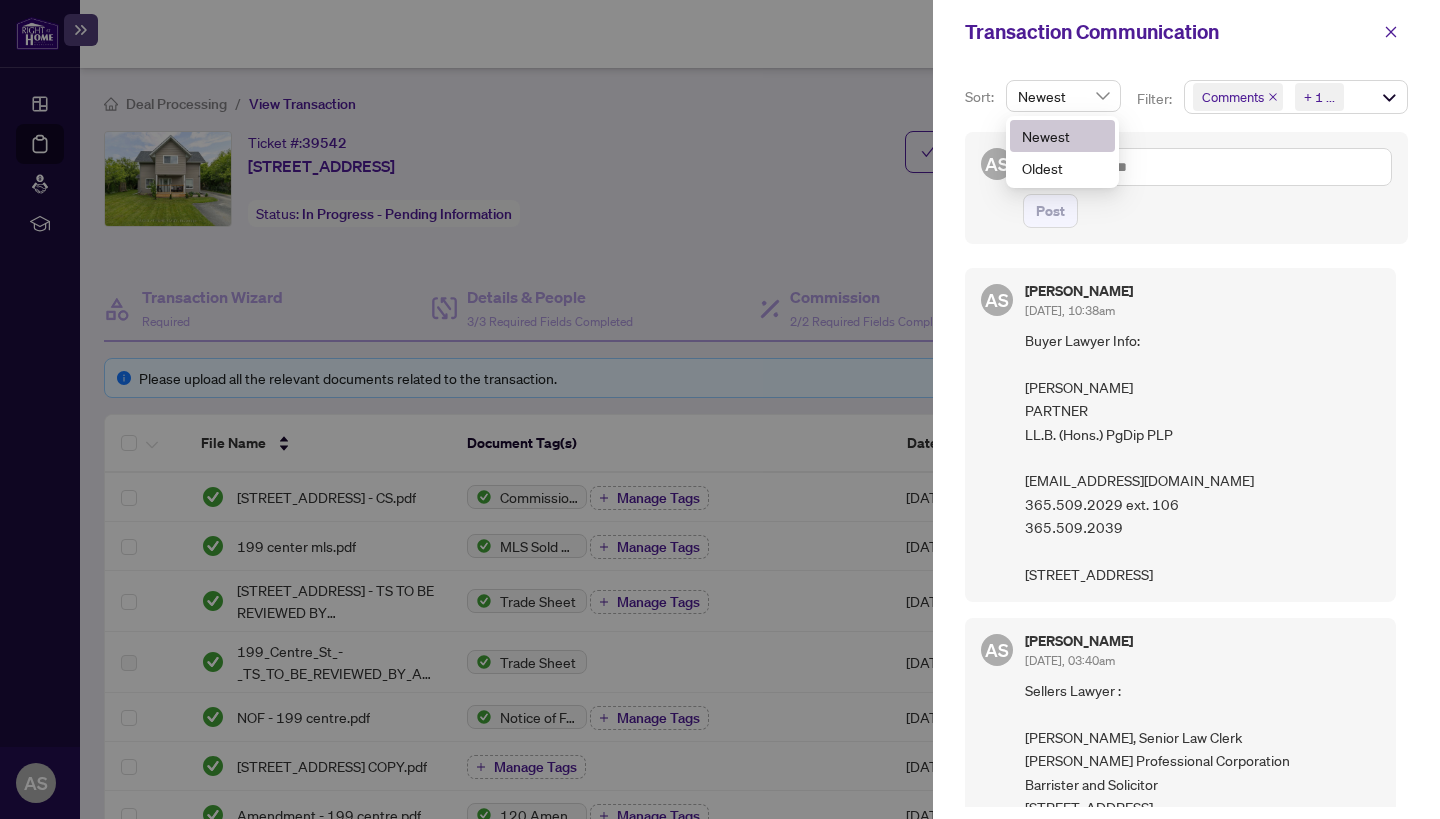 click on "AS Post" at bounding box center [1186, 188] 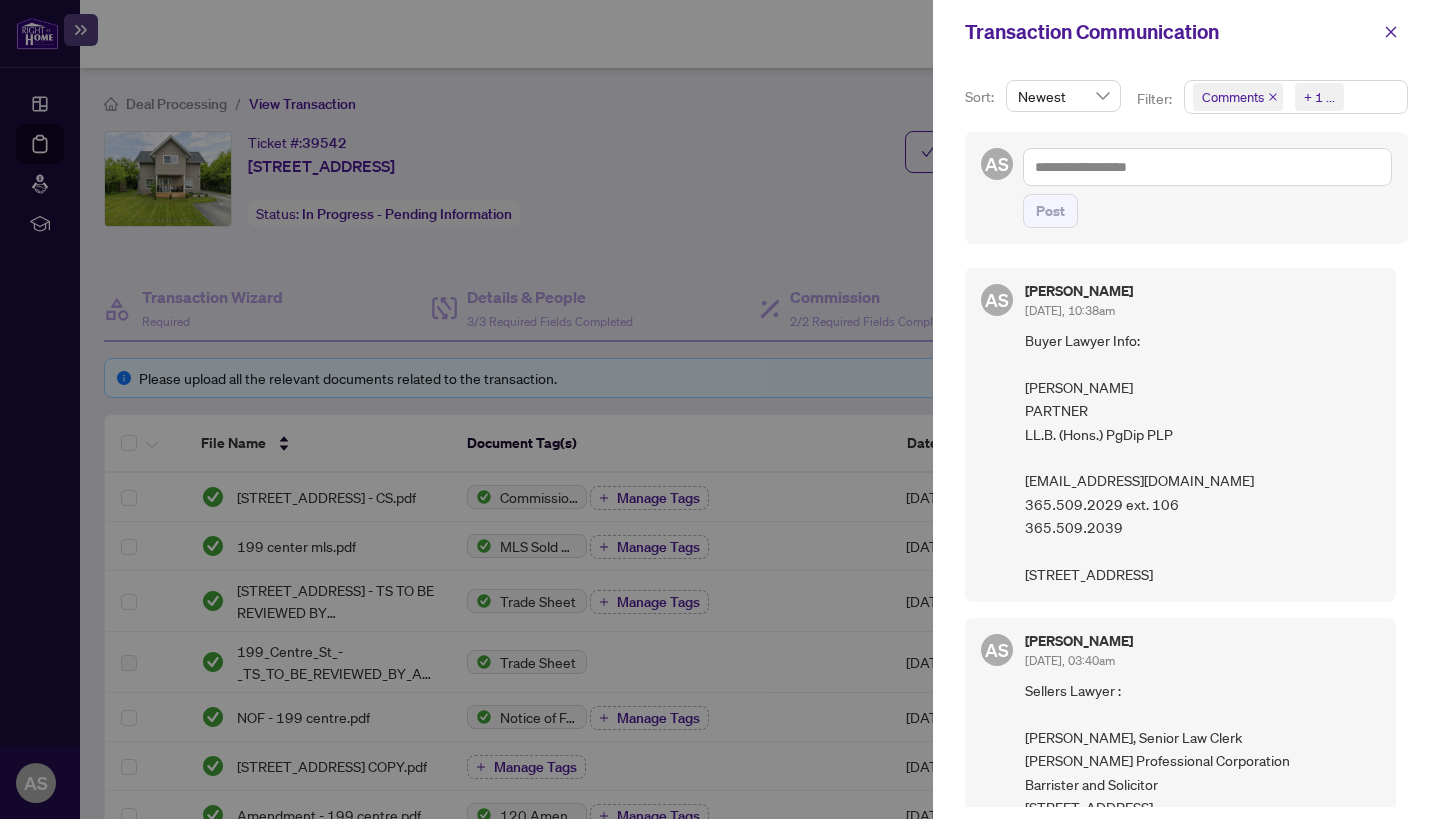 click on "Comments" at bounding box center [1236, 97] 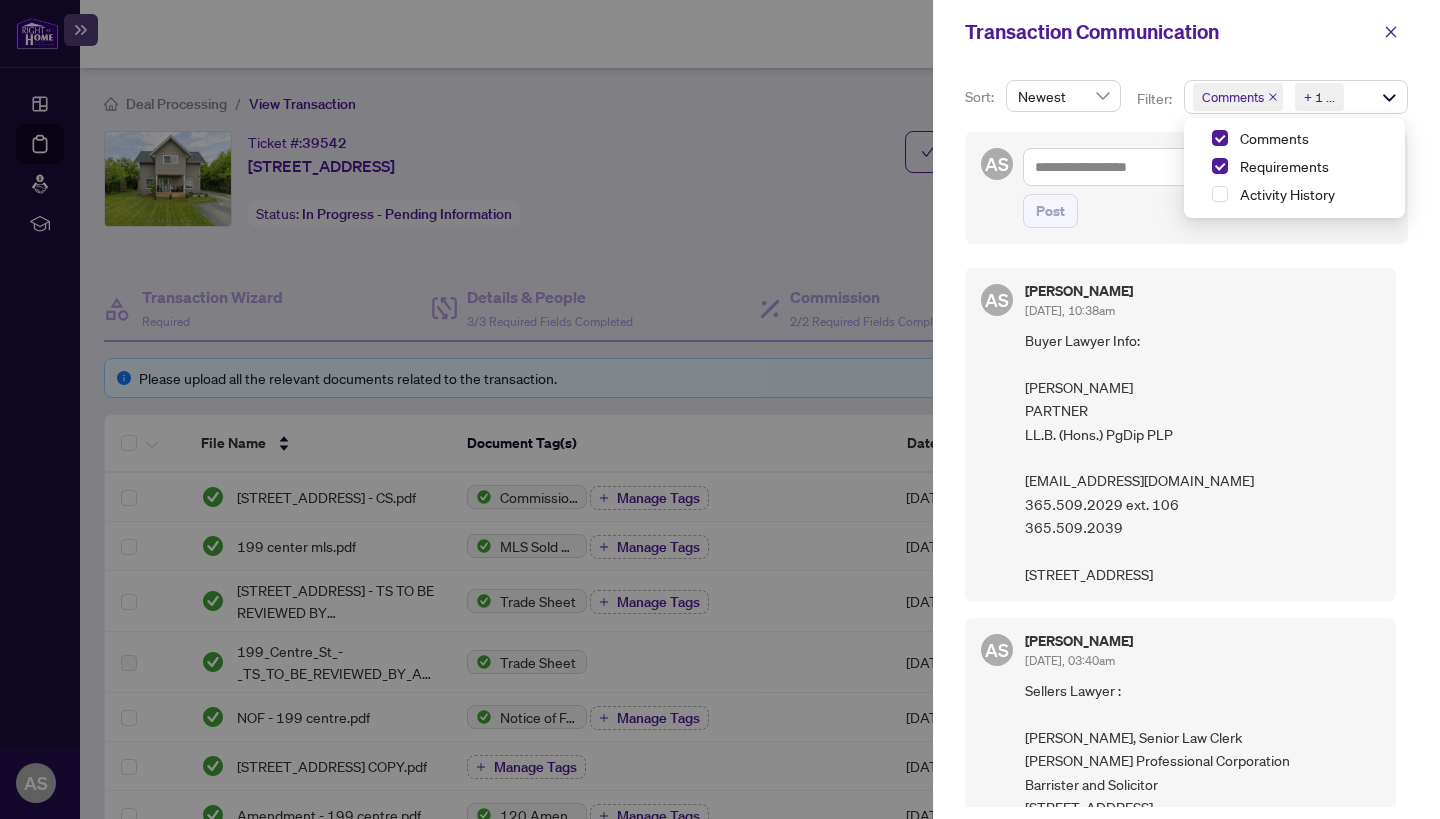 click at bounding box center [720, 409] 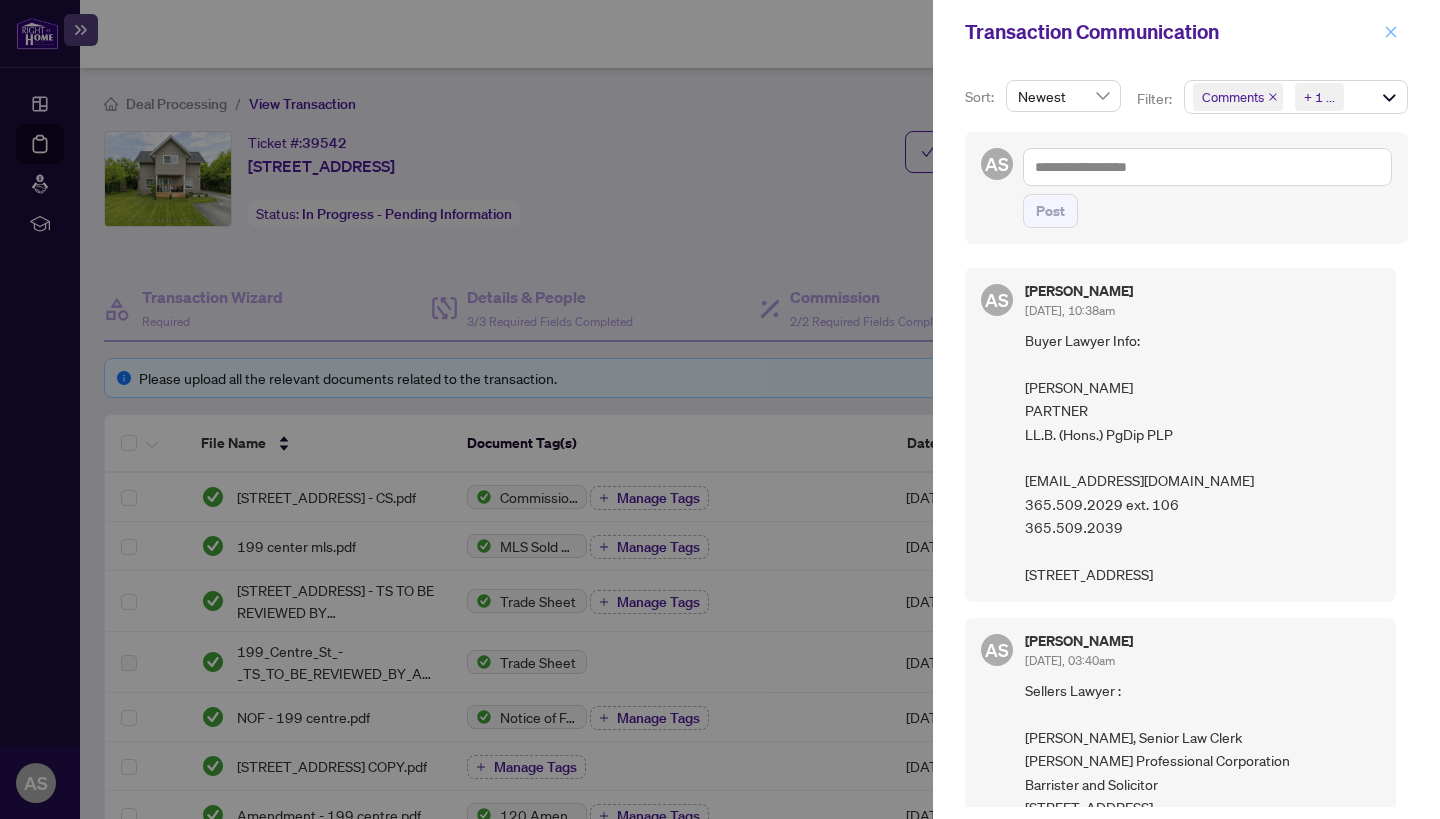 click at bounding box center [1391, 32] 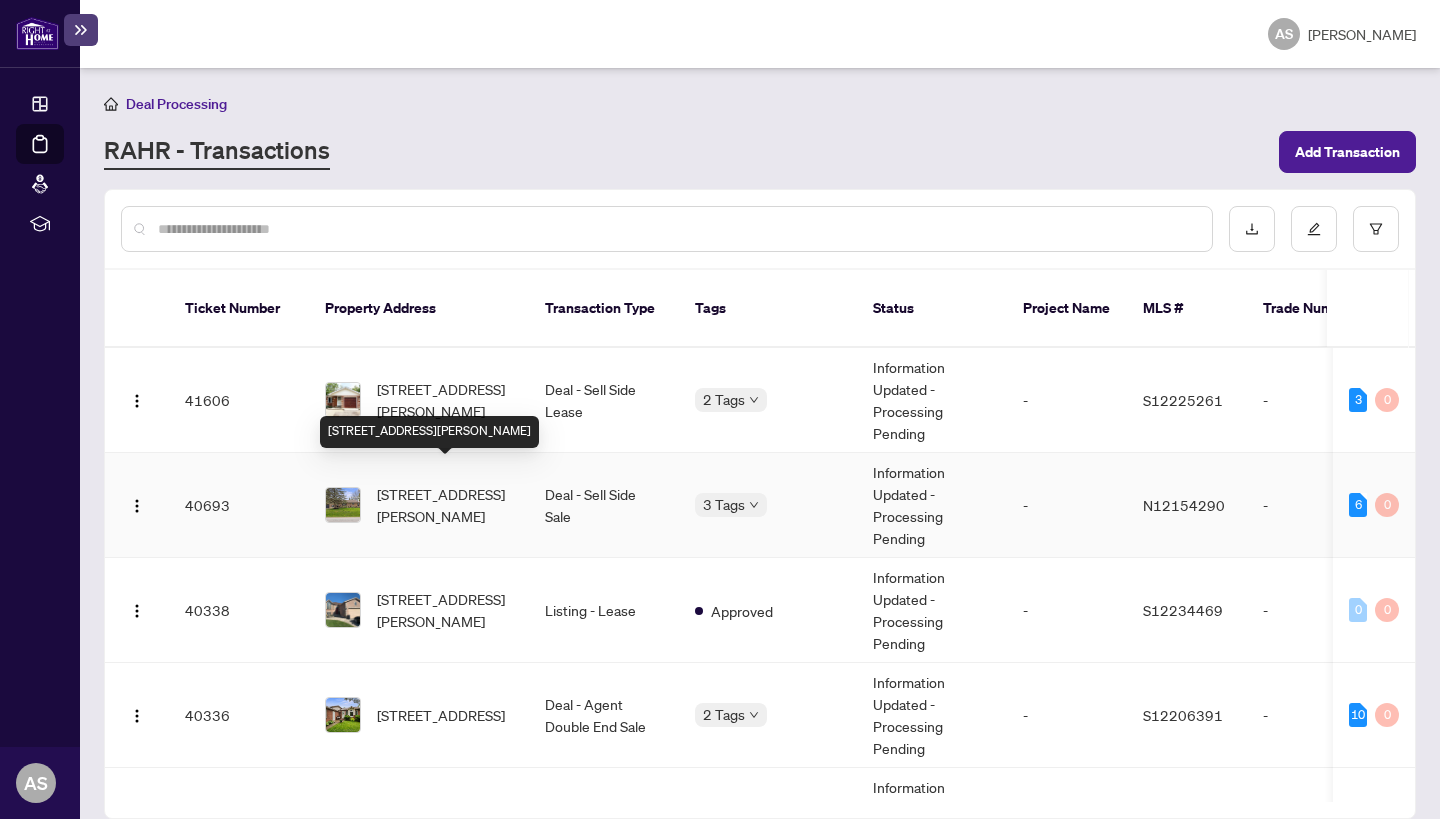 scroll, scrollTop: 0, scrollLeft: 0, axis: both 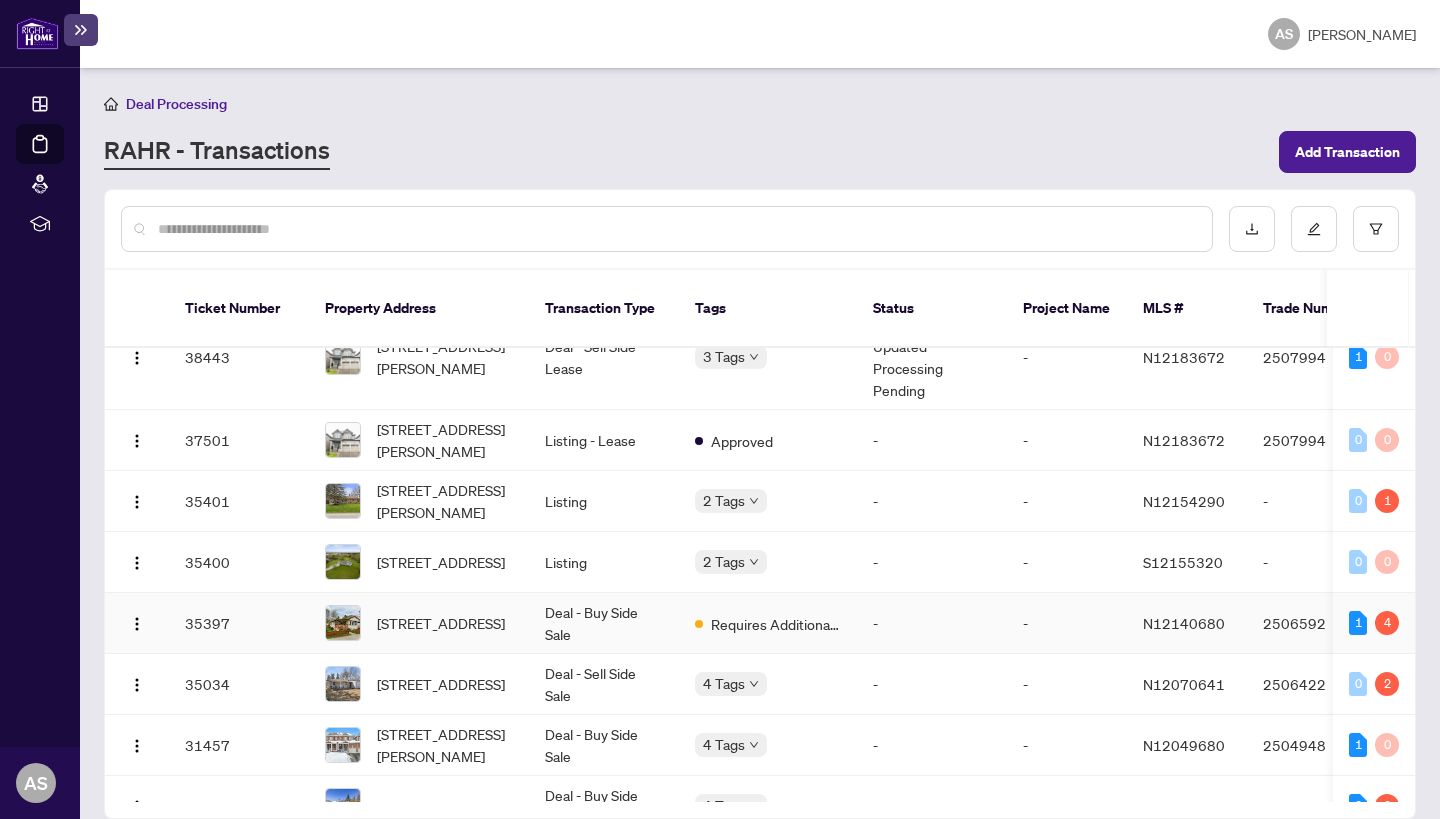 click on "Deal - Buy Side Sale" at bounding box center (604, 623) 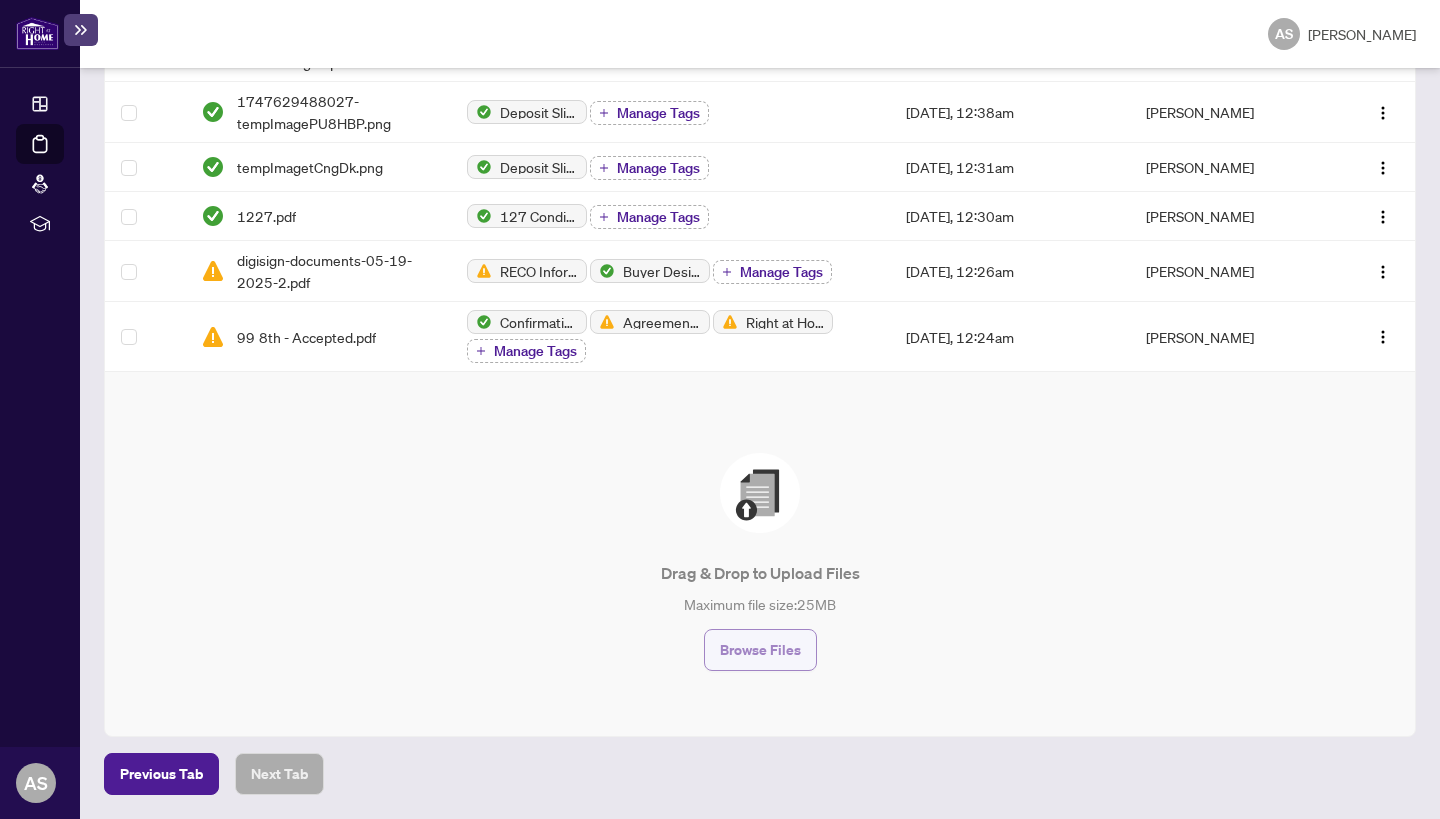 scroll, scrollTop: 976, scrollLeft: 0, axis: vertical 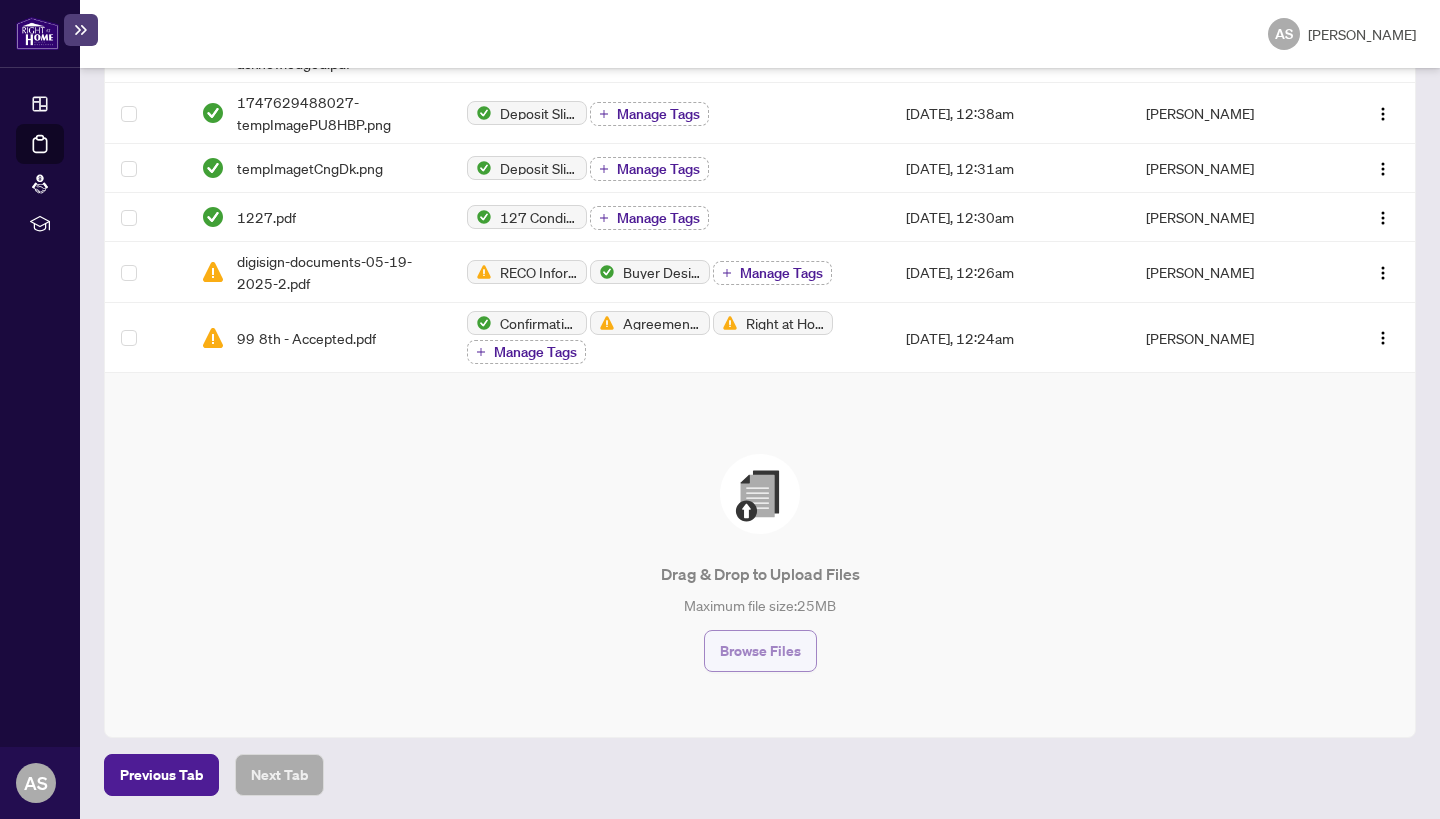click on "Browse Files" at bounding box center (760, 651) 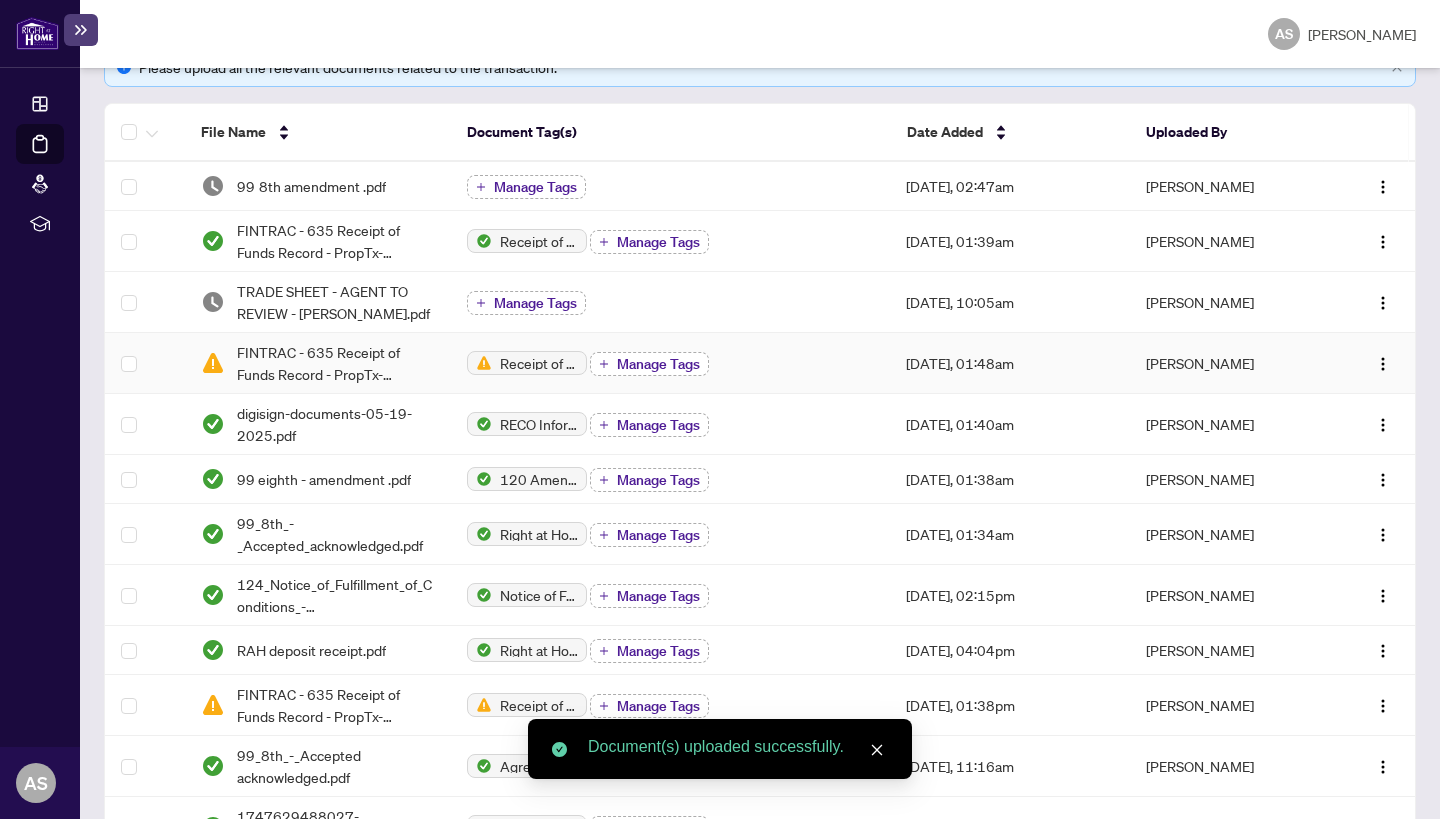 scroll, scrollTop: 270, scrollLeft: 0, axis: vertical 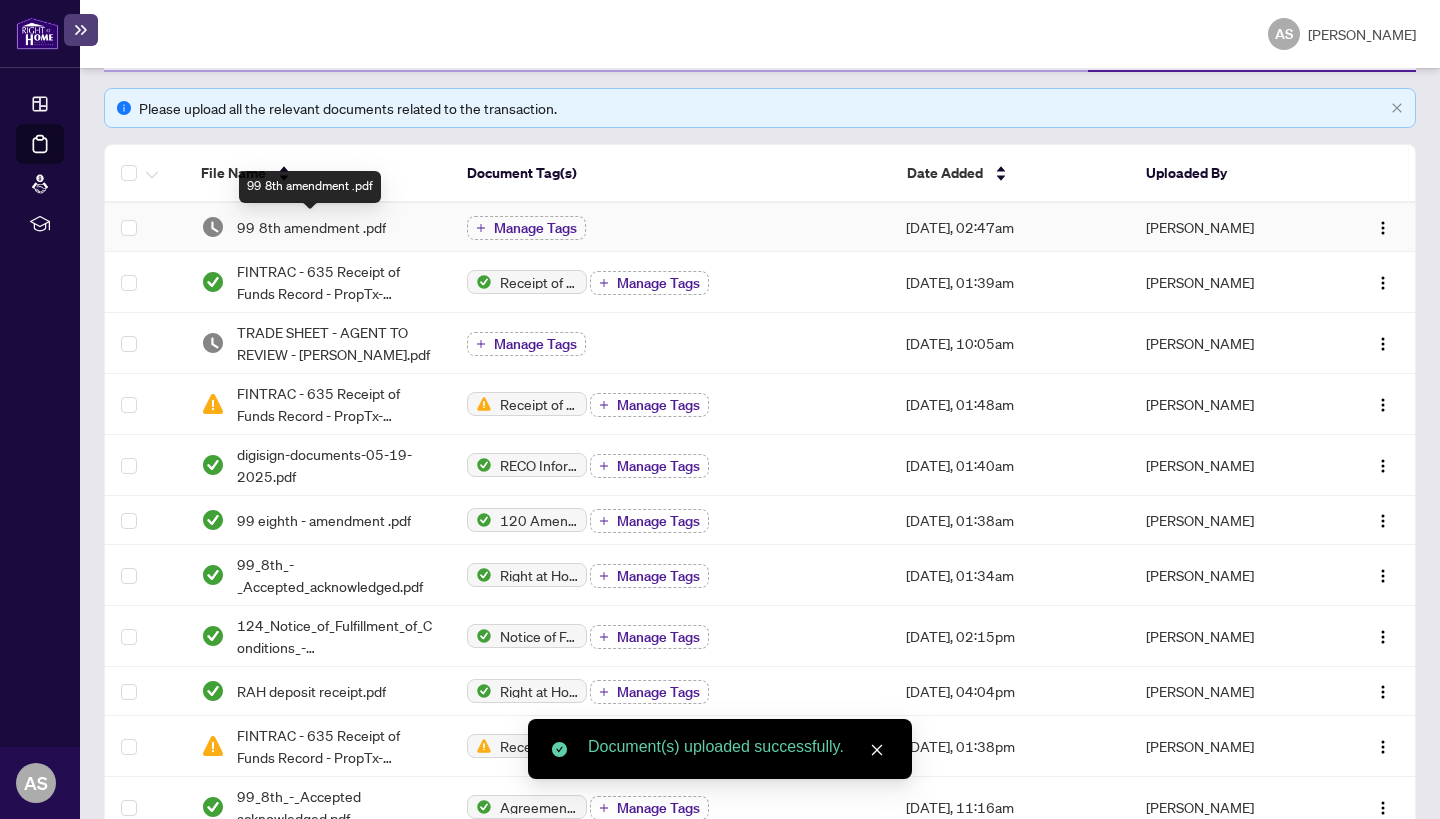 click on "99 8th amendment .pdf" at bounding box center (311, 227) 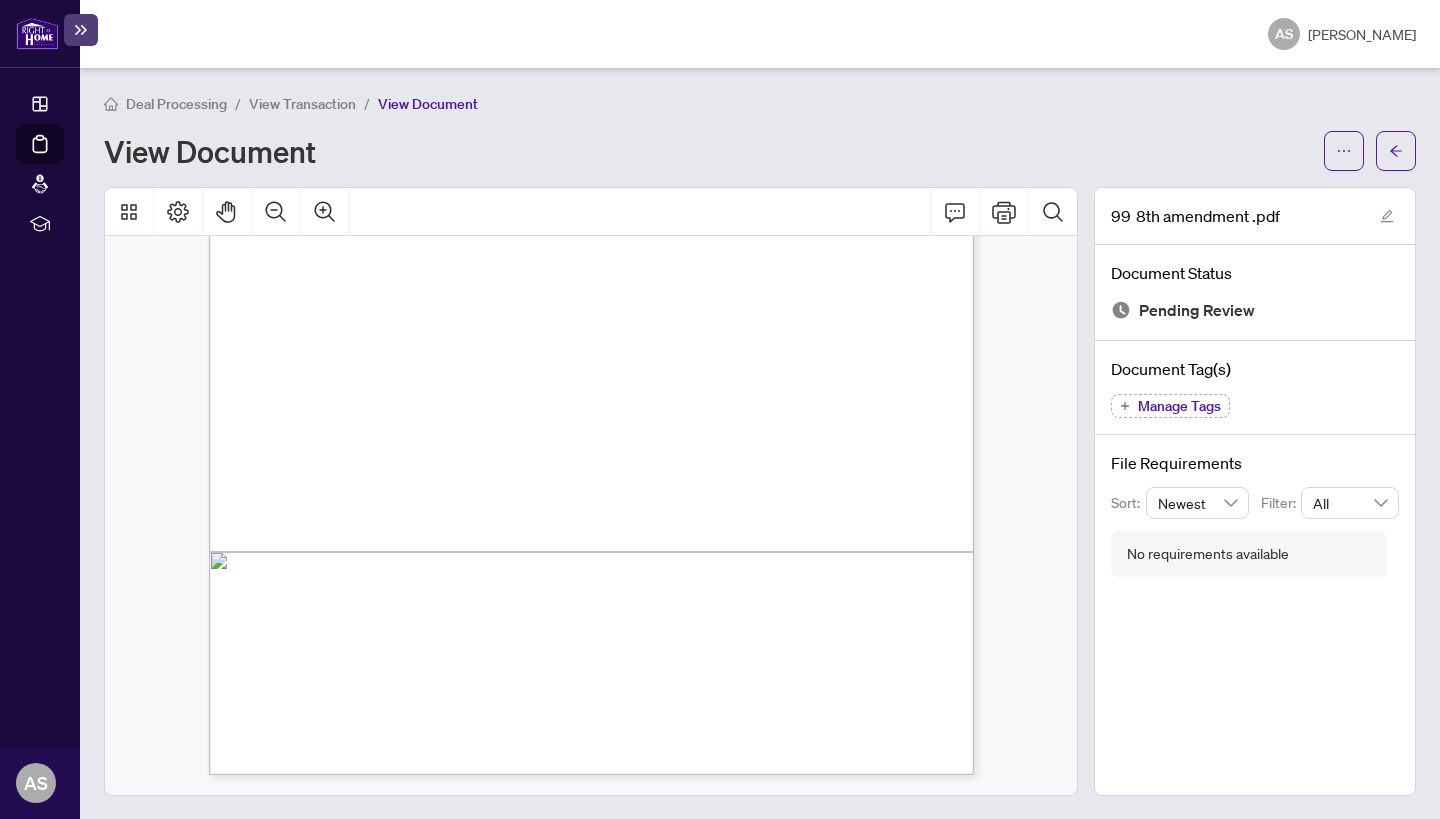 scroll, scrollTop: 2502, scrollLeft: 0, axis: vertical 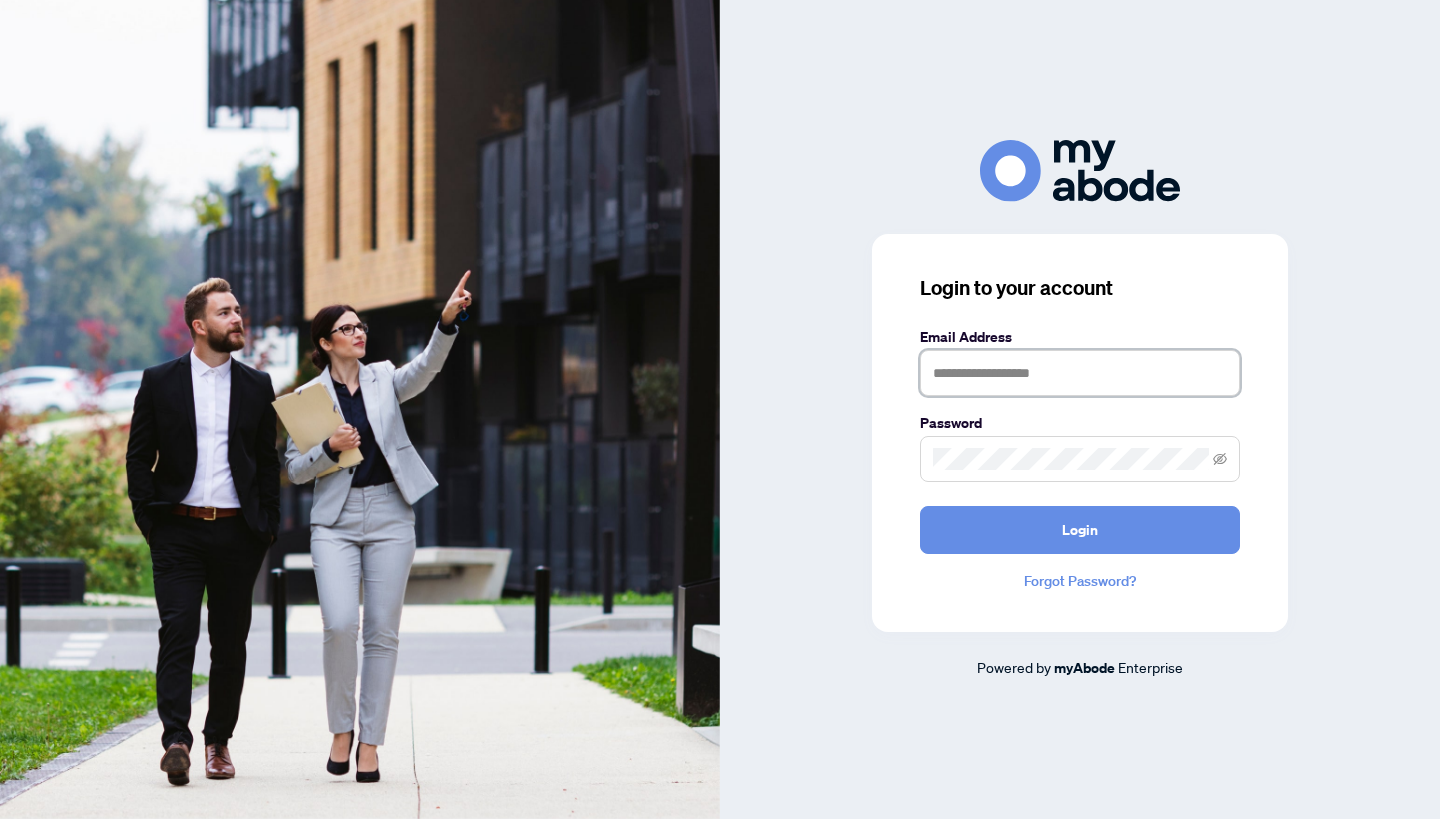 type on "**********" 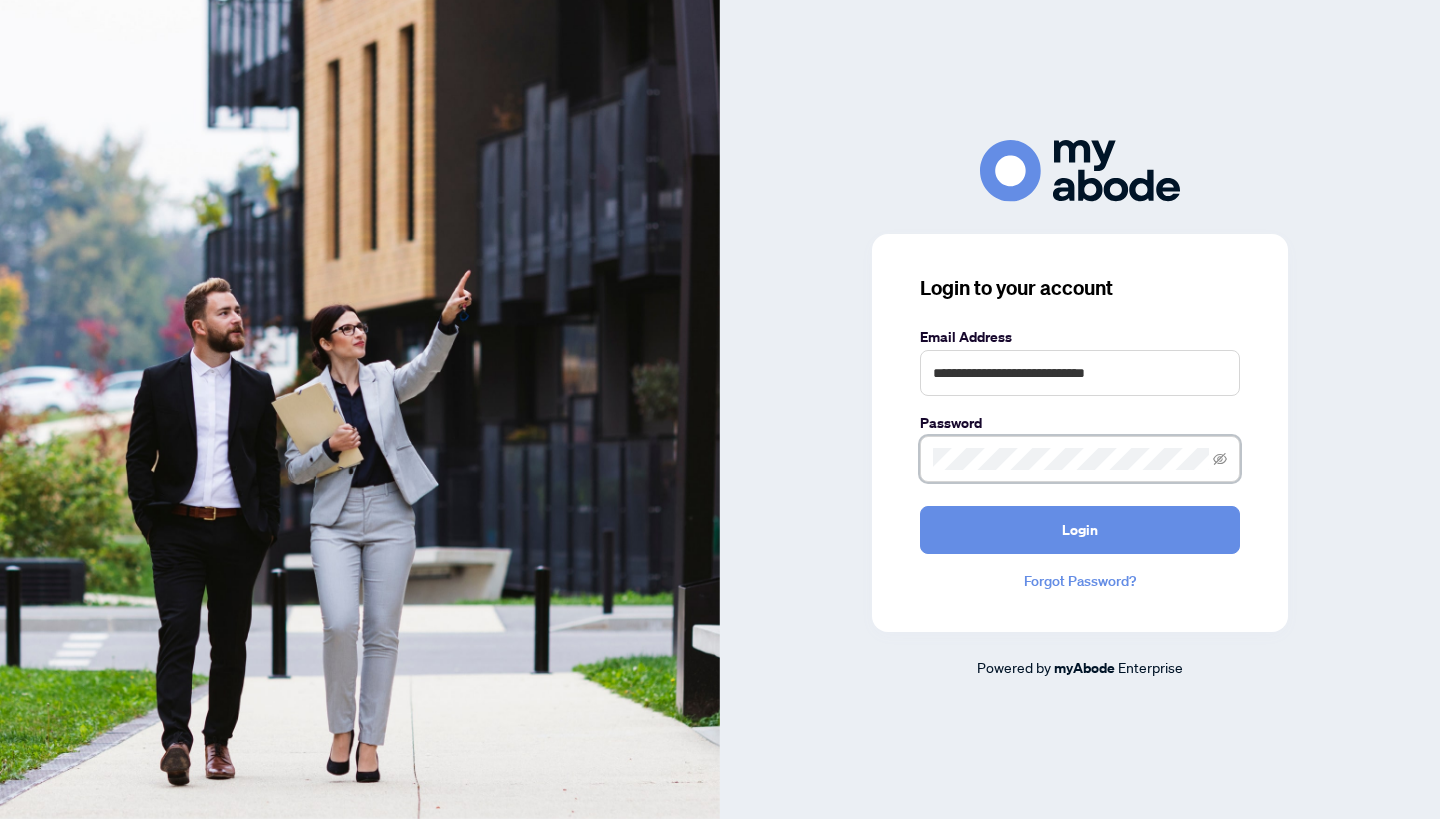 click on "Login" at bounding box center (1080, 530) 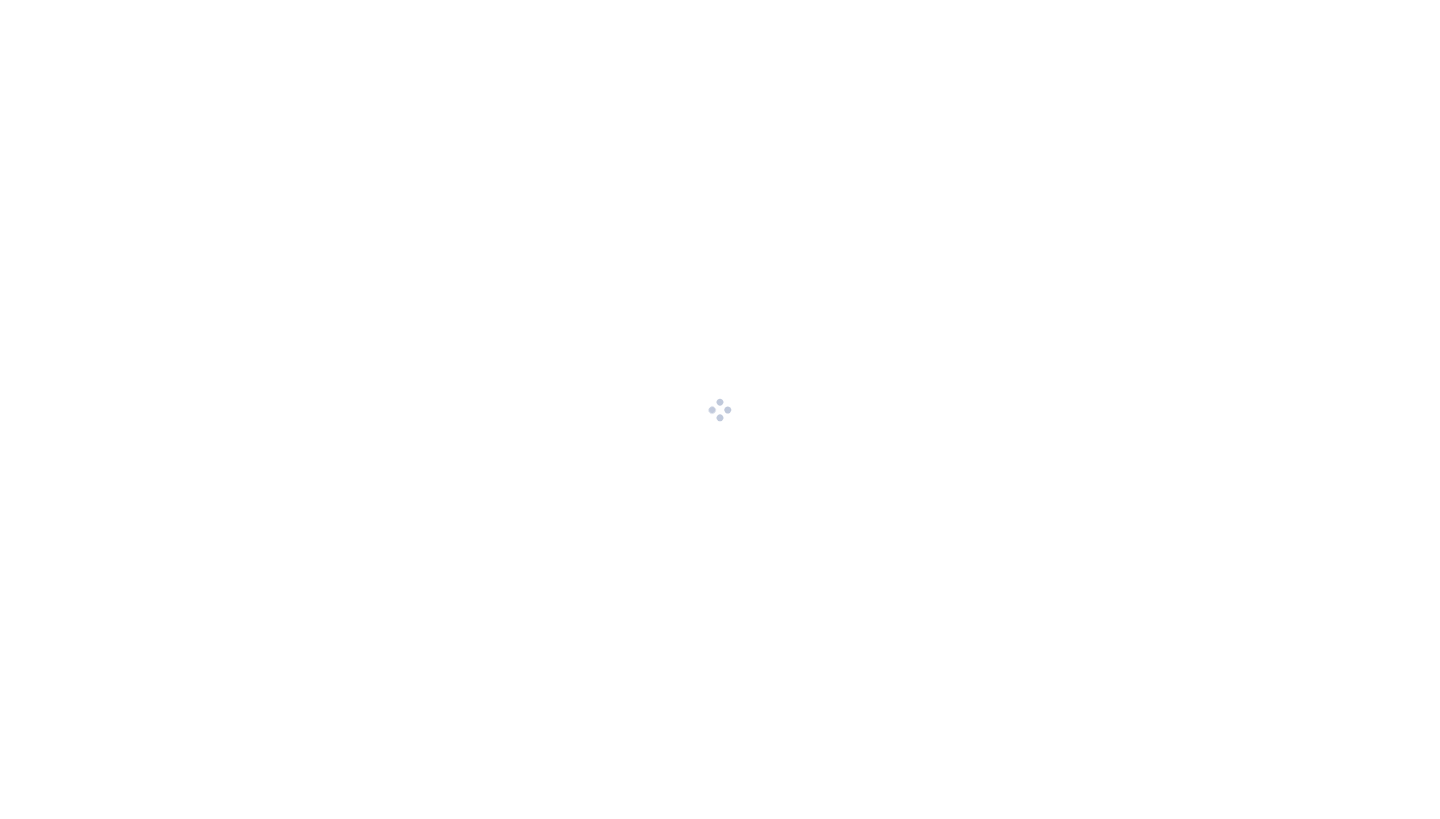 scroll, scrollTop: 0, scrollLeft: 0, axis: both 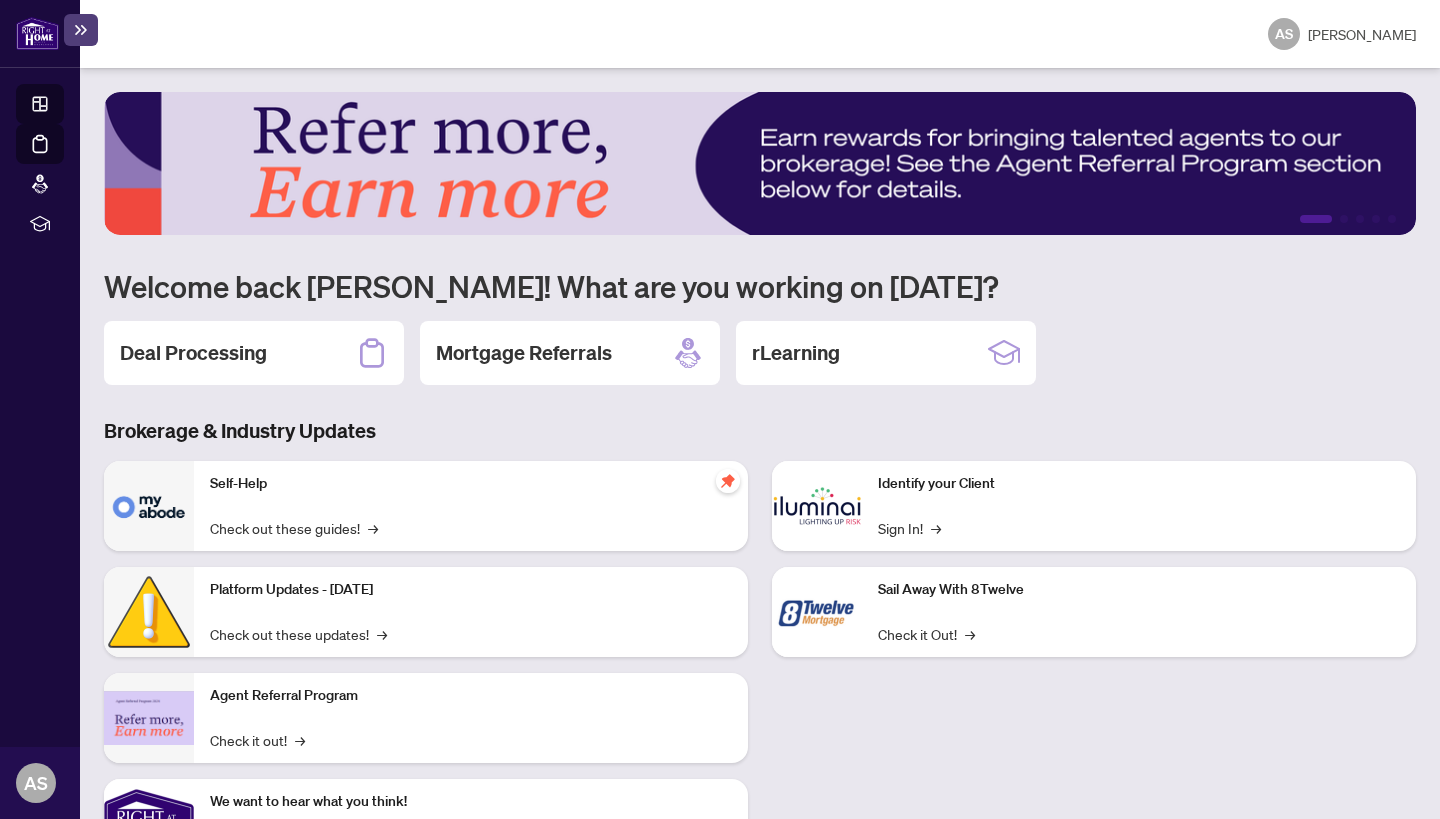 click on "Deal Processing" at bounding box center (63, 158) 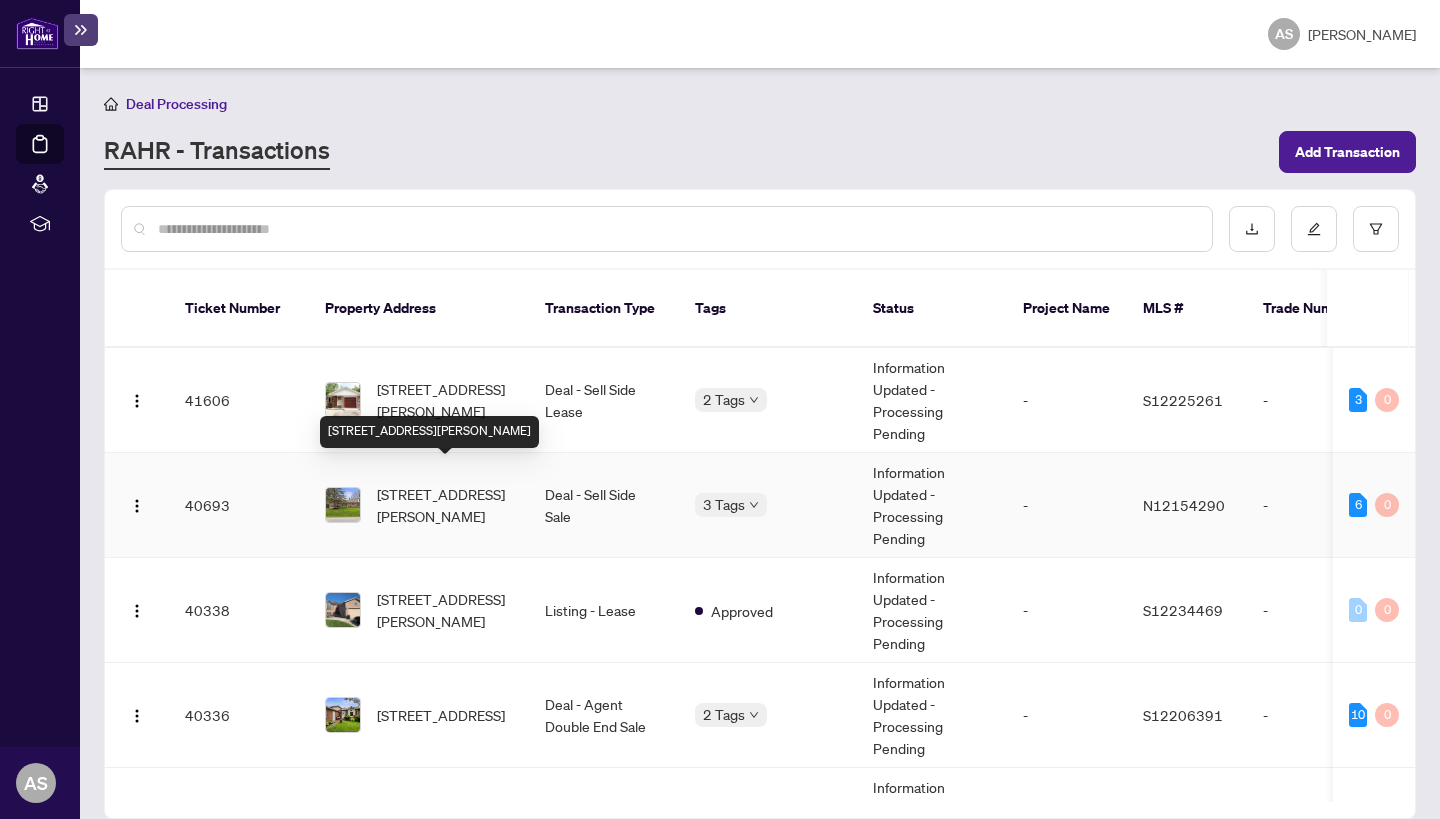 click on "239 Cindy Lane, Essa, Ontario L0M 1B0, Canada" at bounding box center (445, 505) 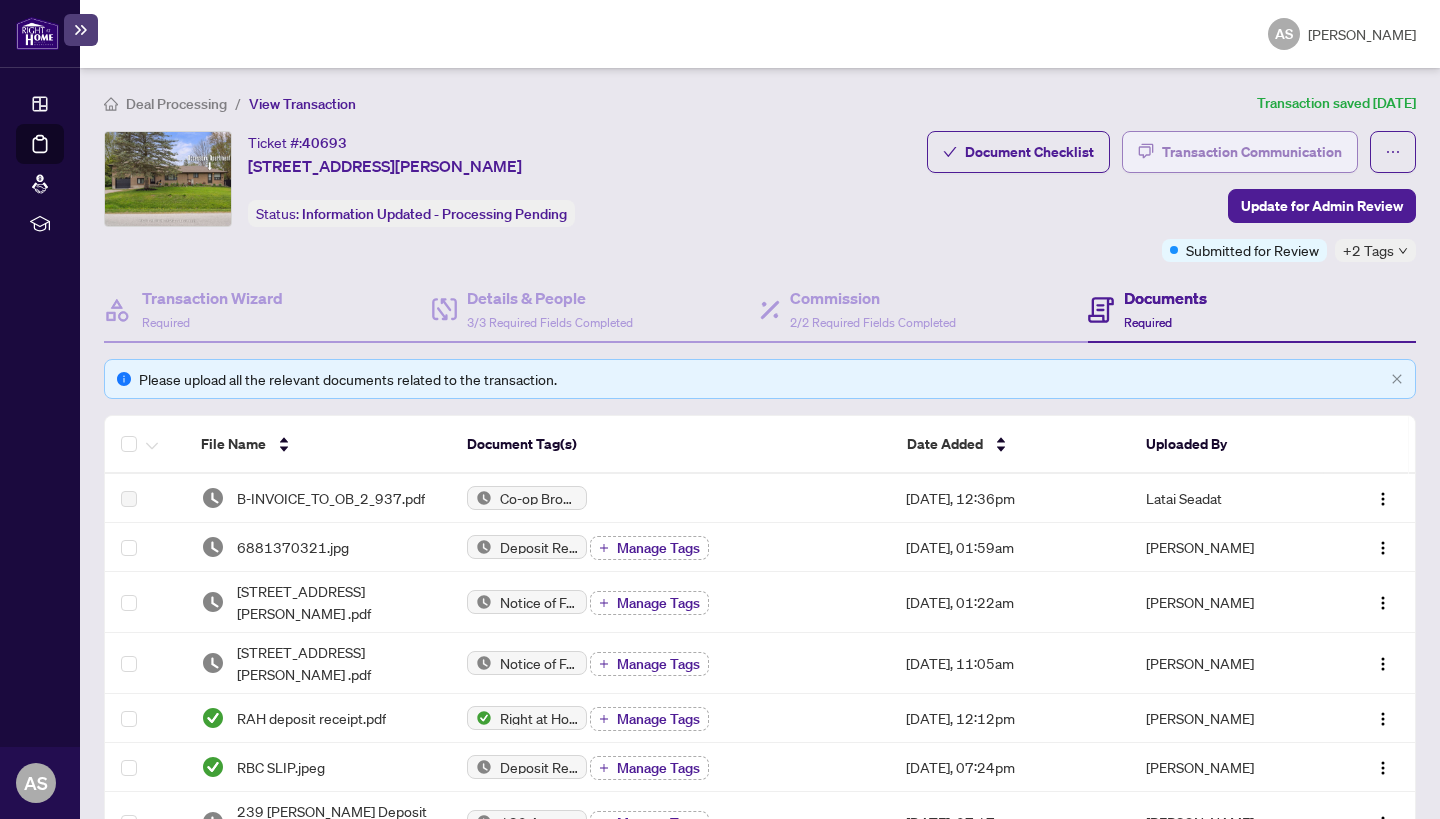 click on "Transaction Communication" at bounding box center [1252, 152] 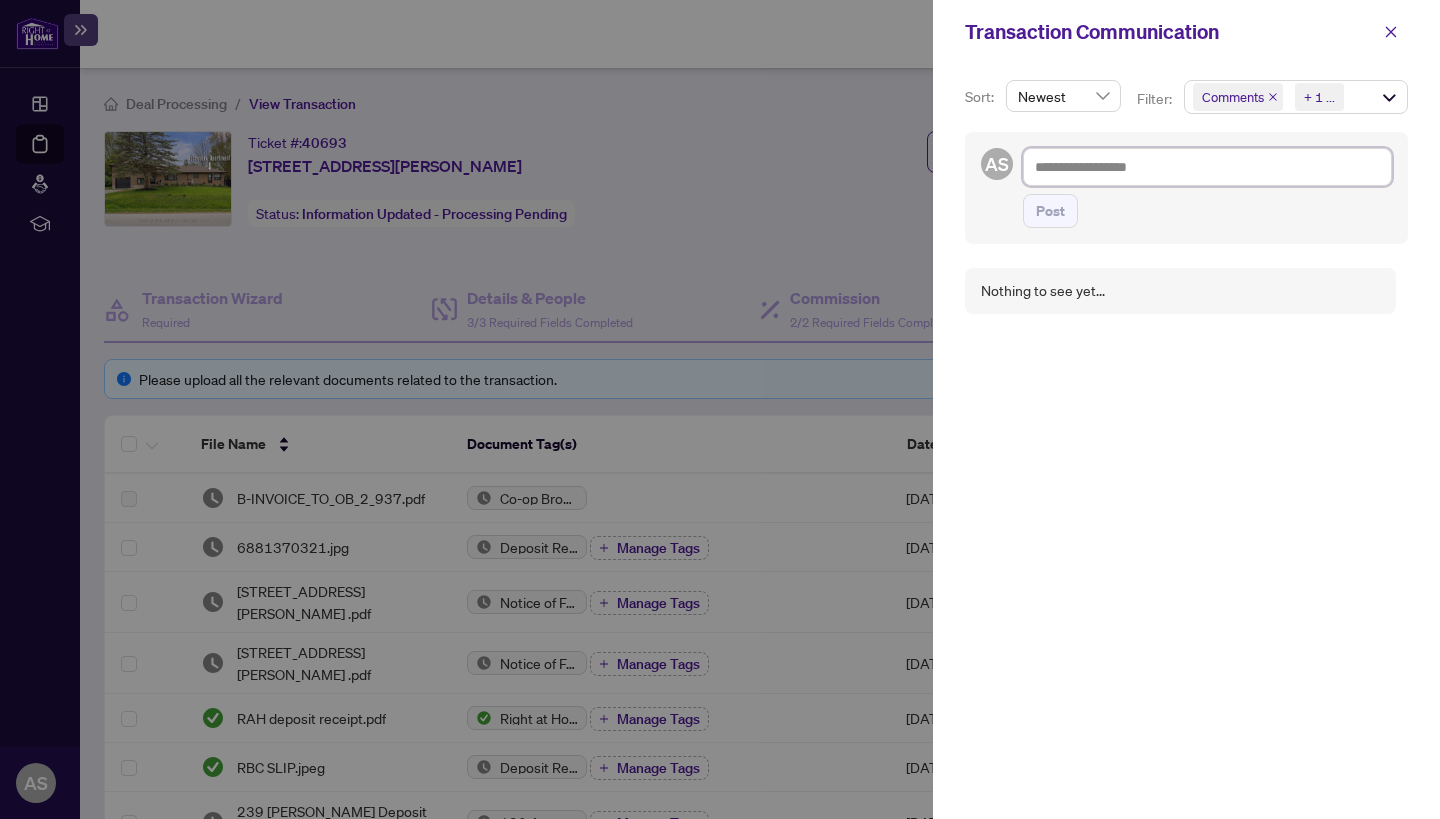 click at bounding box center (1207, 167) 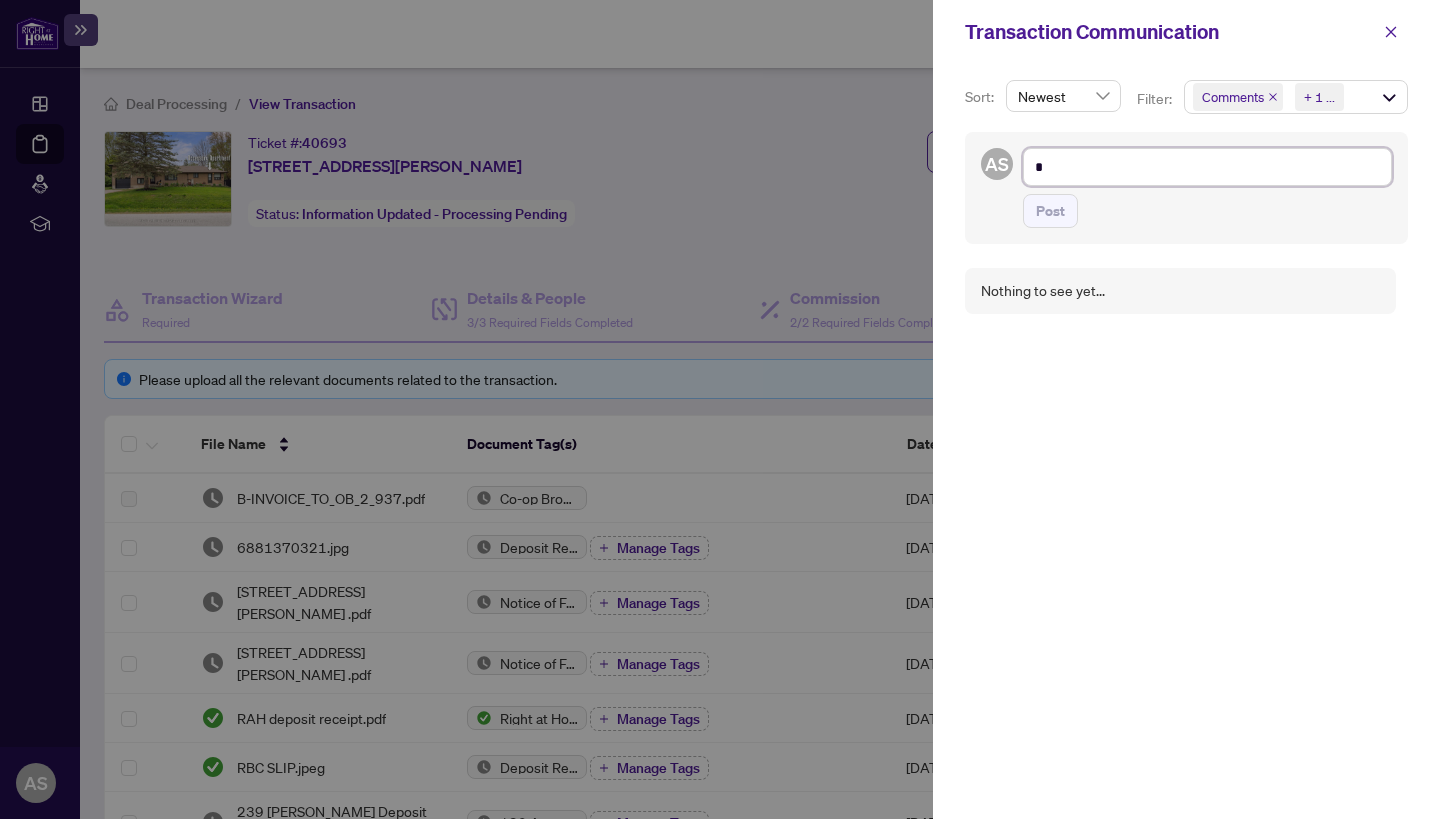 type on "**" 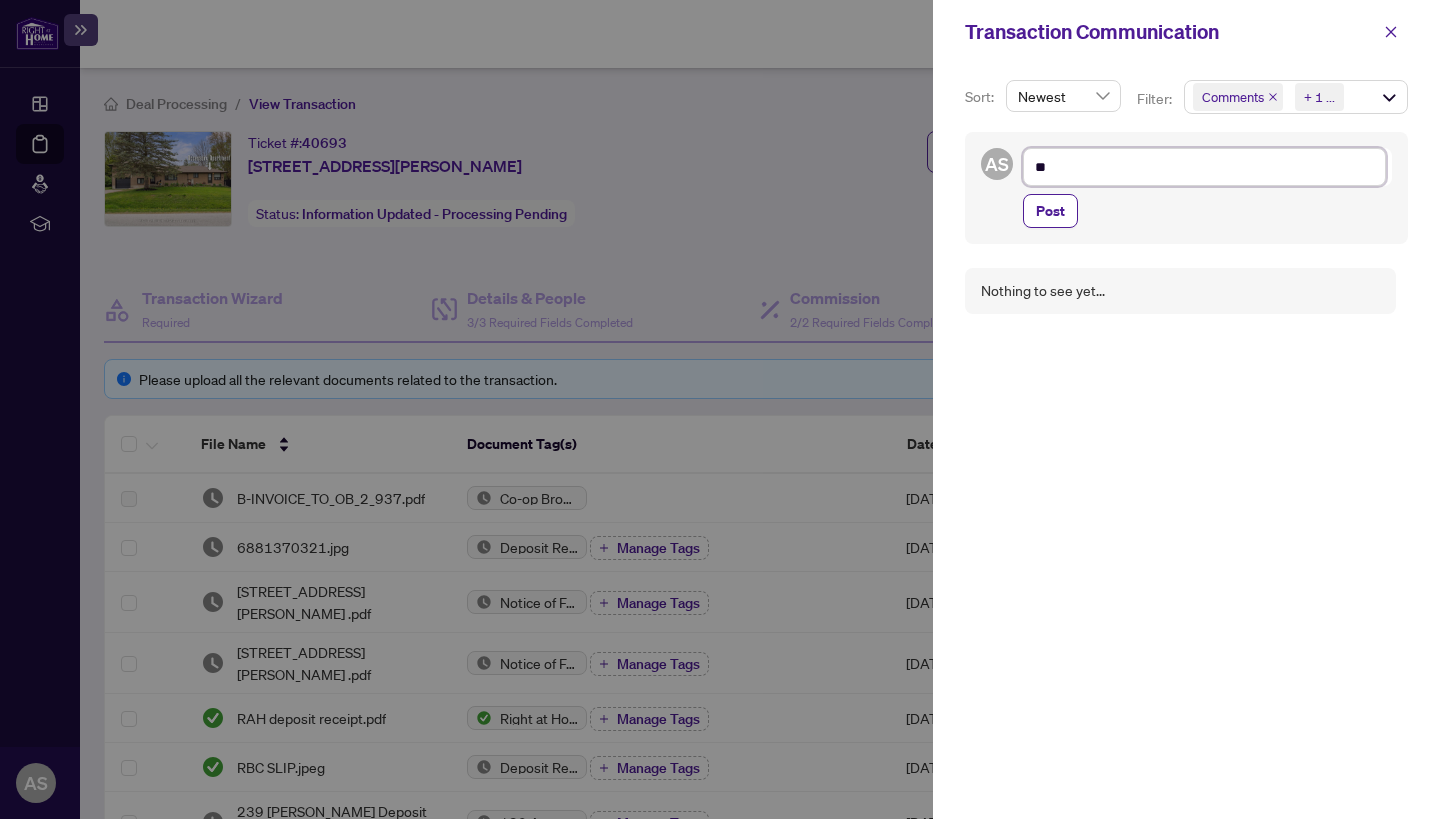 type on "***" 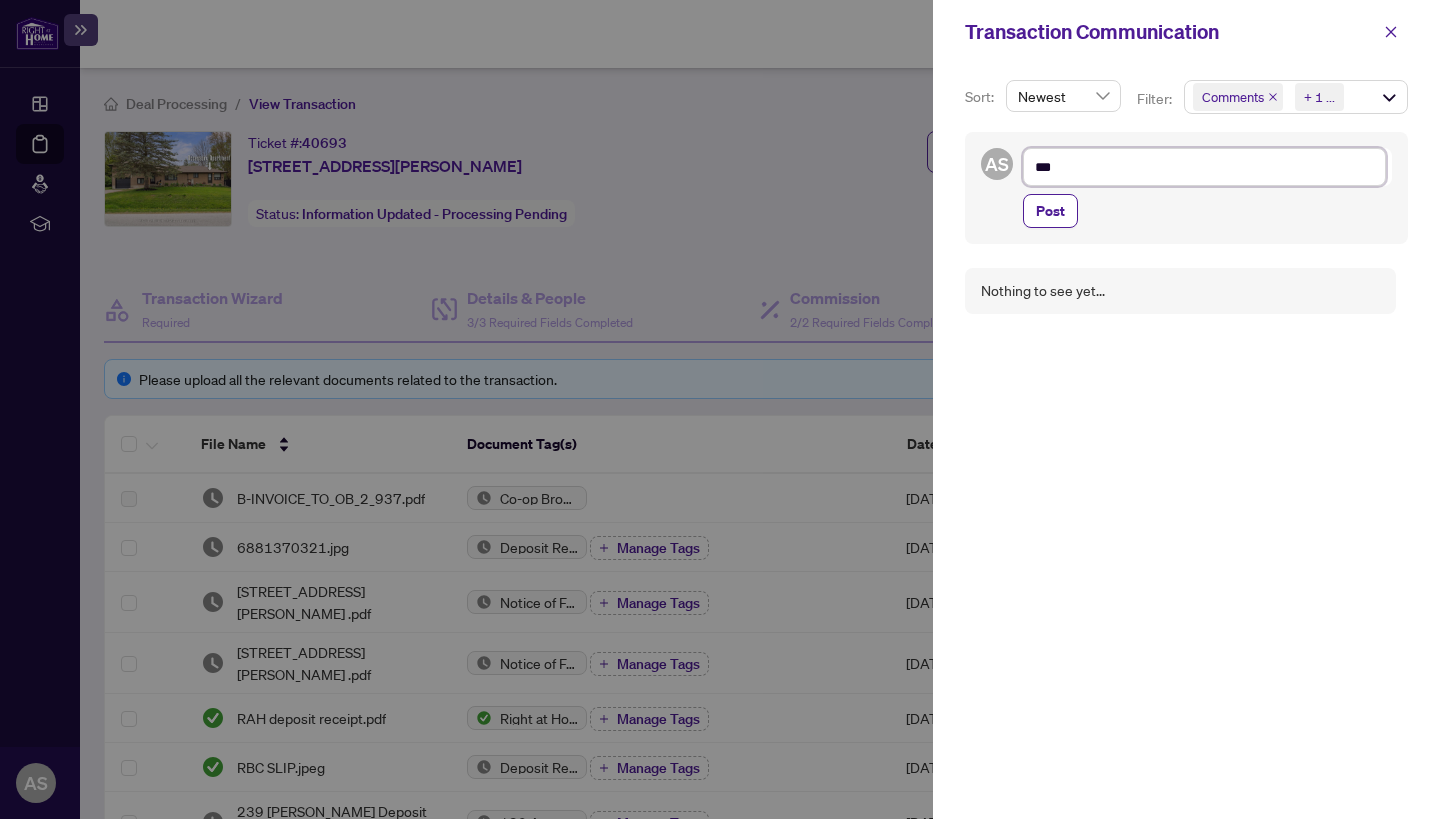 type on "****" 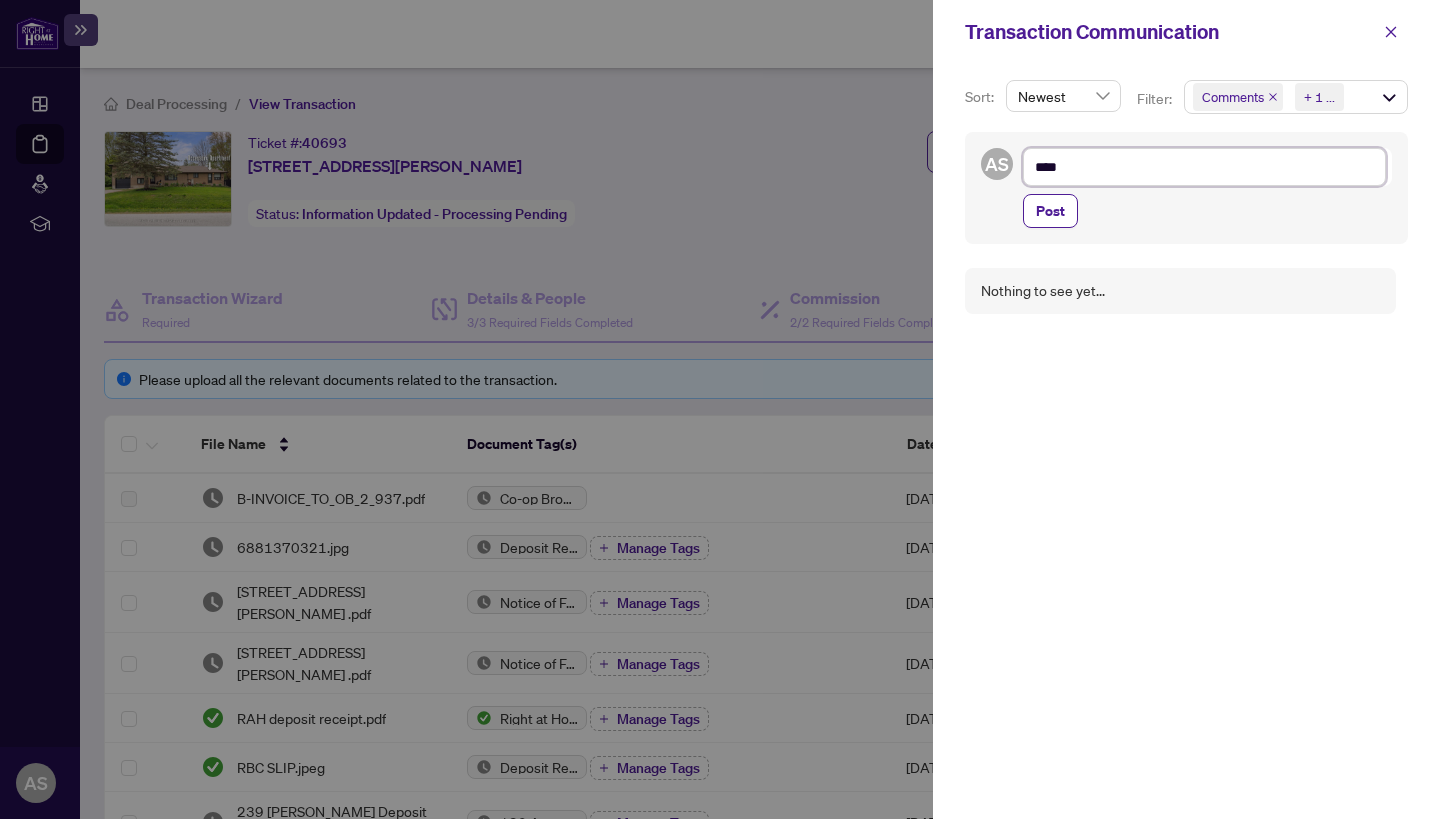 type on "*****" 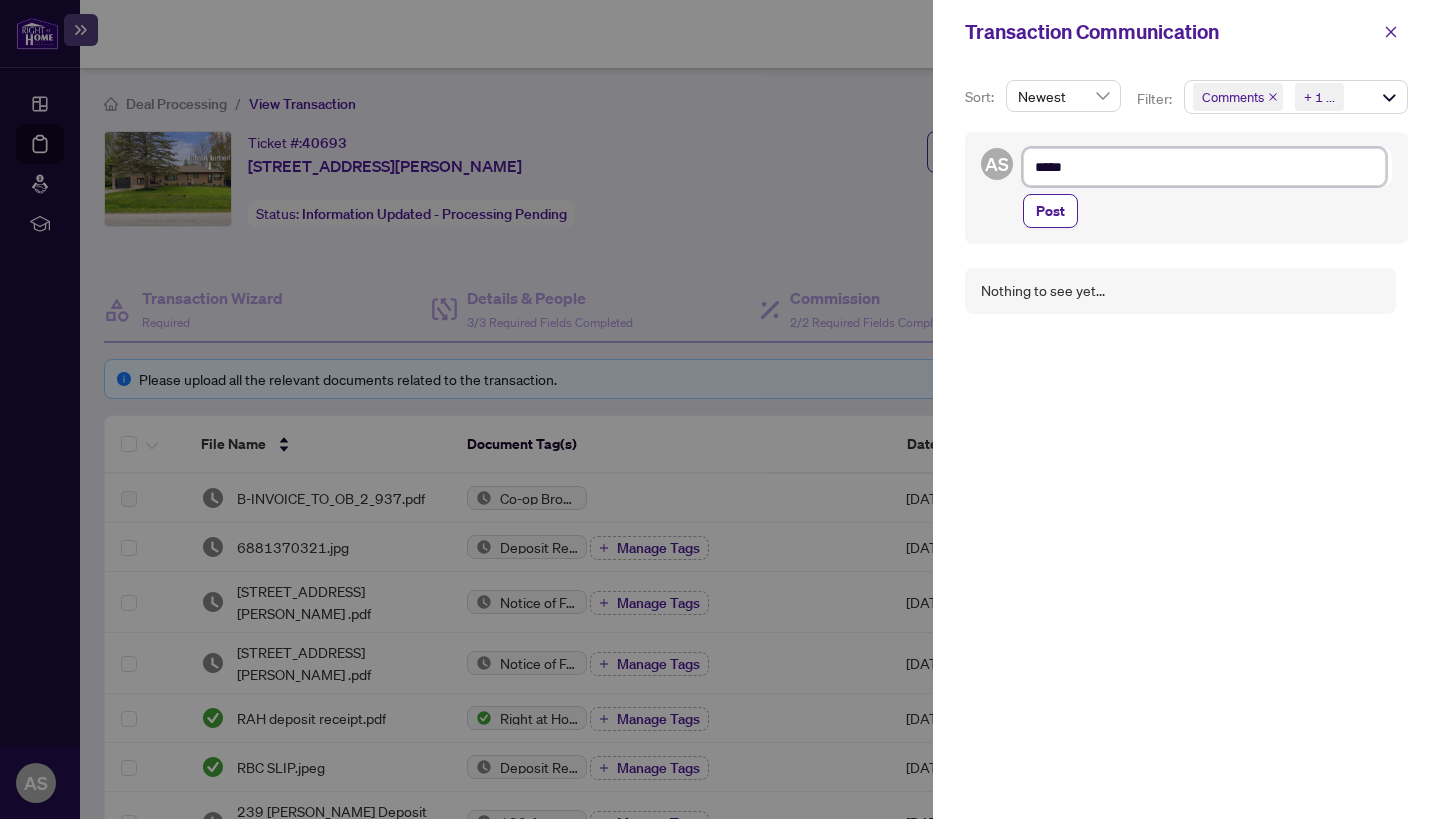 type on "******" 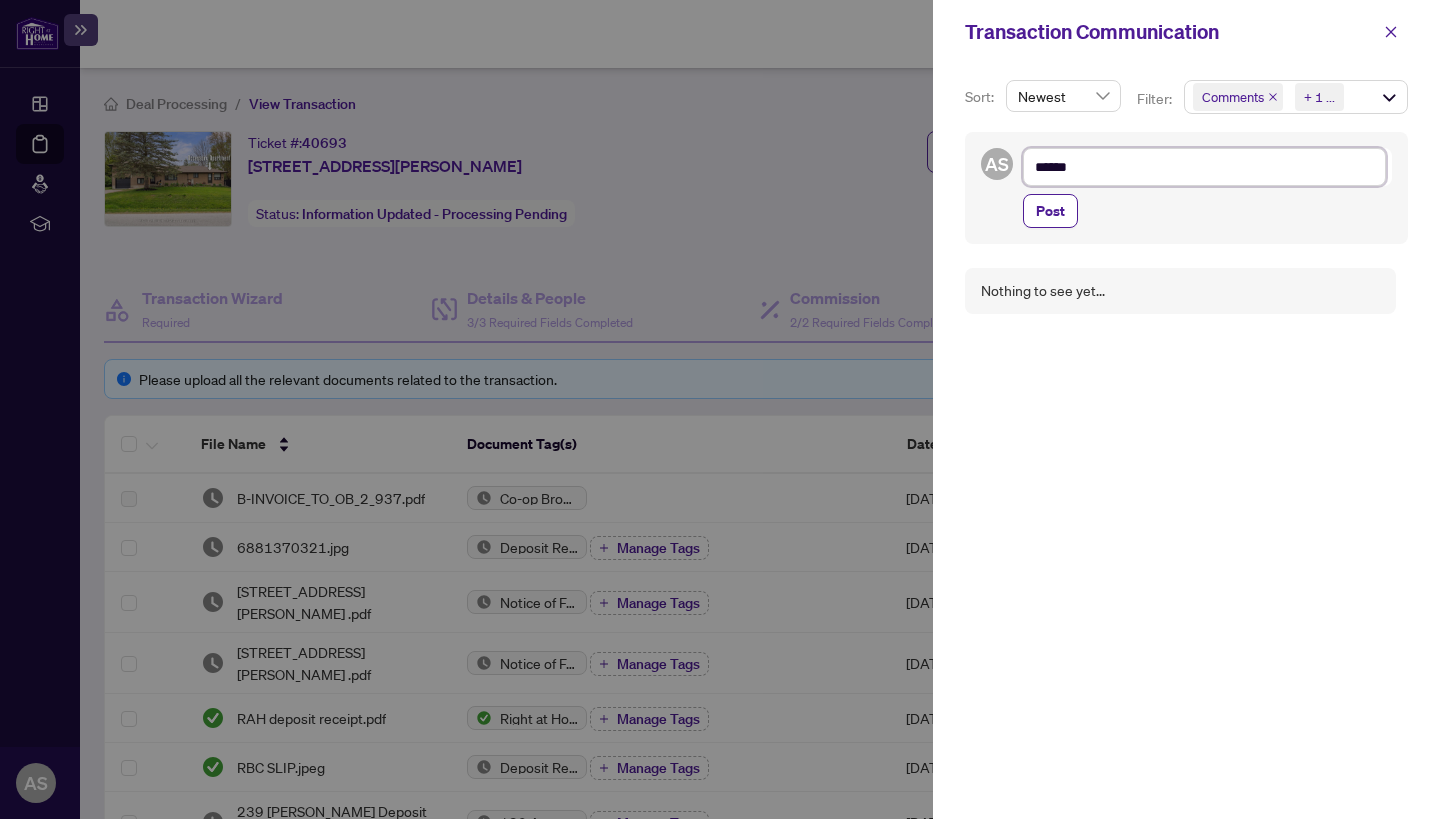 type on "******" 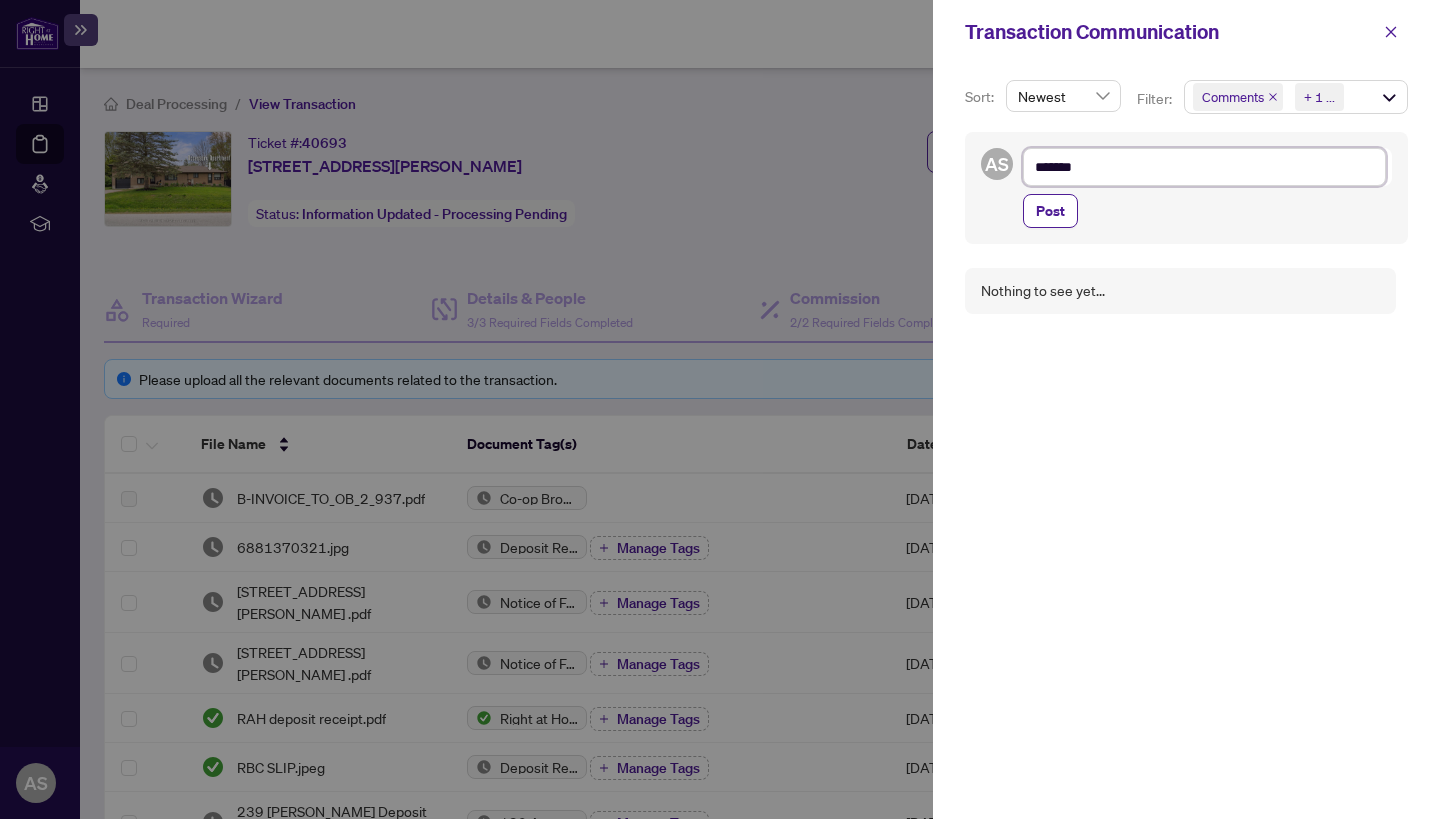 type on "********" 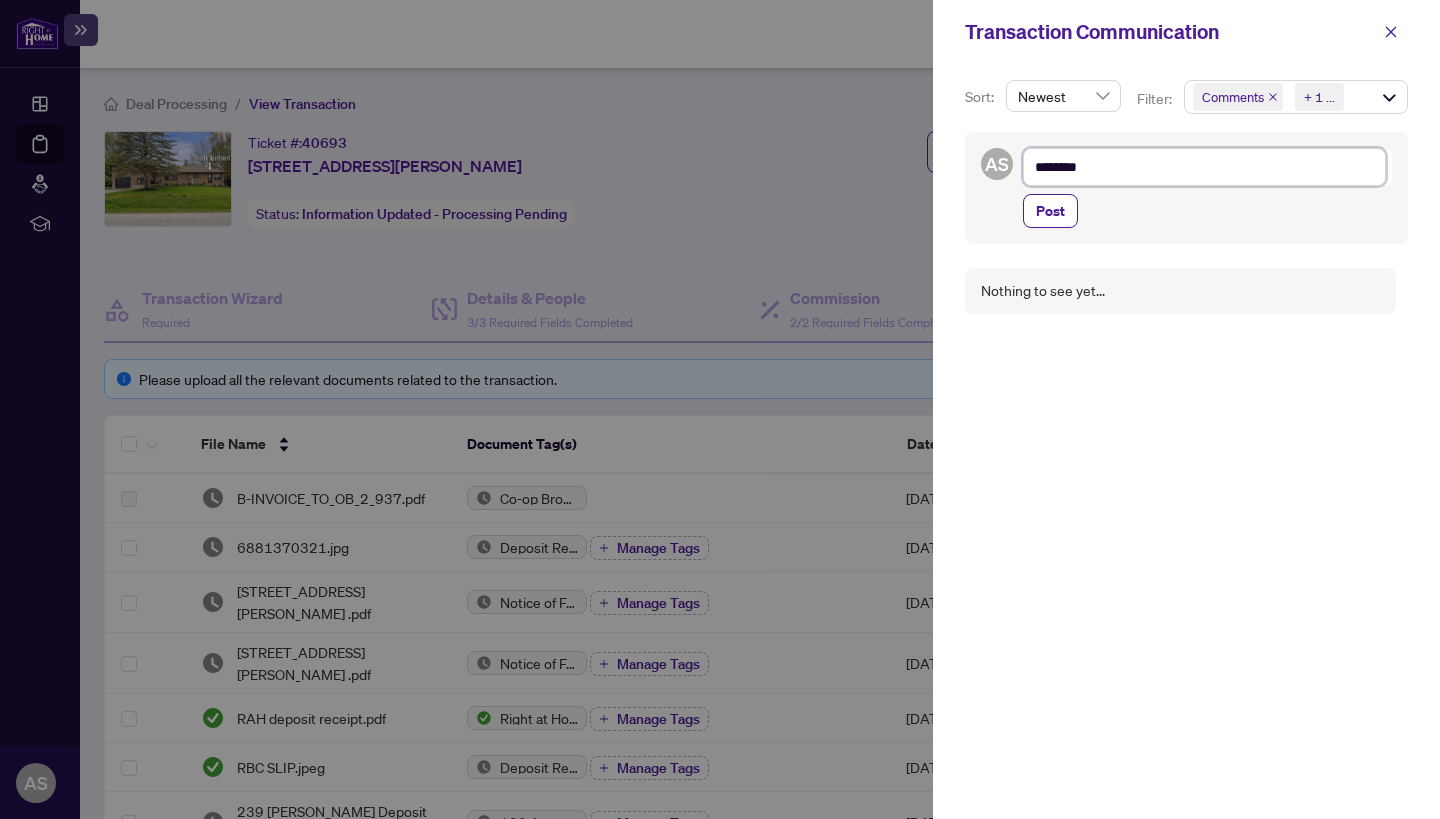 type on "*********" 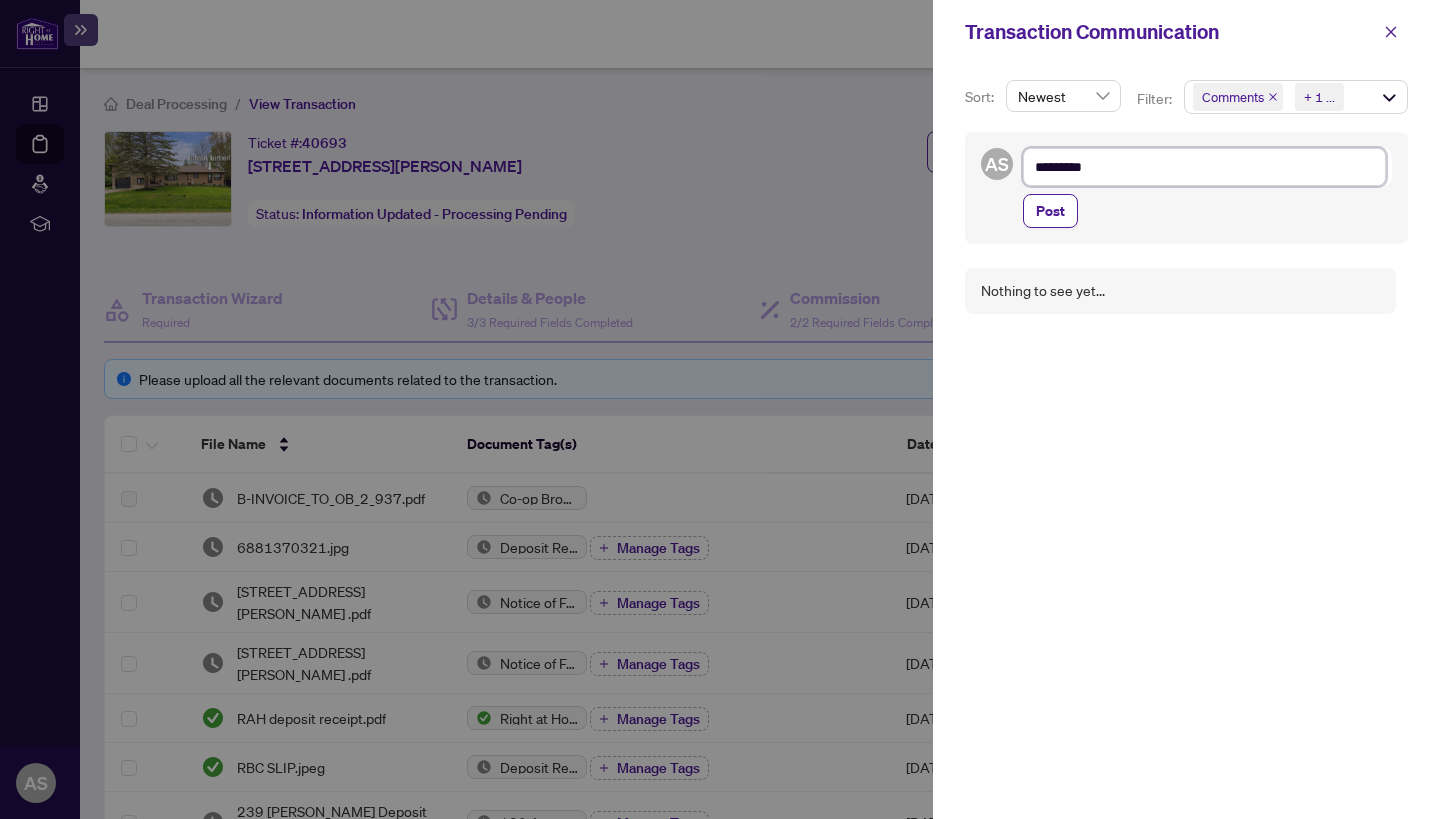 type on "**********" 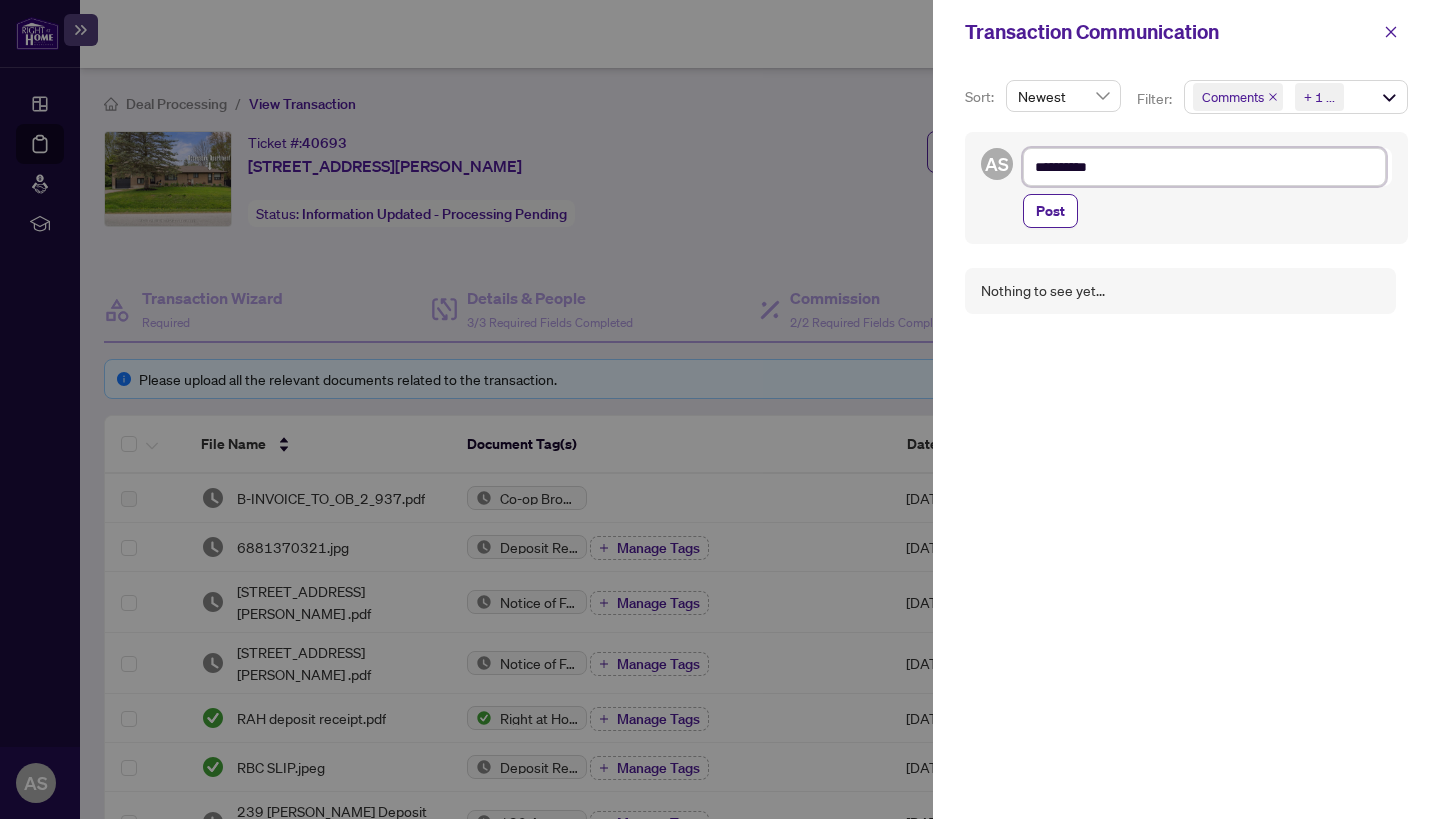 type on "**********" 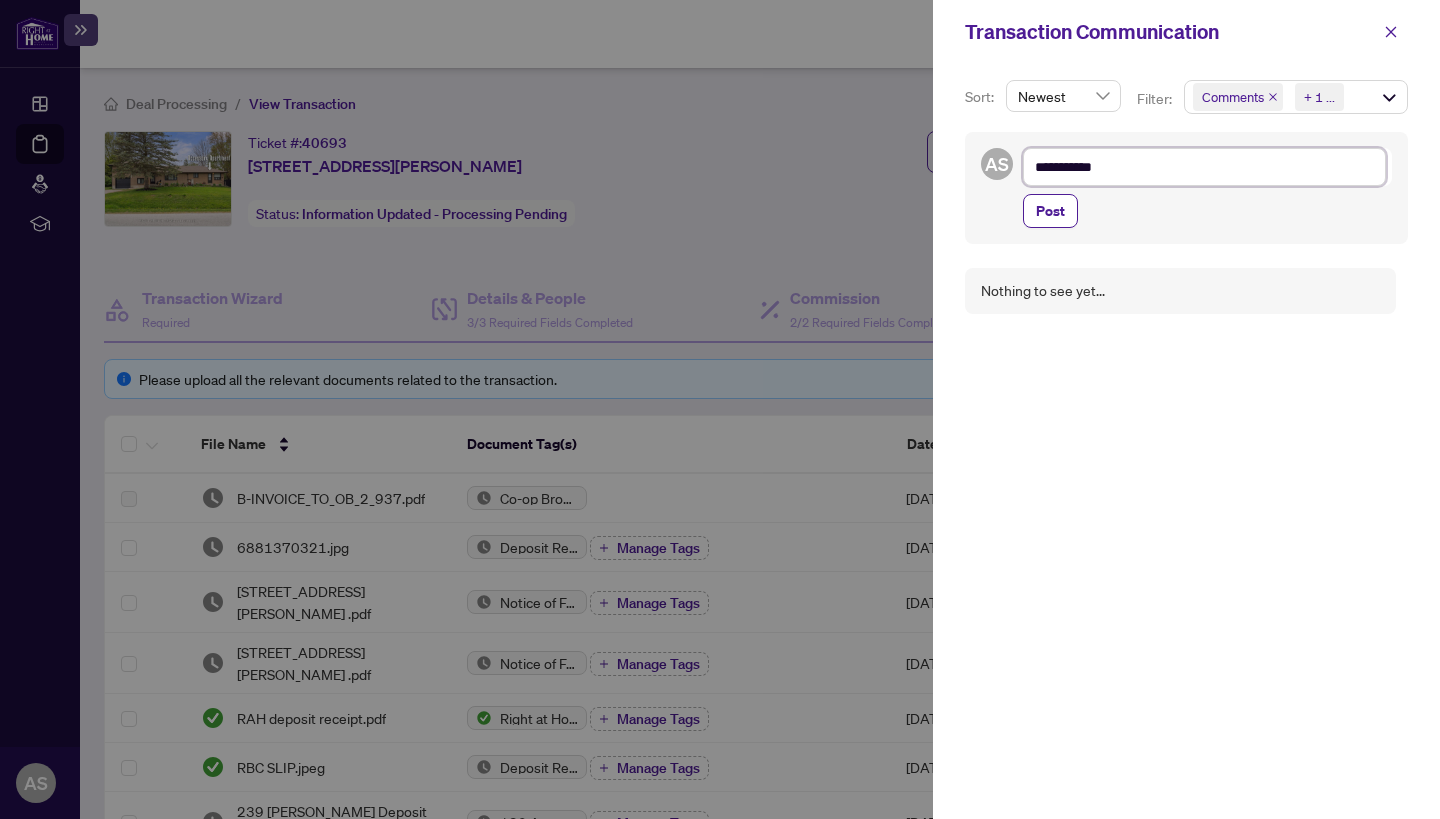 type on "**********" 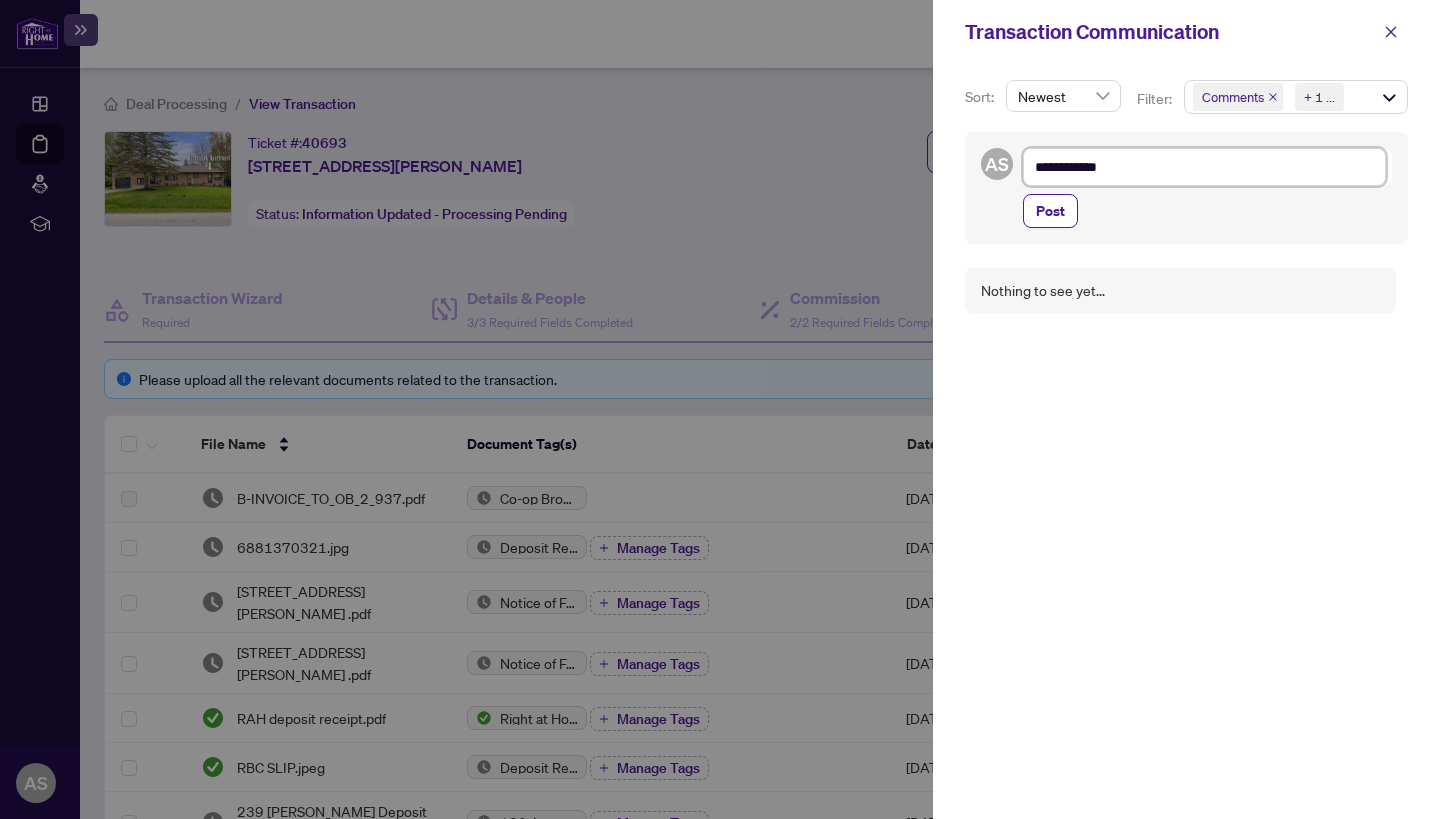 type on "**********" 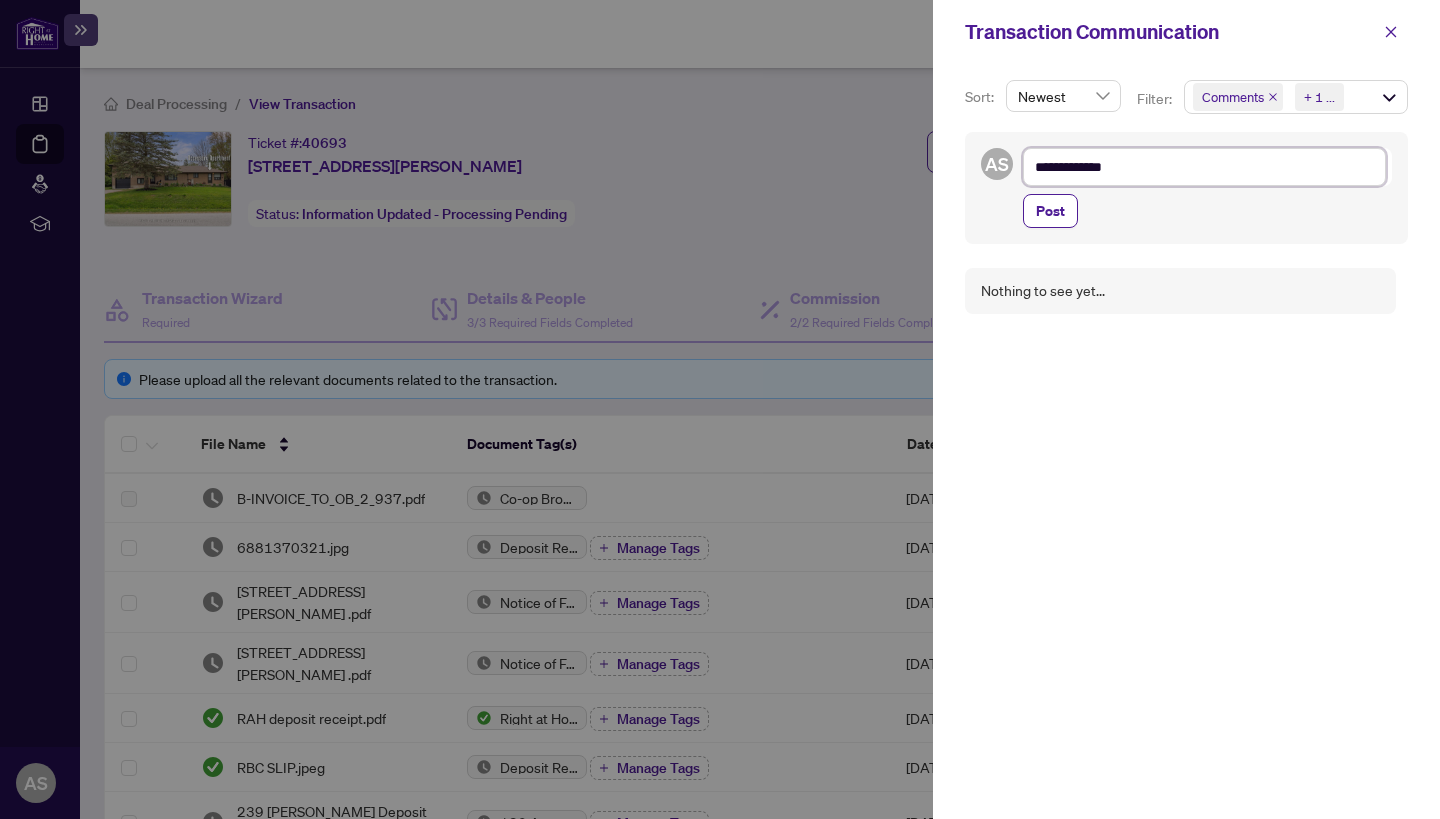 type on "**********" 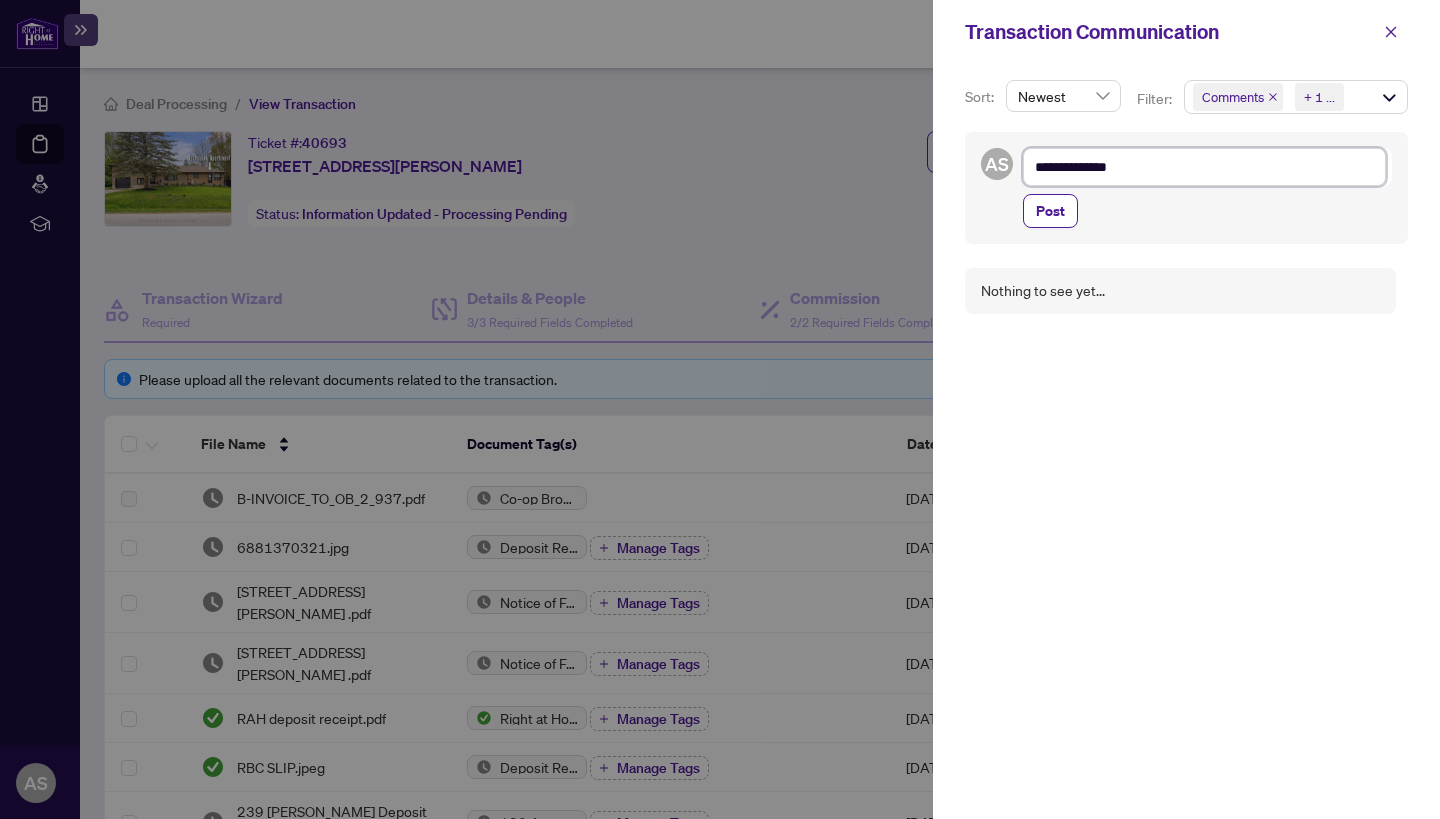 type on "**********" 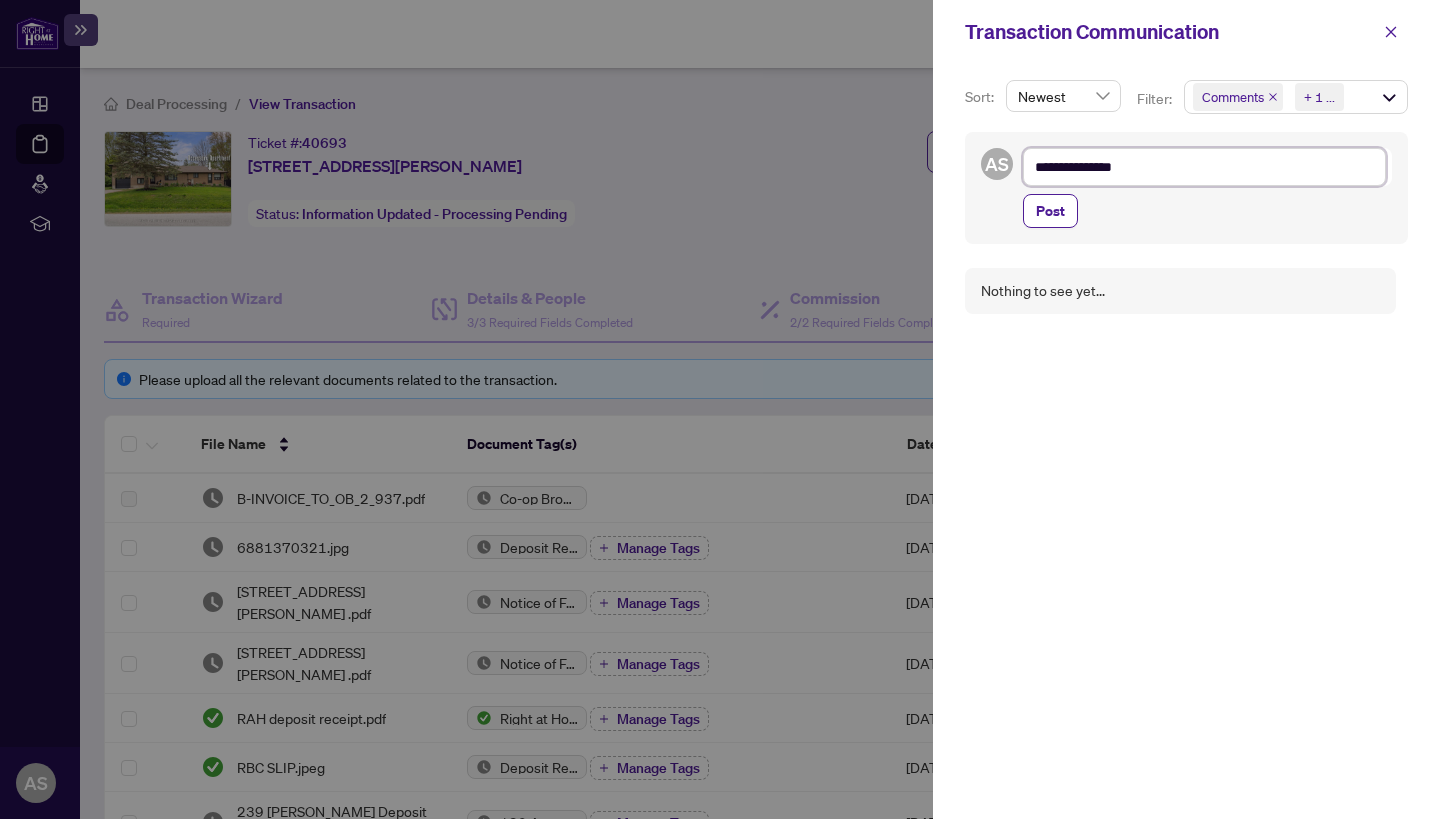 type on "**********" 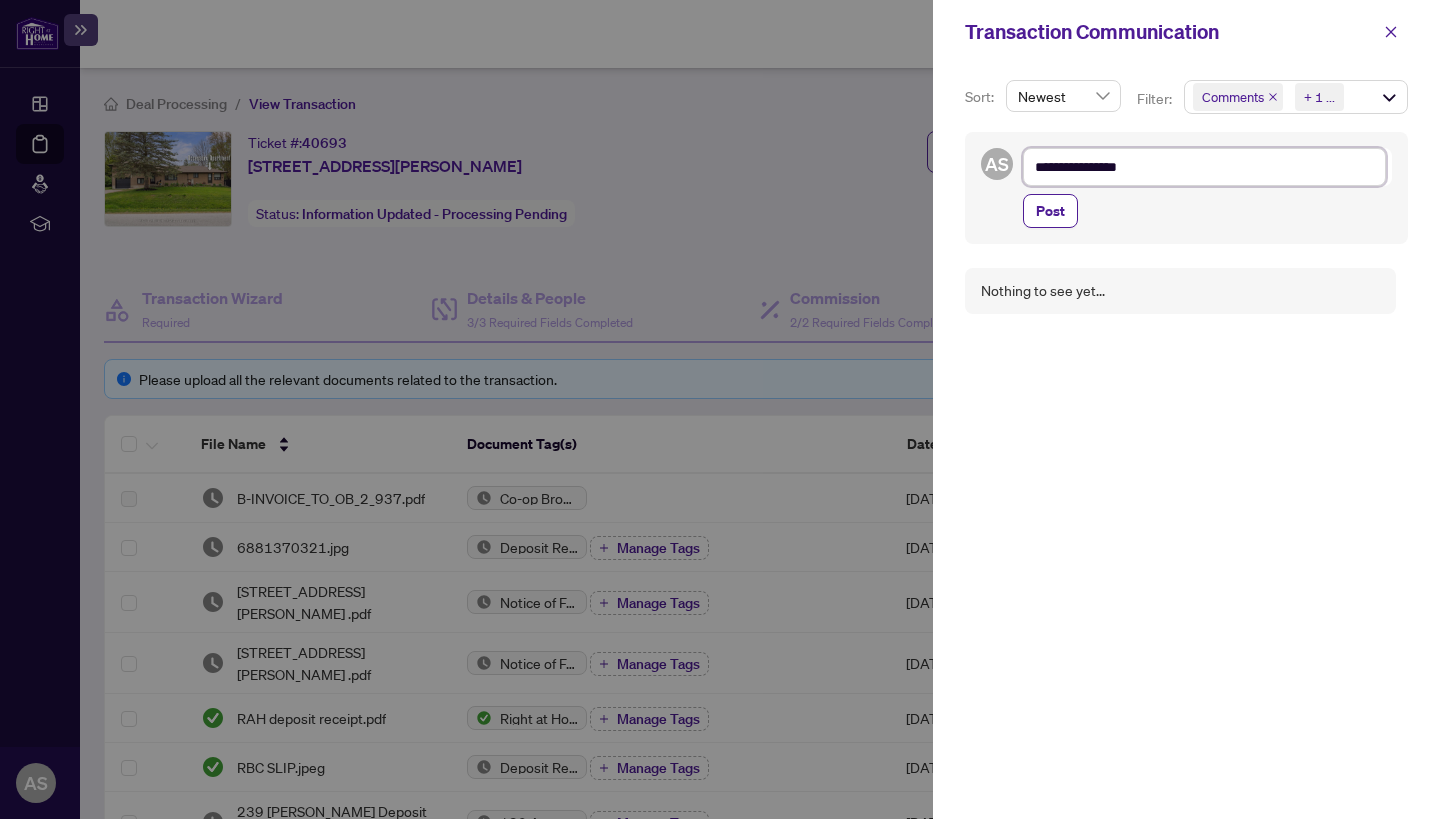 type on "**********" 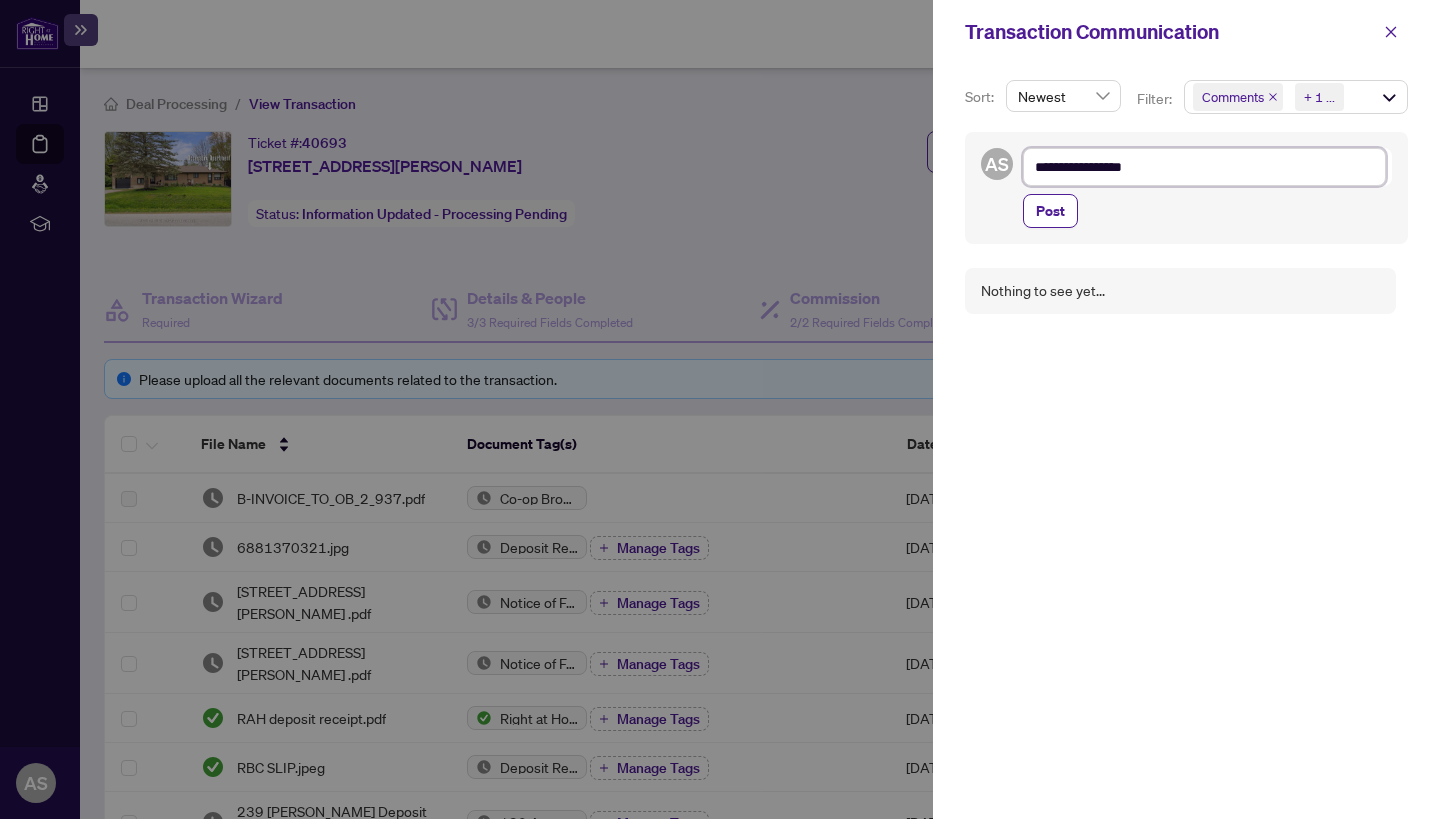 type on "**********" 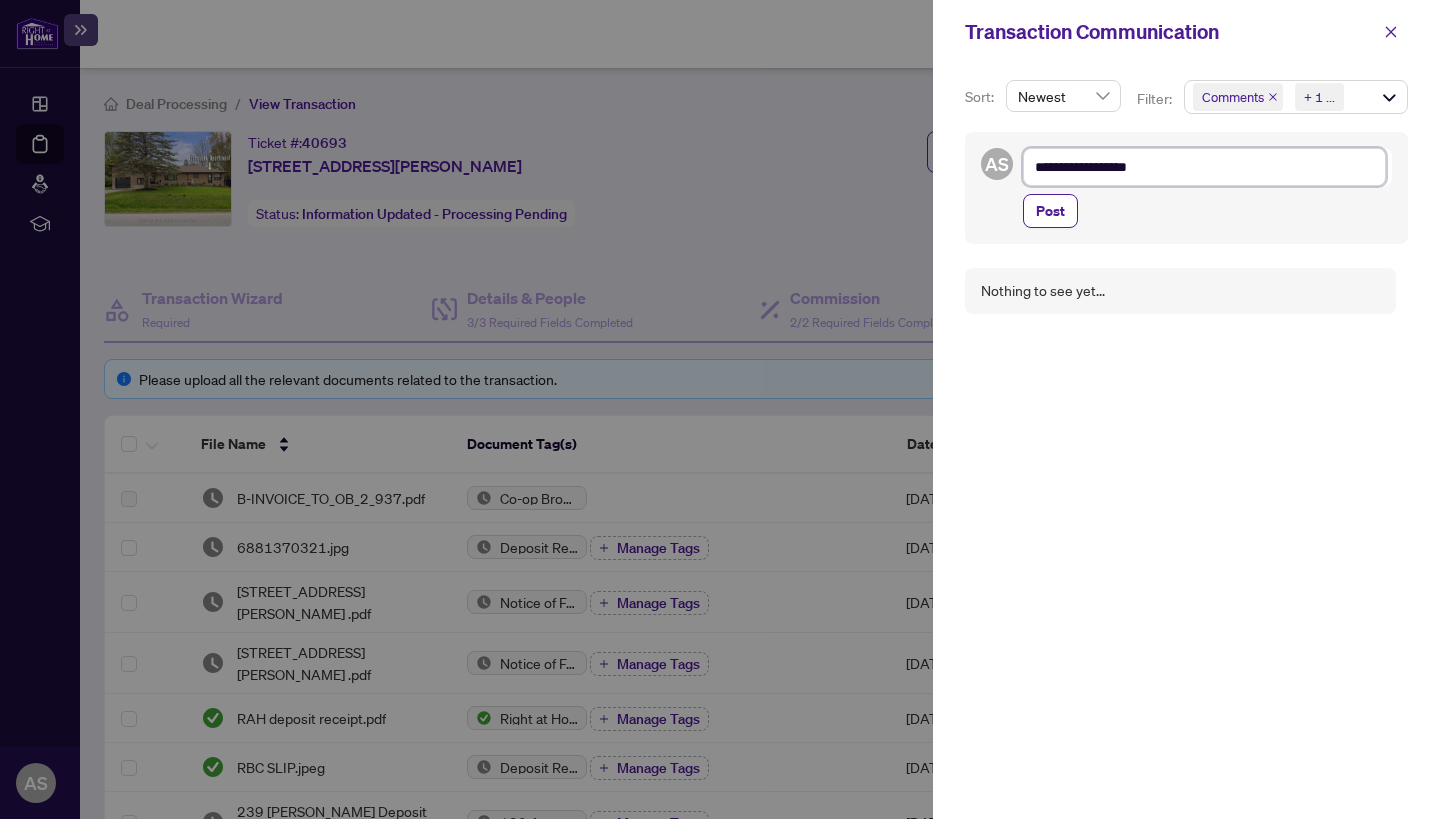 type on "**********" 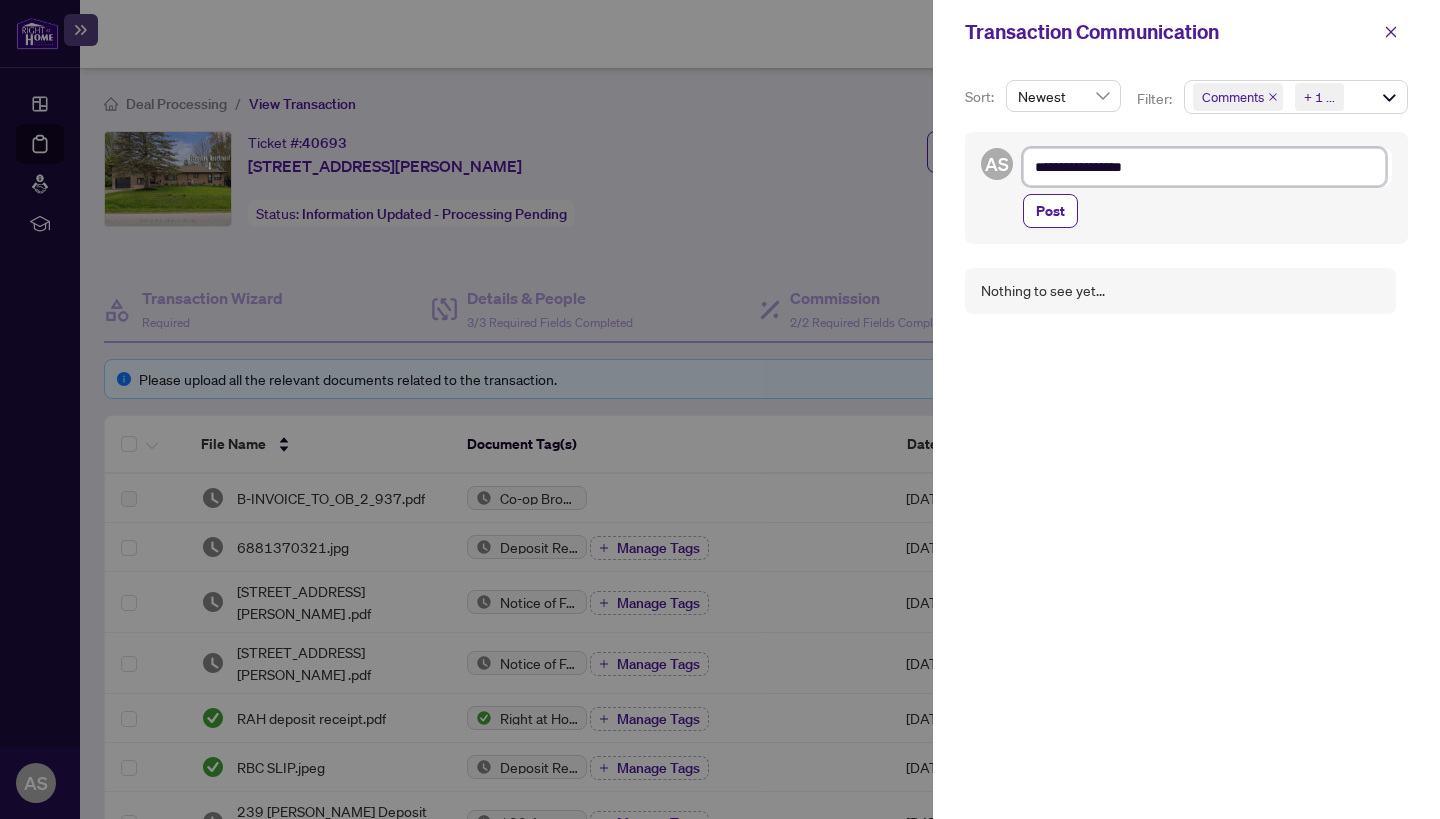 type on "**********" 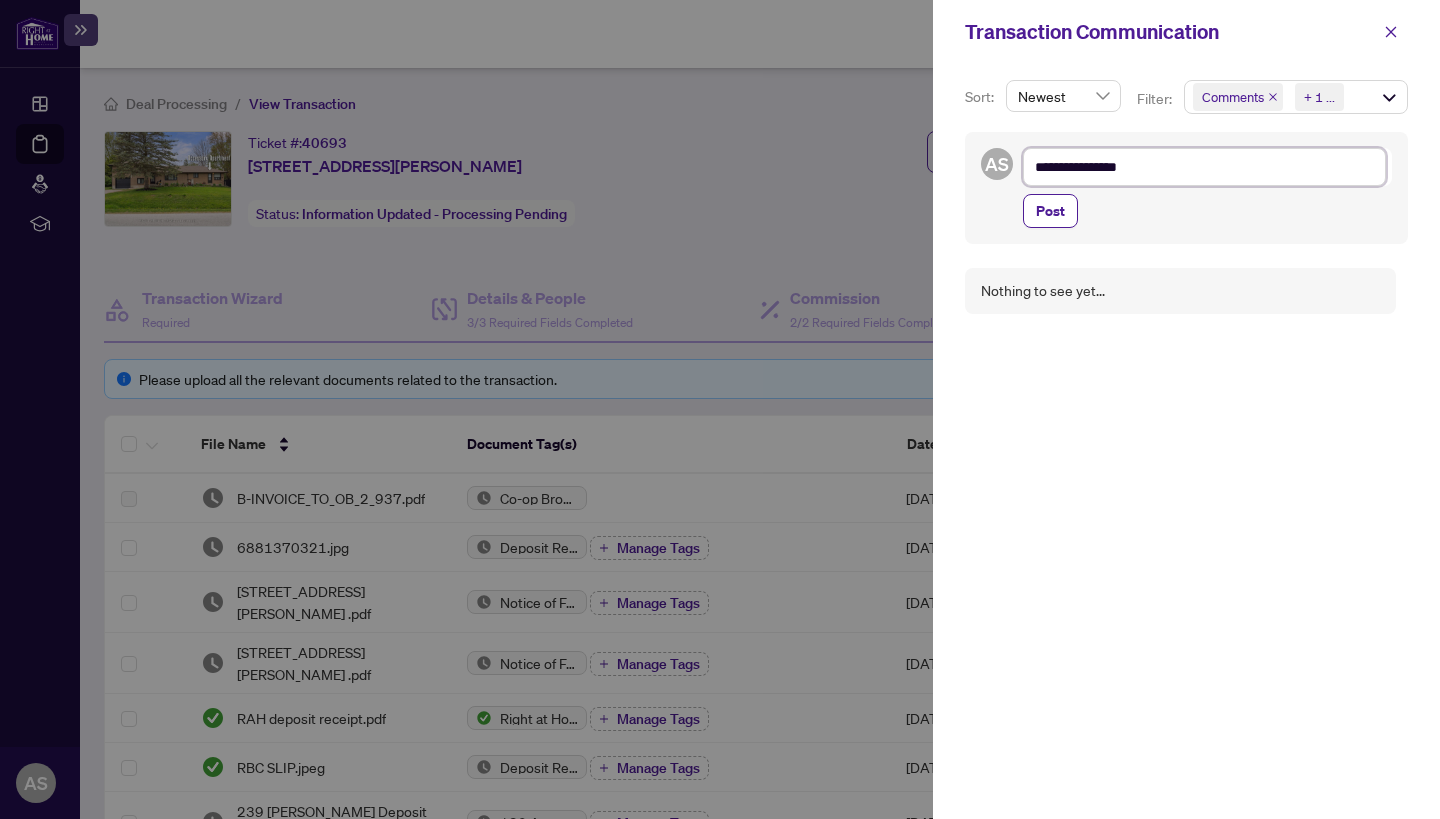 type on "**********" 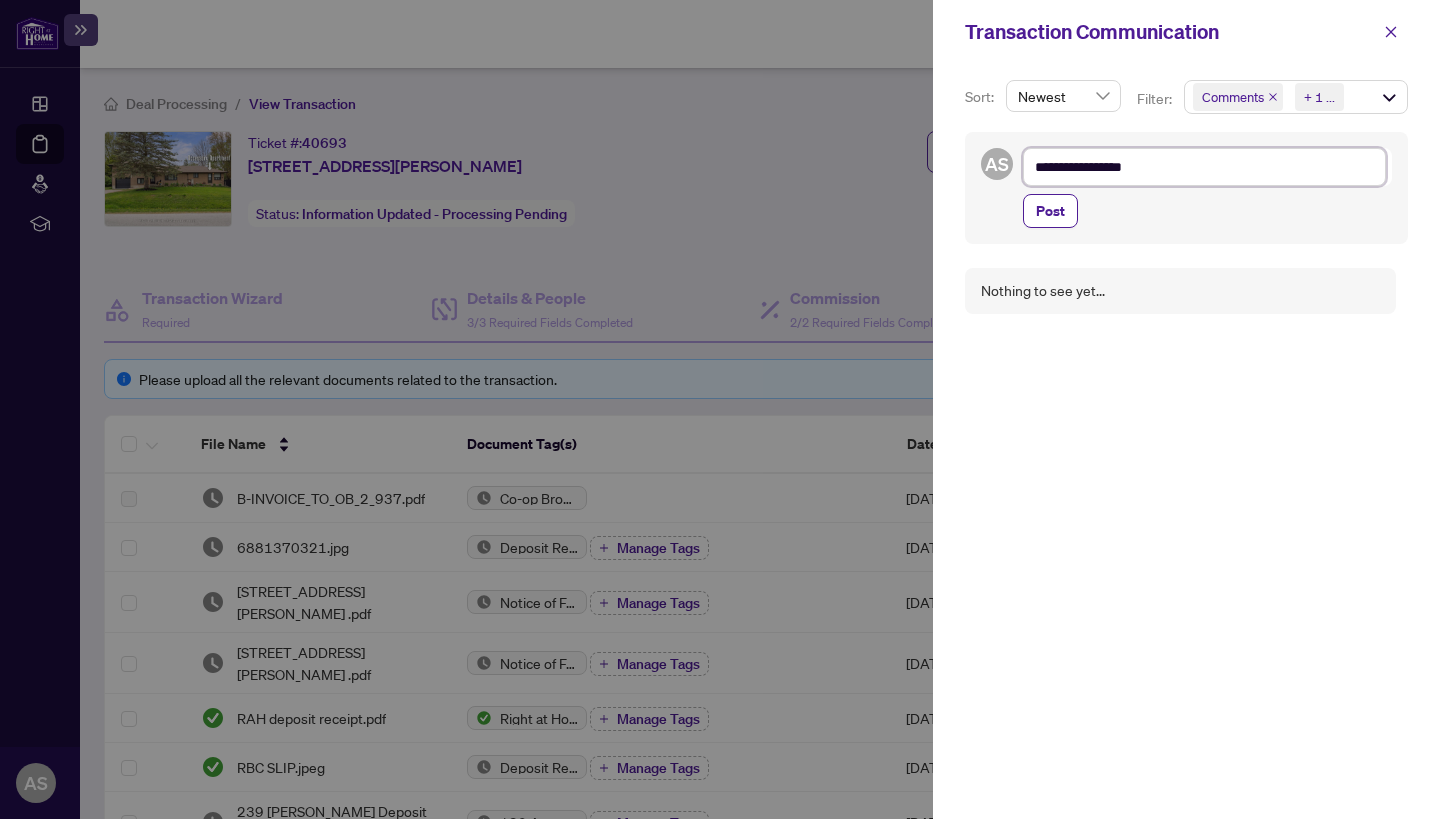type on "**********" 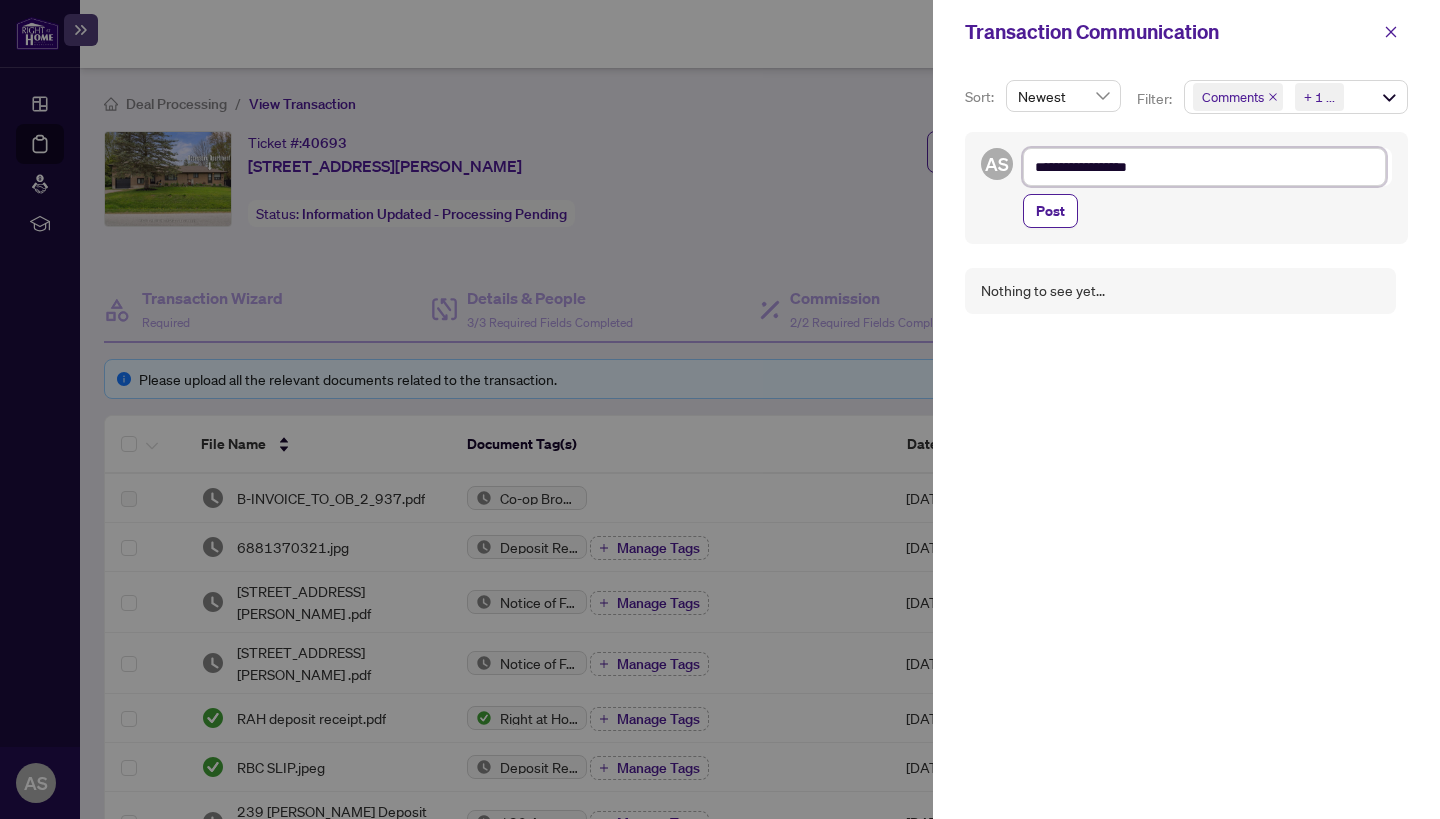 type on "**********" 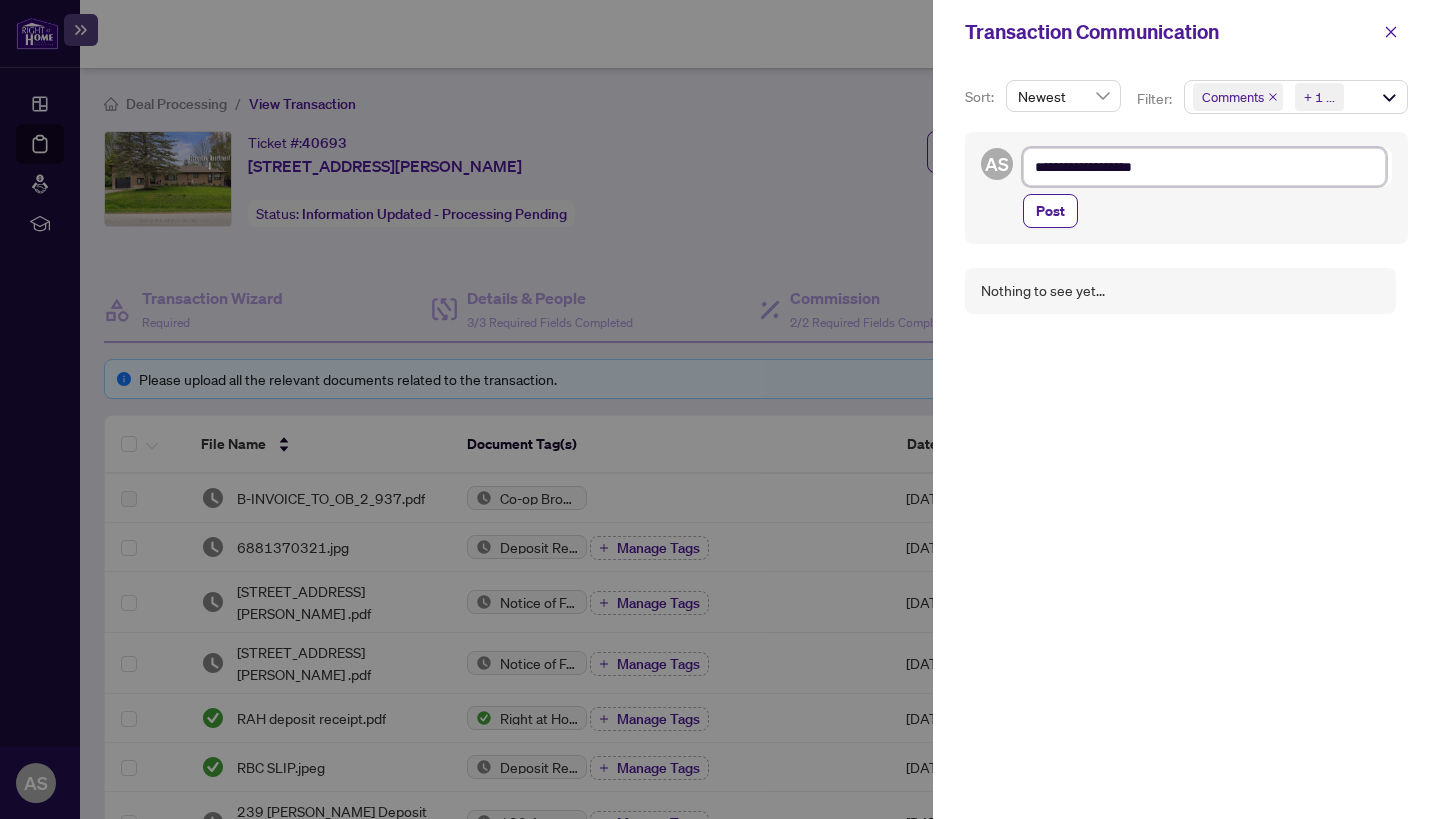 type on "**********" 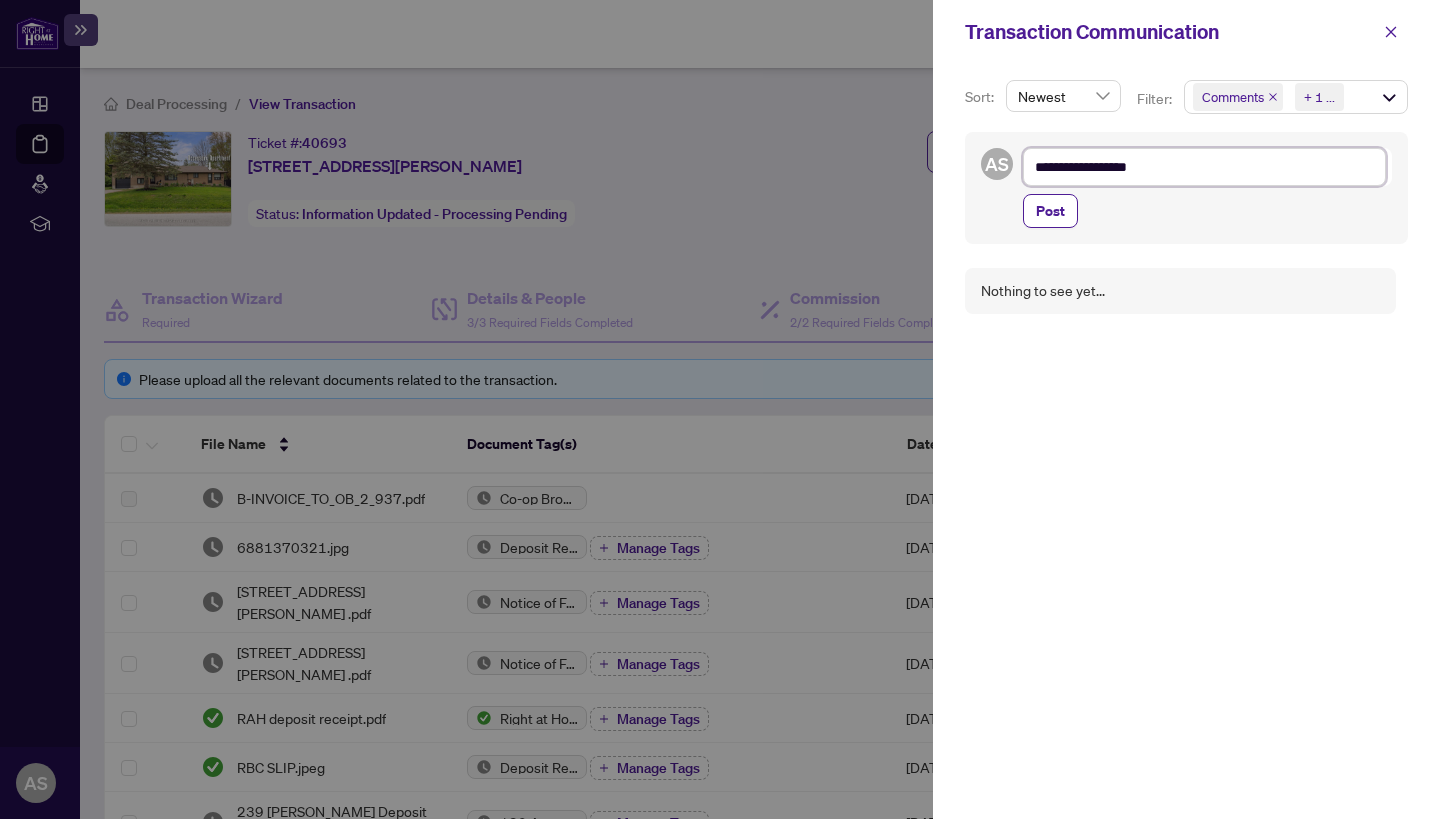 type on "**********" 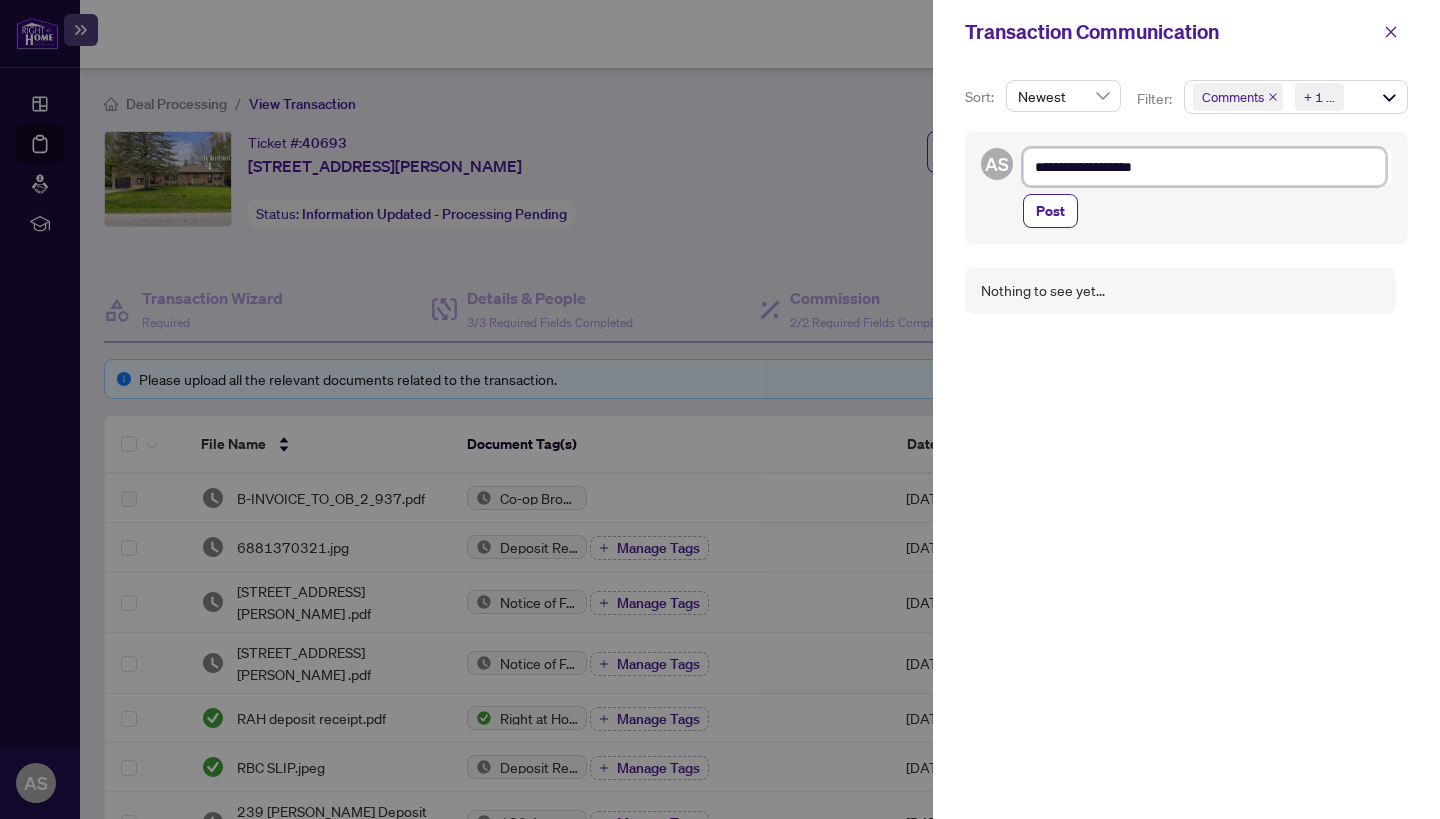 type on "**********" 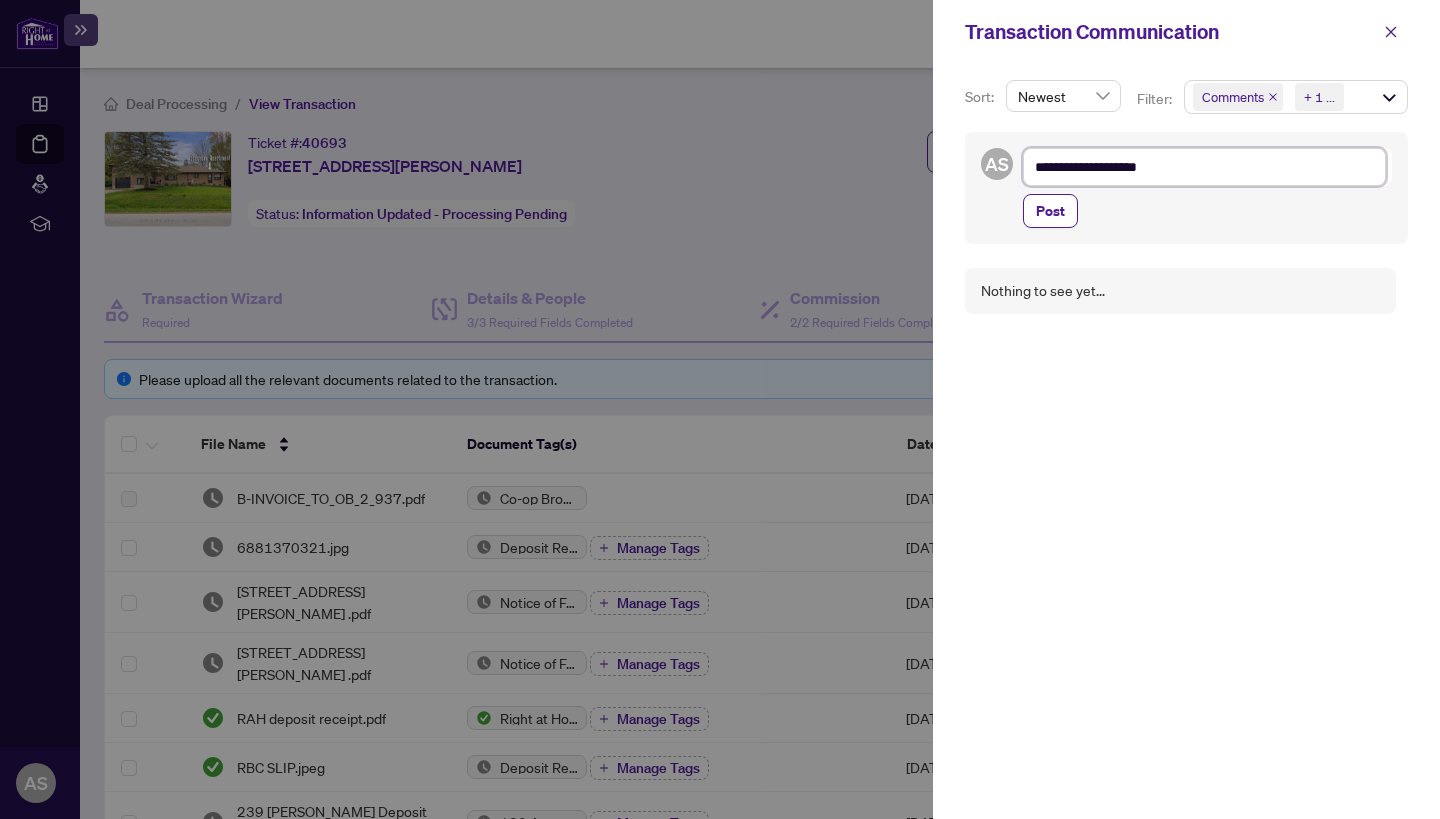 type on "**********" 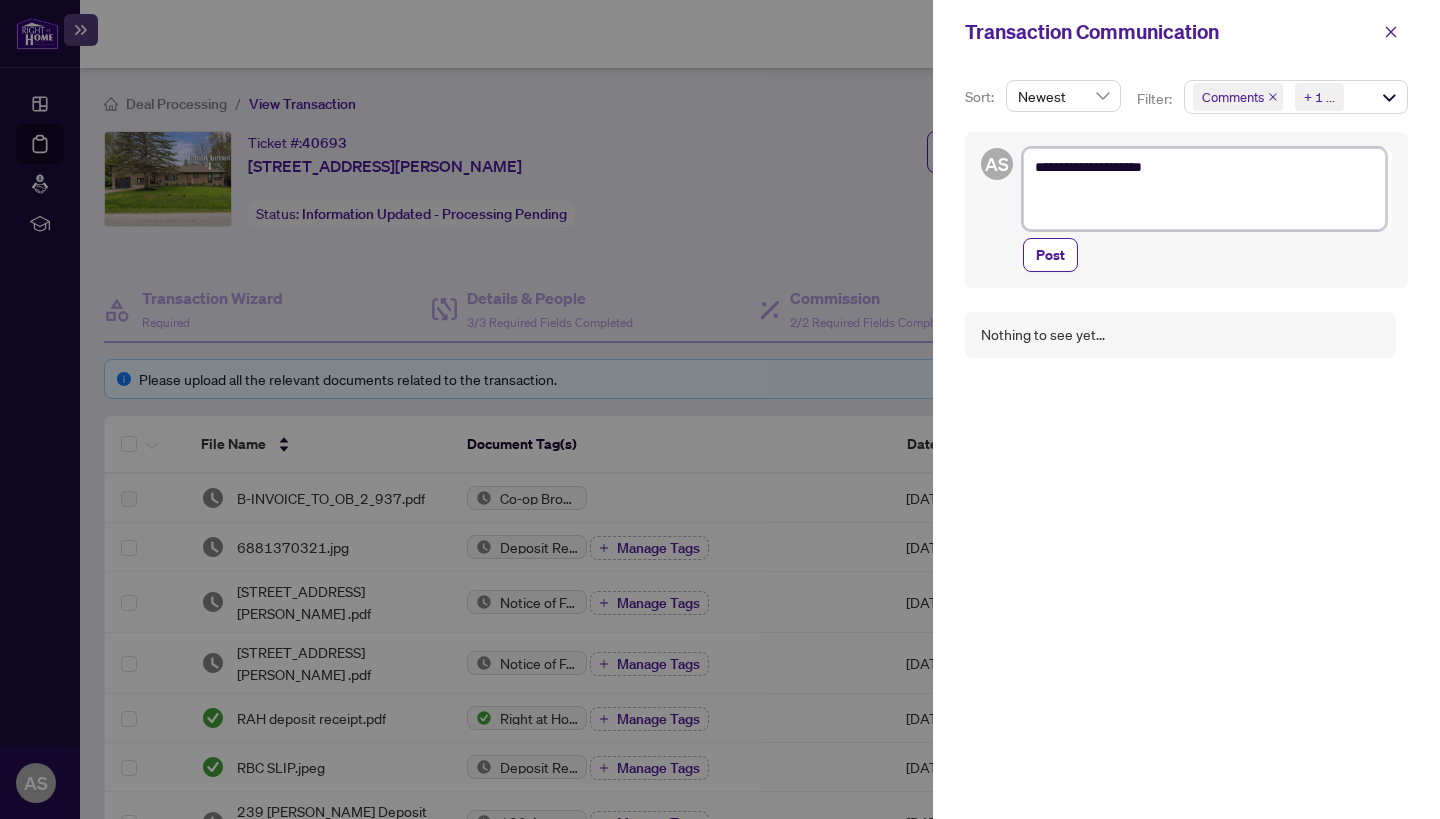 paste on "**********" 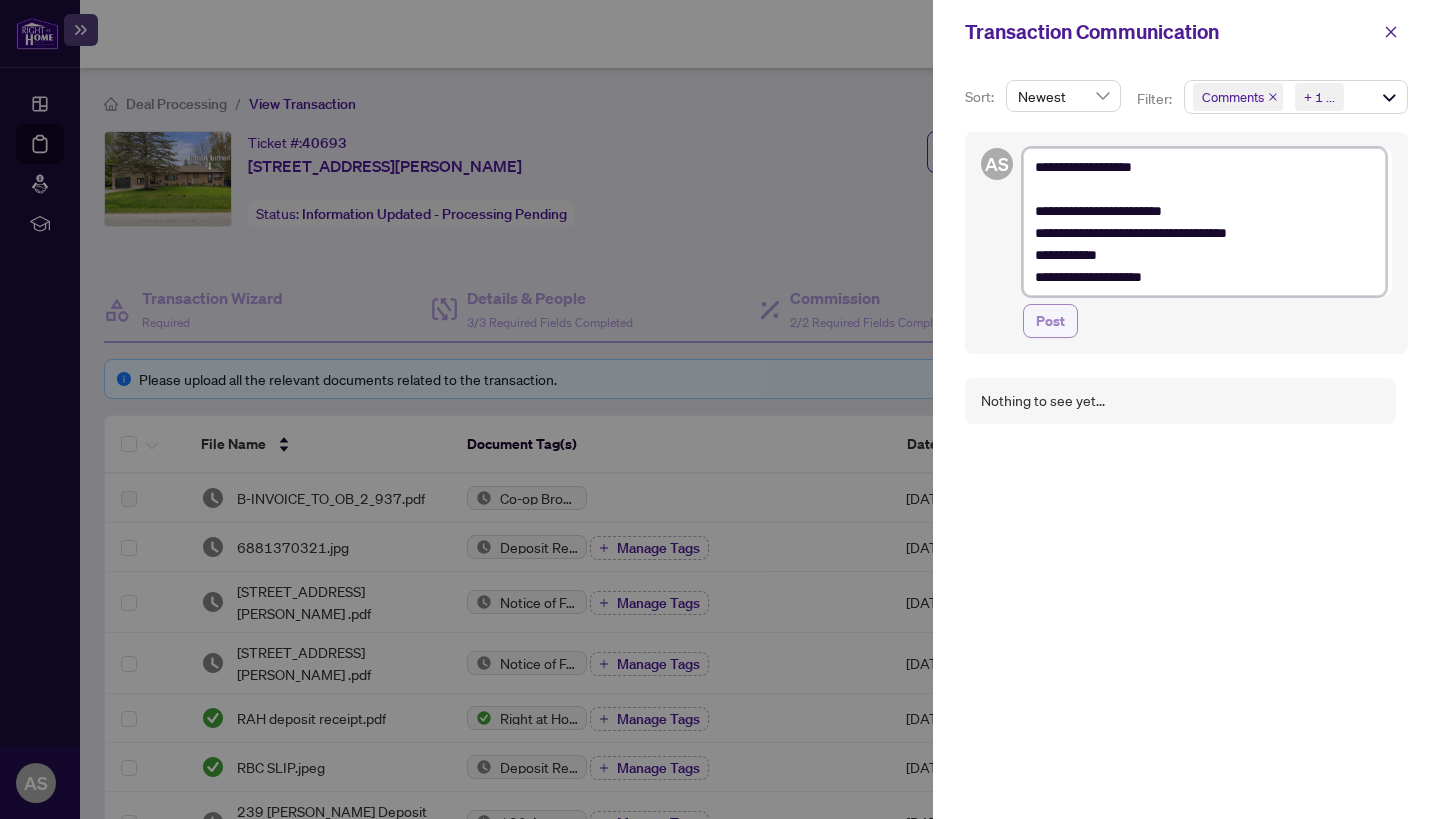 type on "**********" 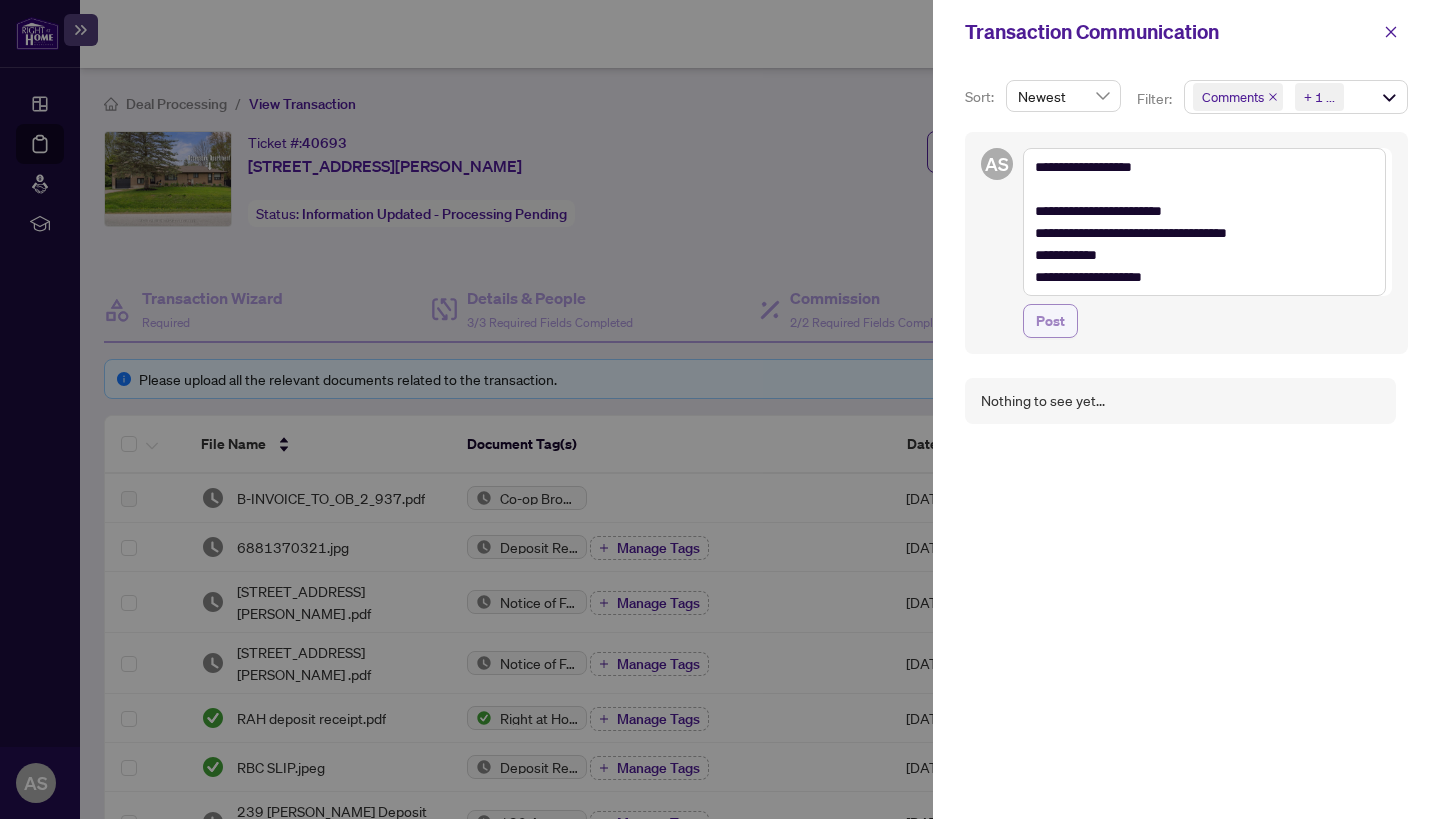 click on "Post" at bounding box center (1050, 321) 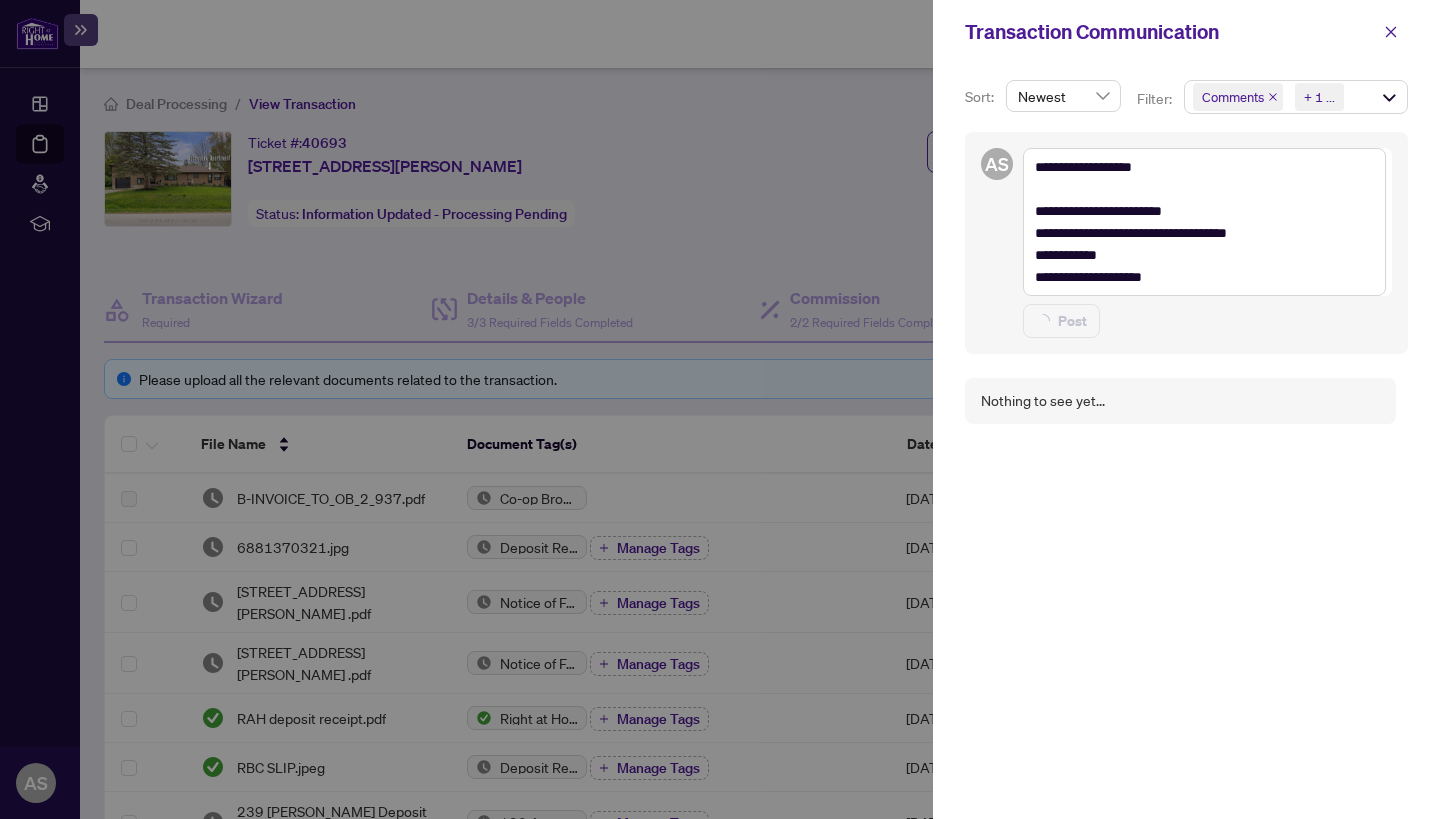 type 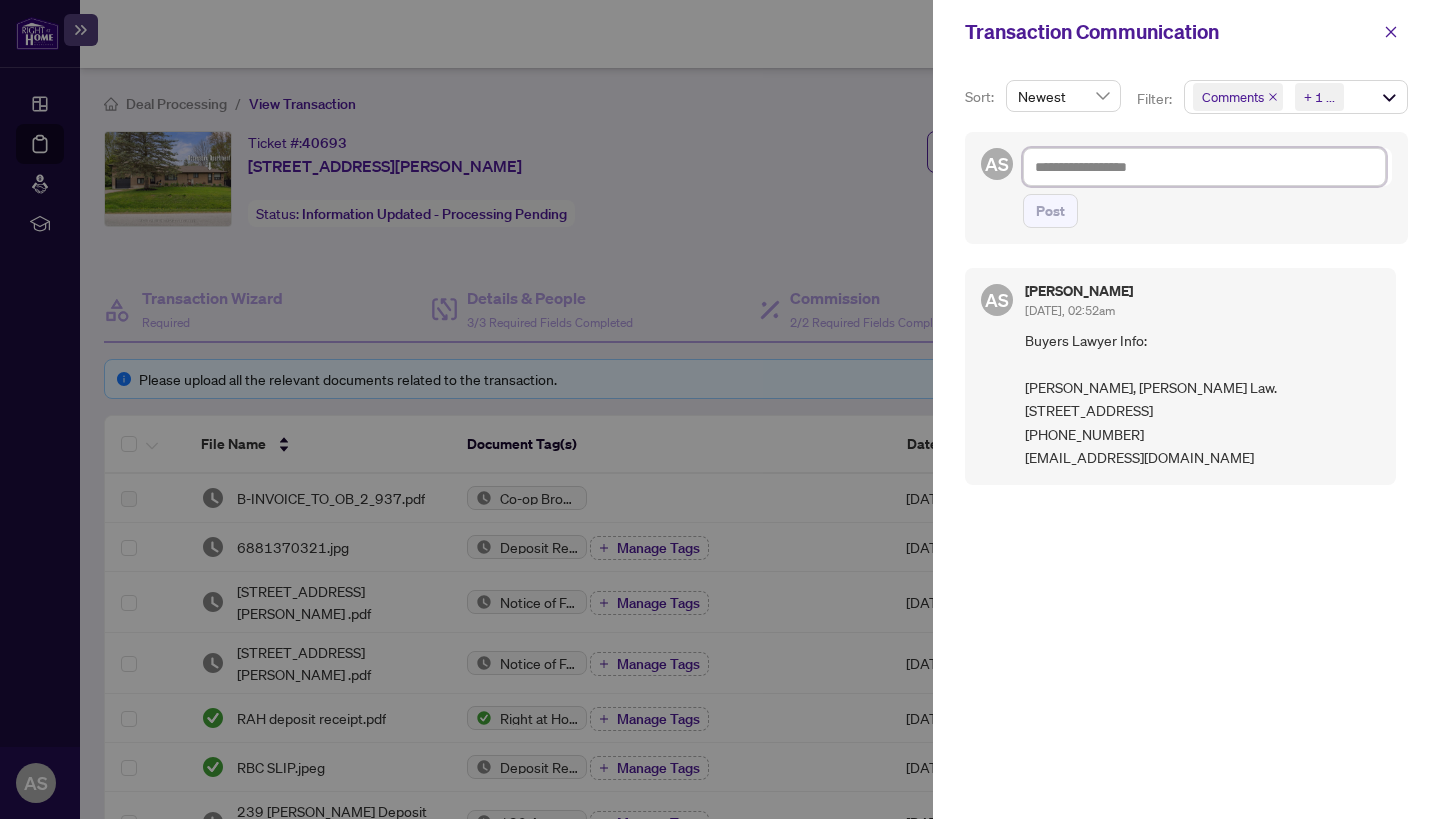 click at bounding box center (1204, 167) 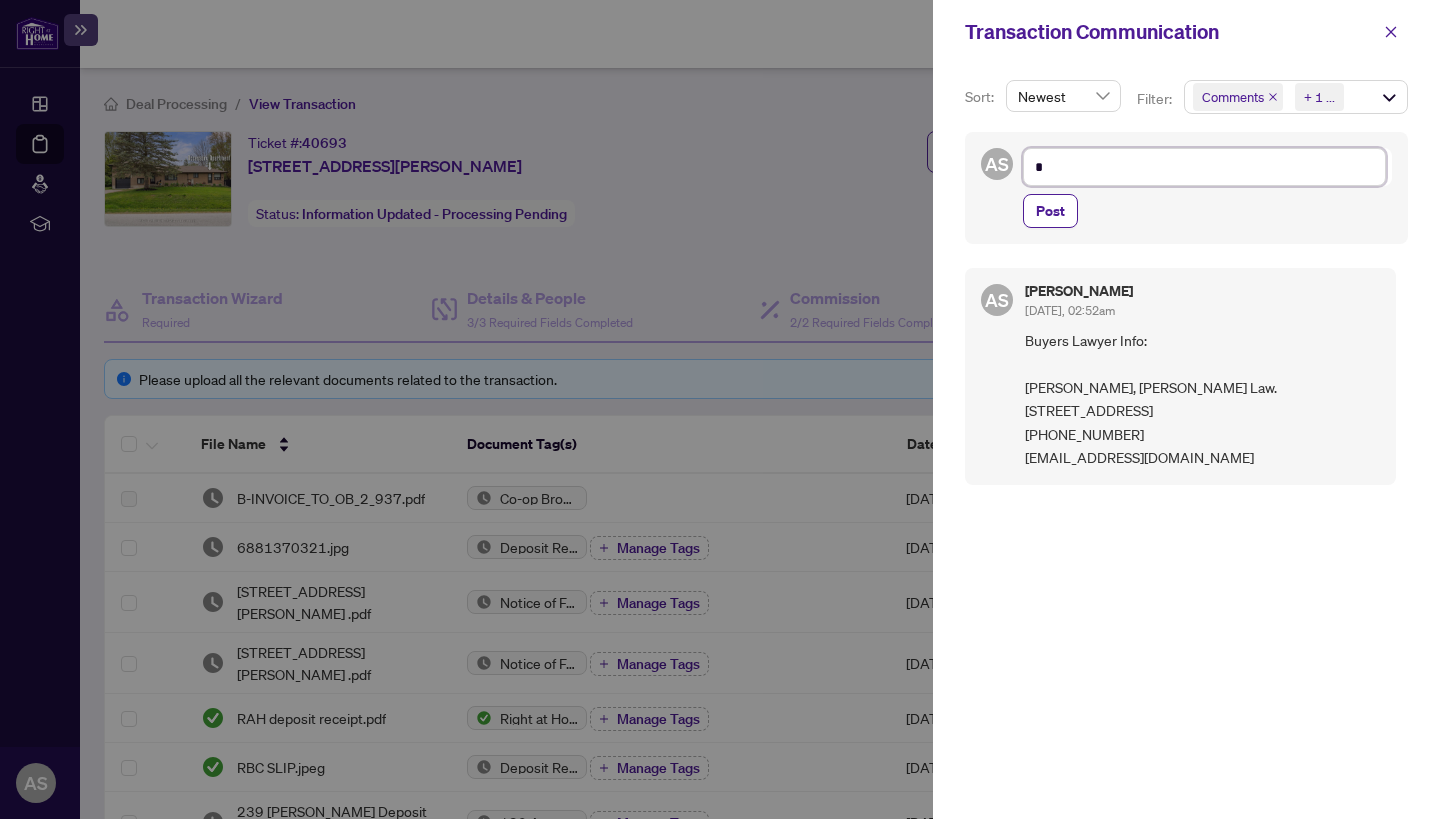 type on "**" 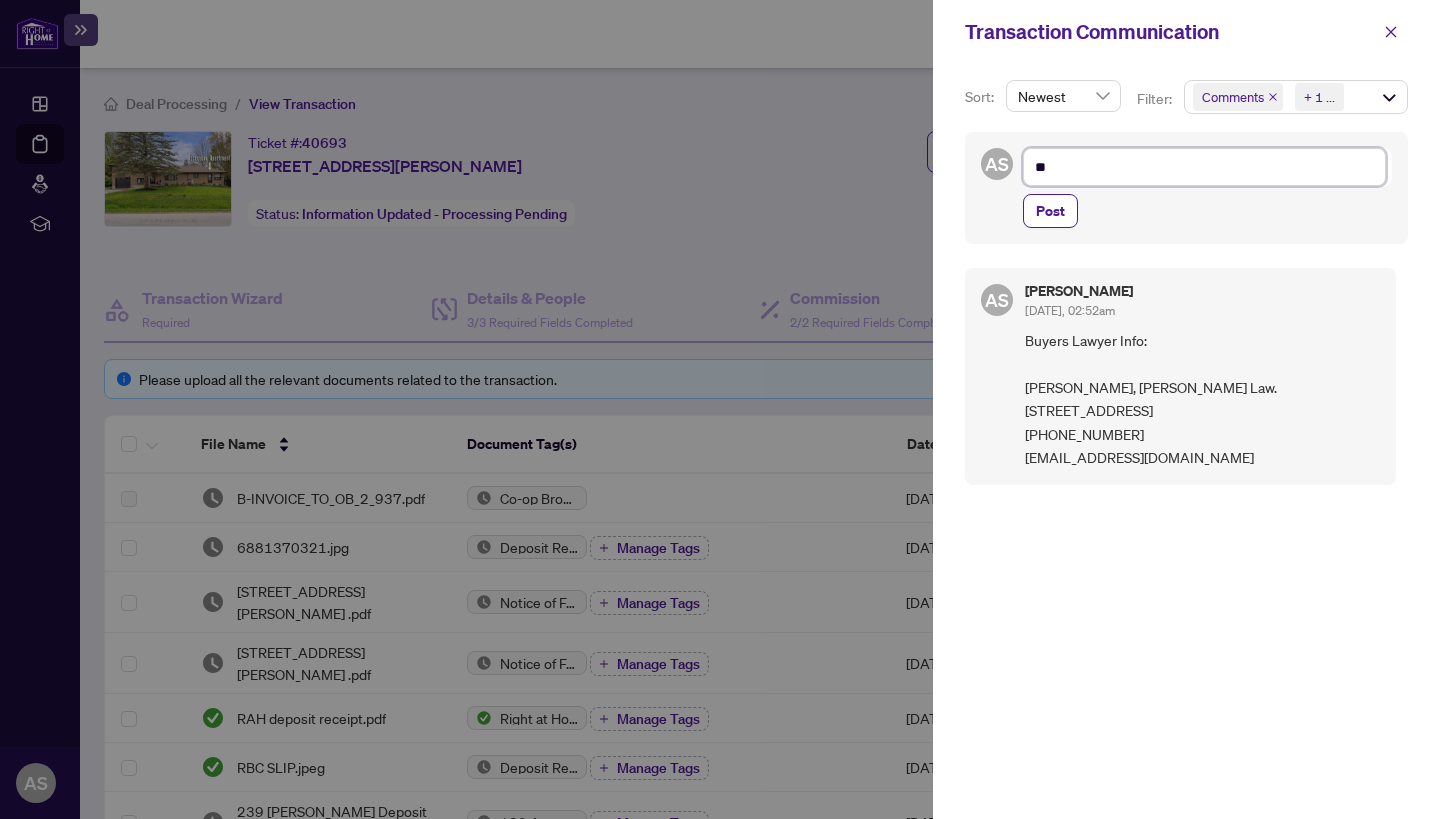 type on "***" 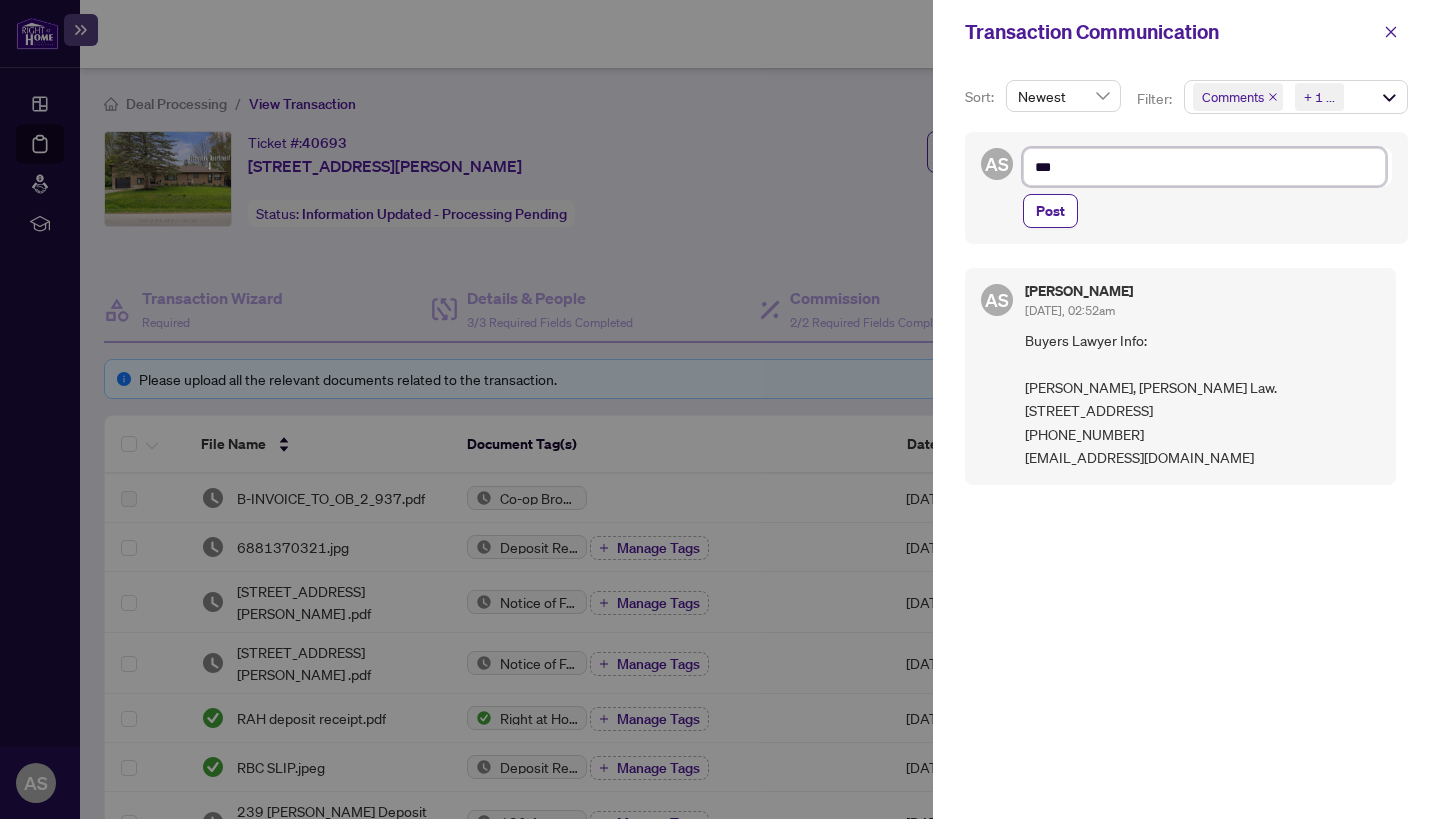 type on "****" 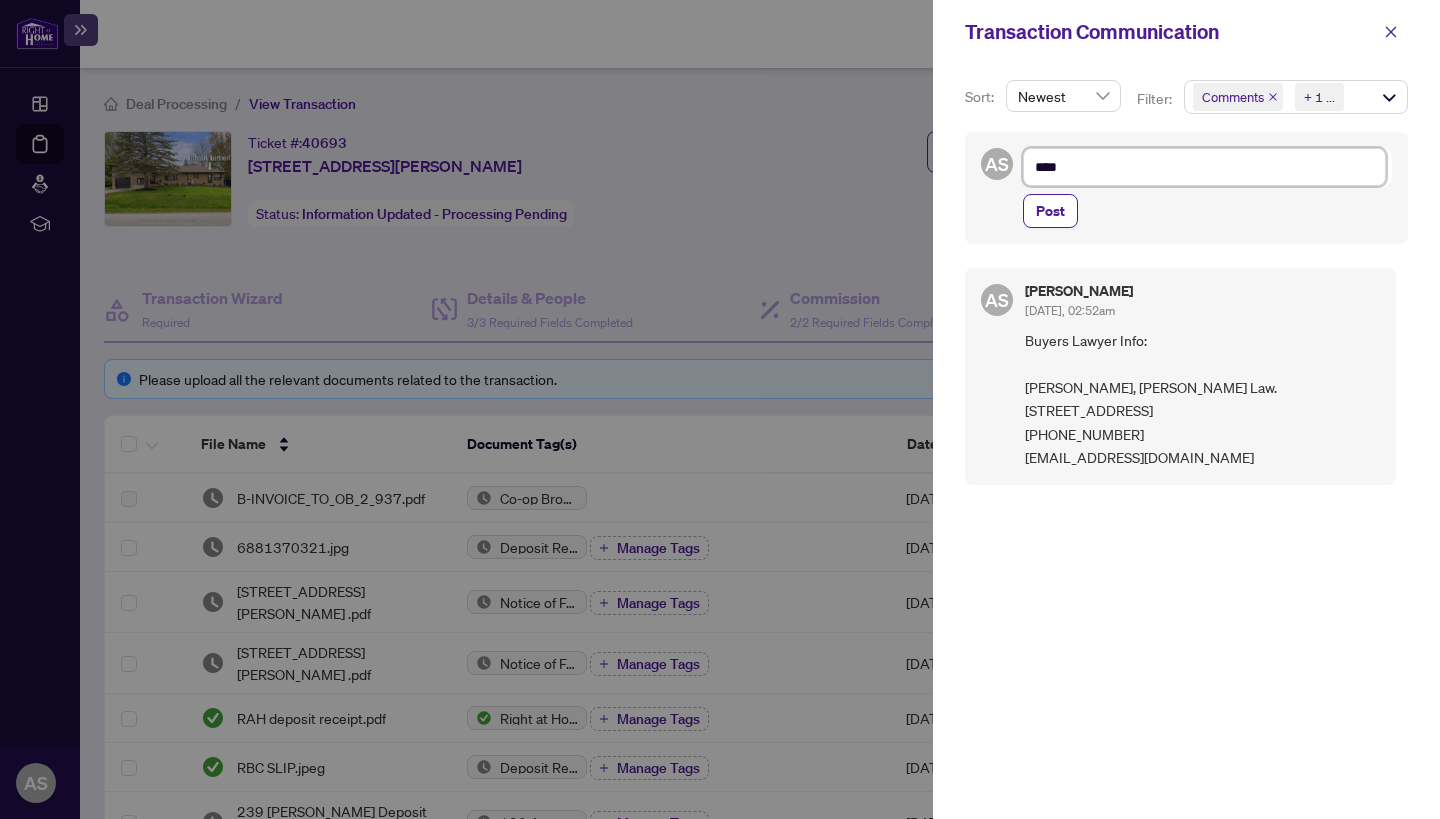 type on "*****" 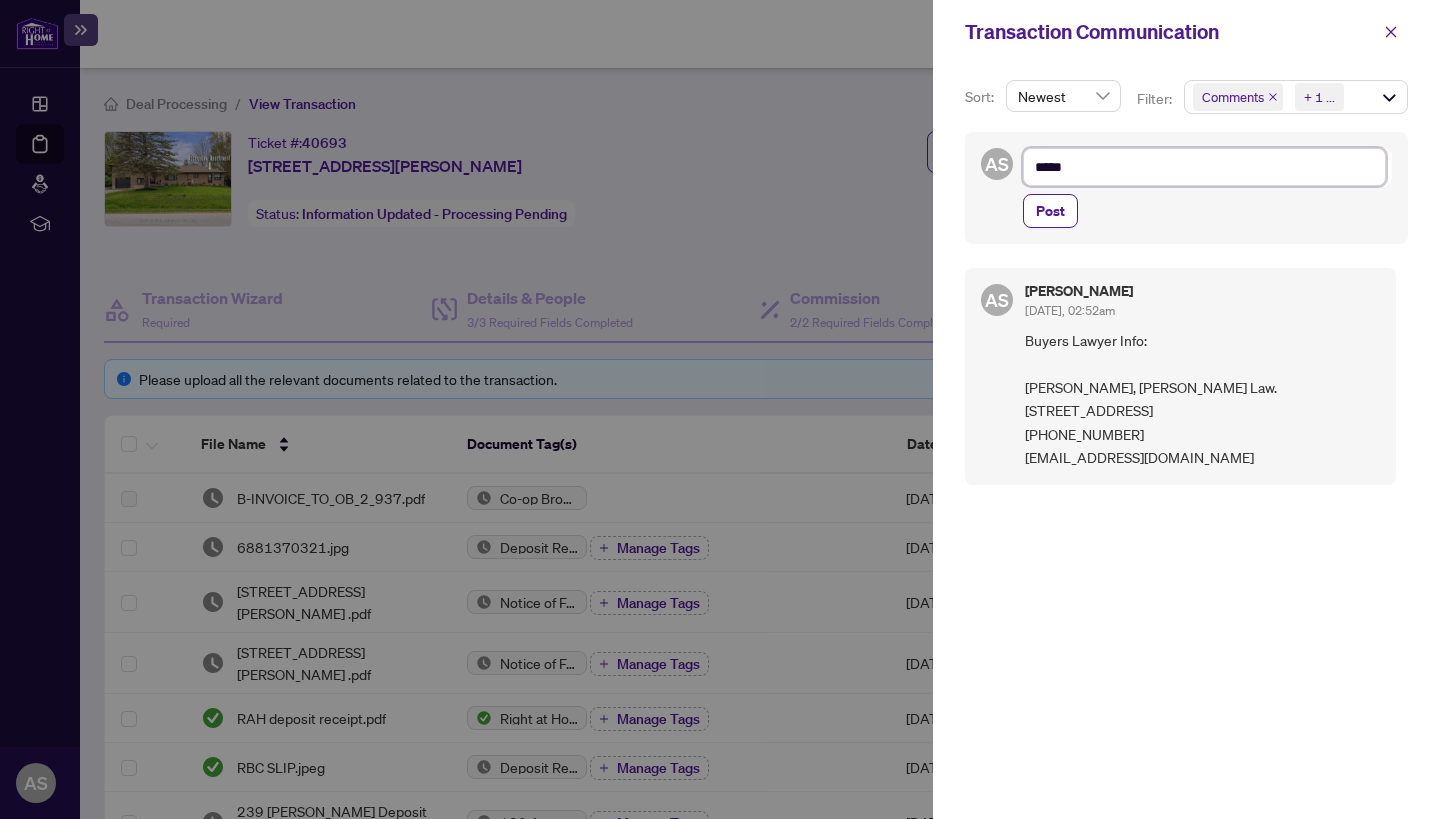 type on "******" 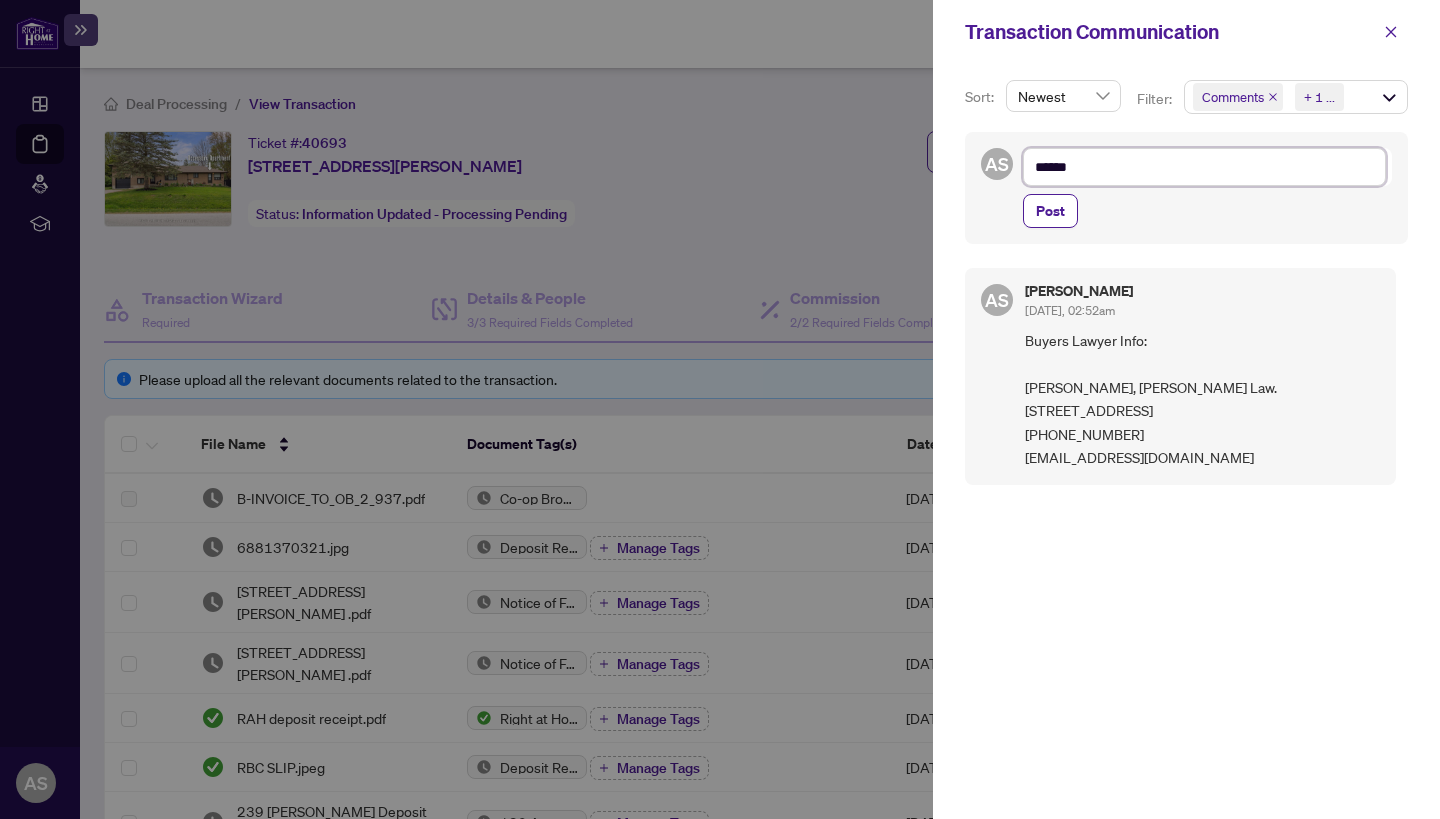 type on "*******" 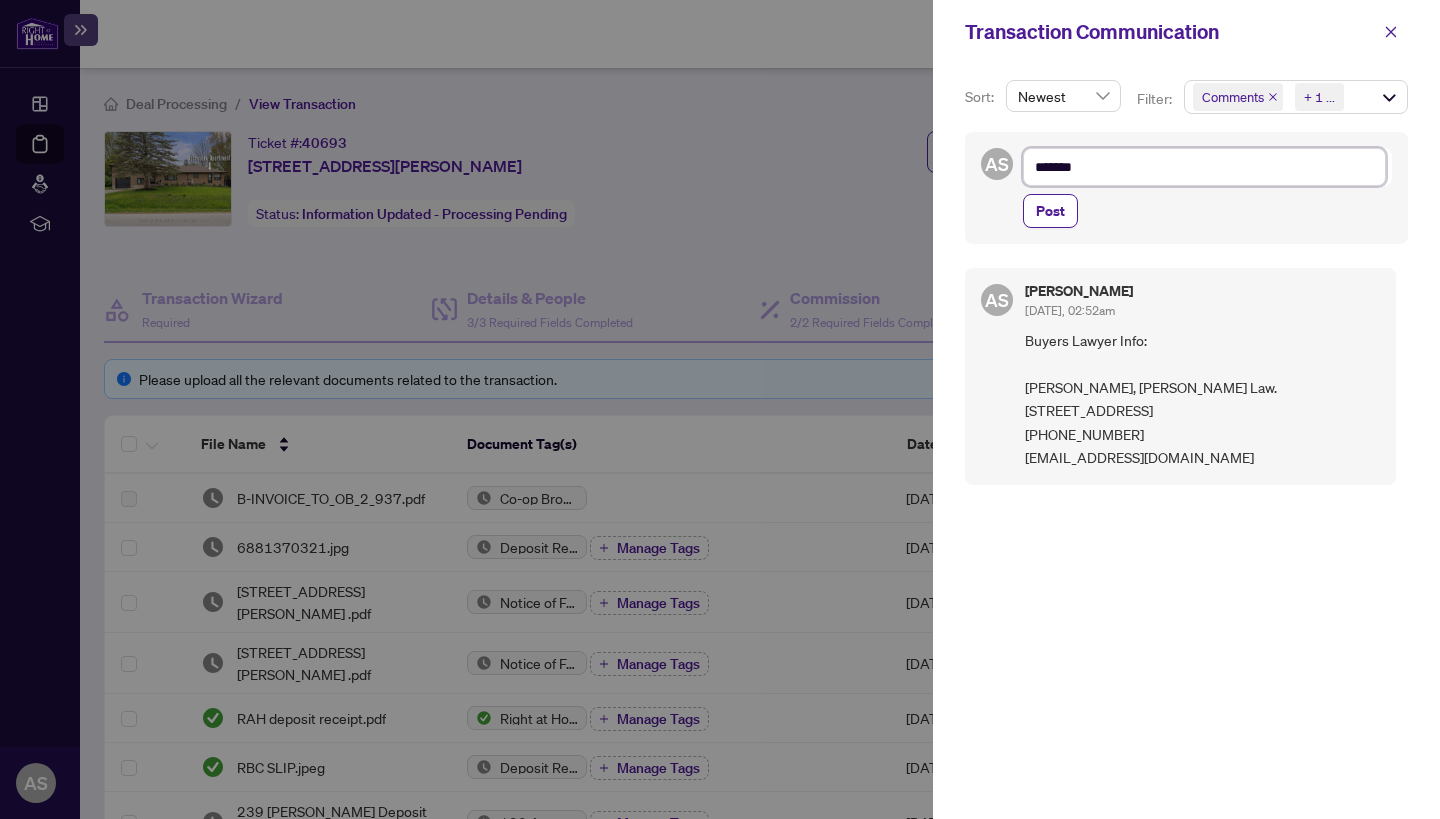 type on "********" 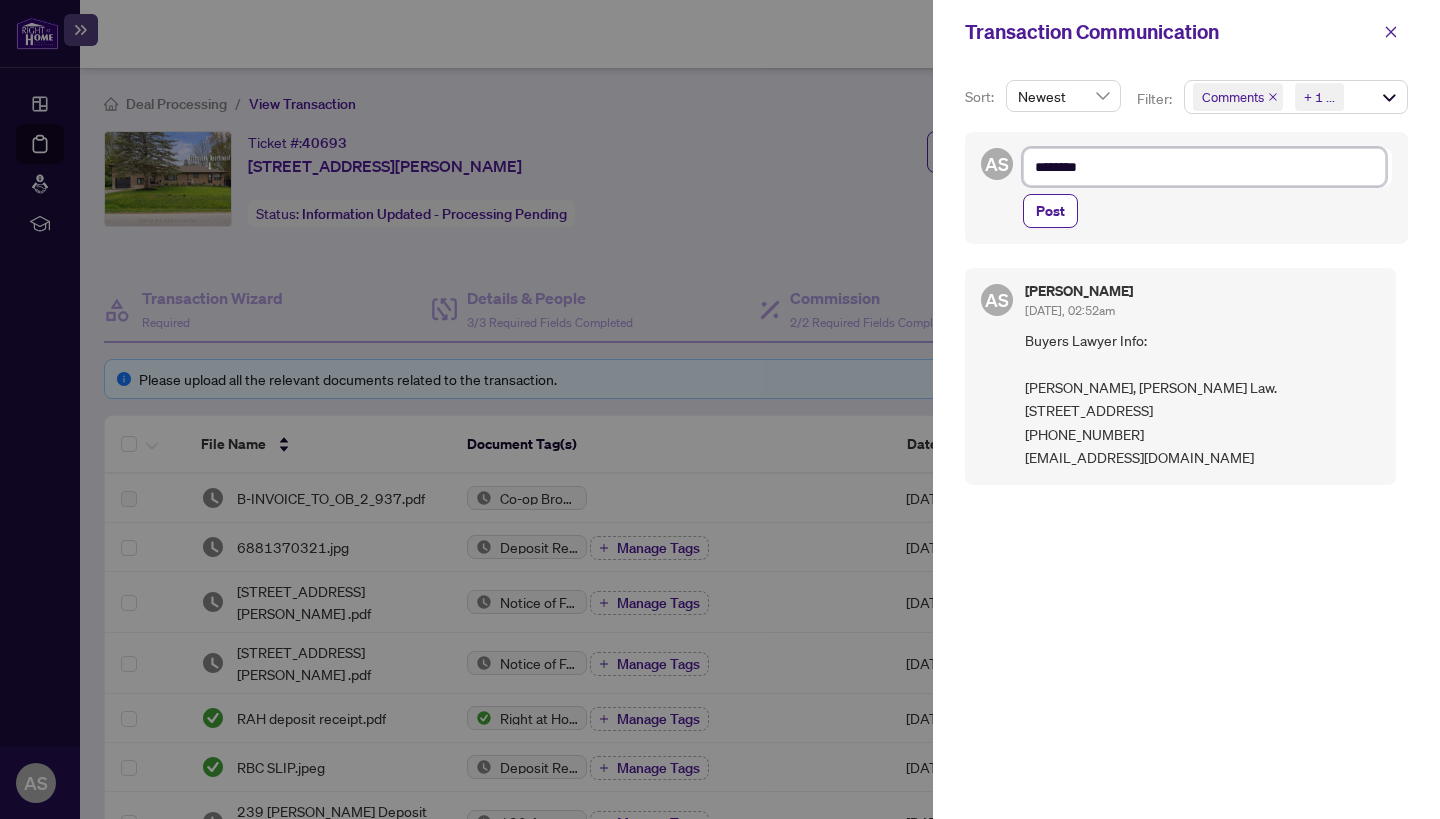 type on "********" 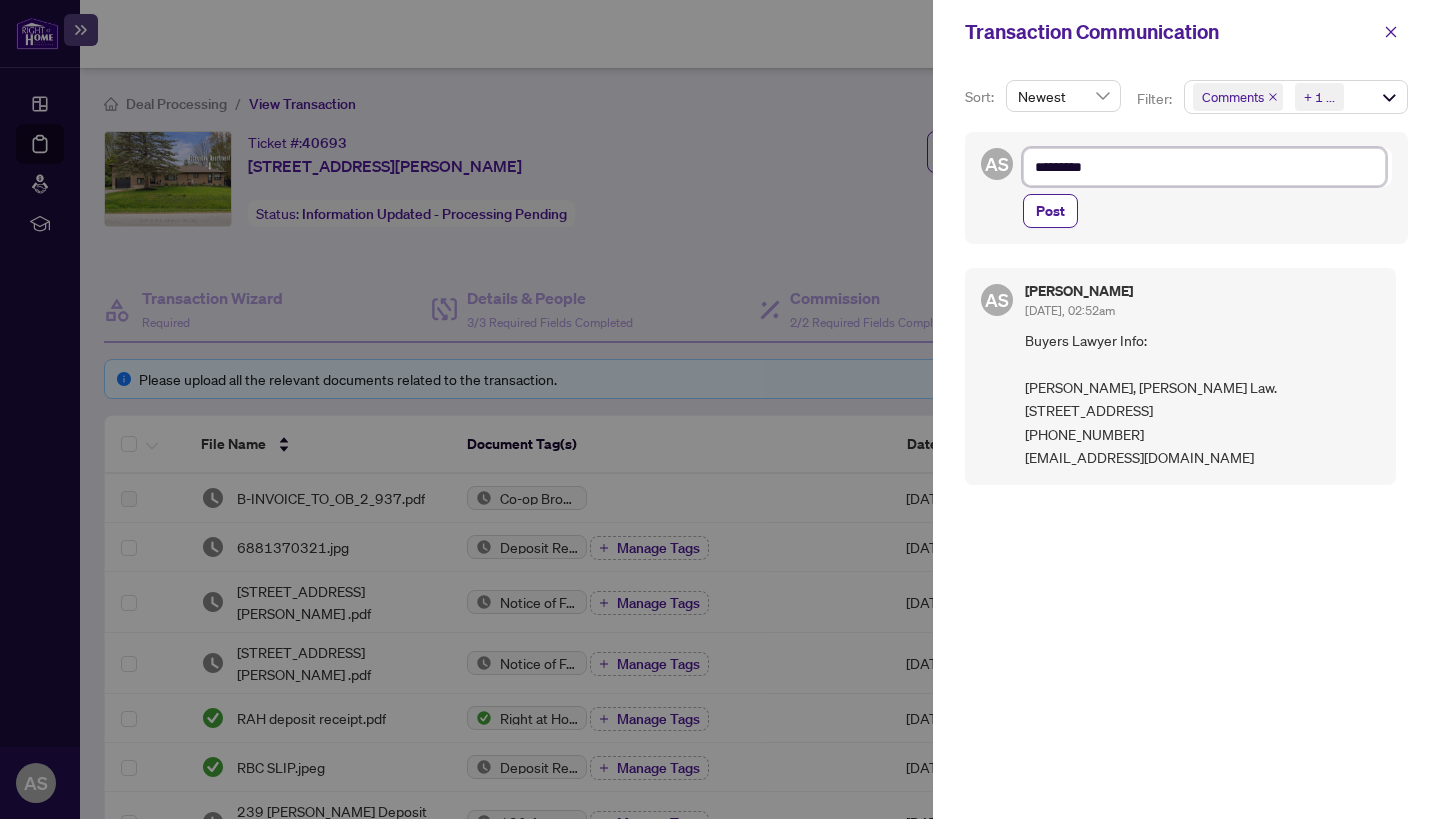 type on "**********" 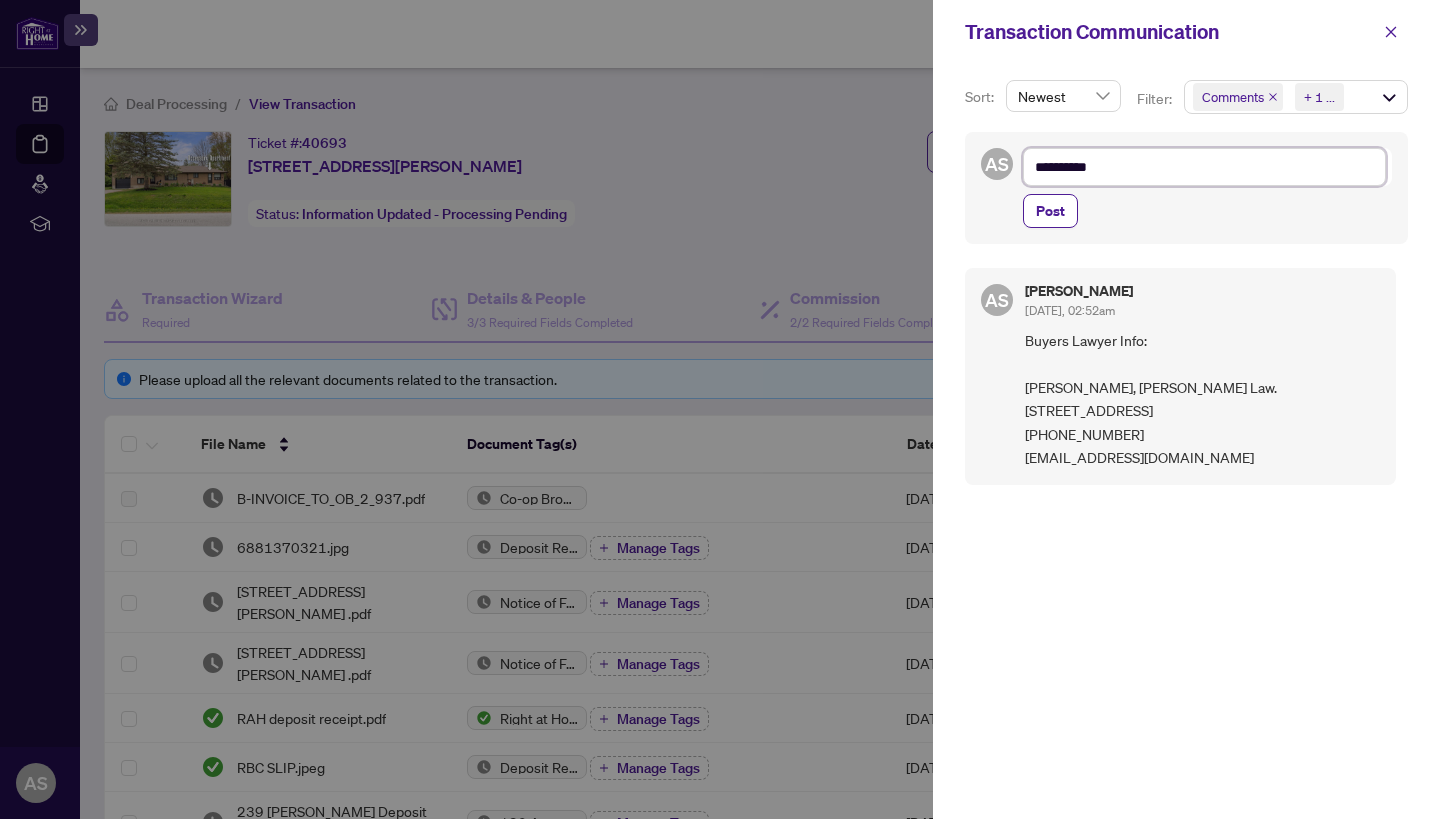 type on "**********" 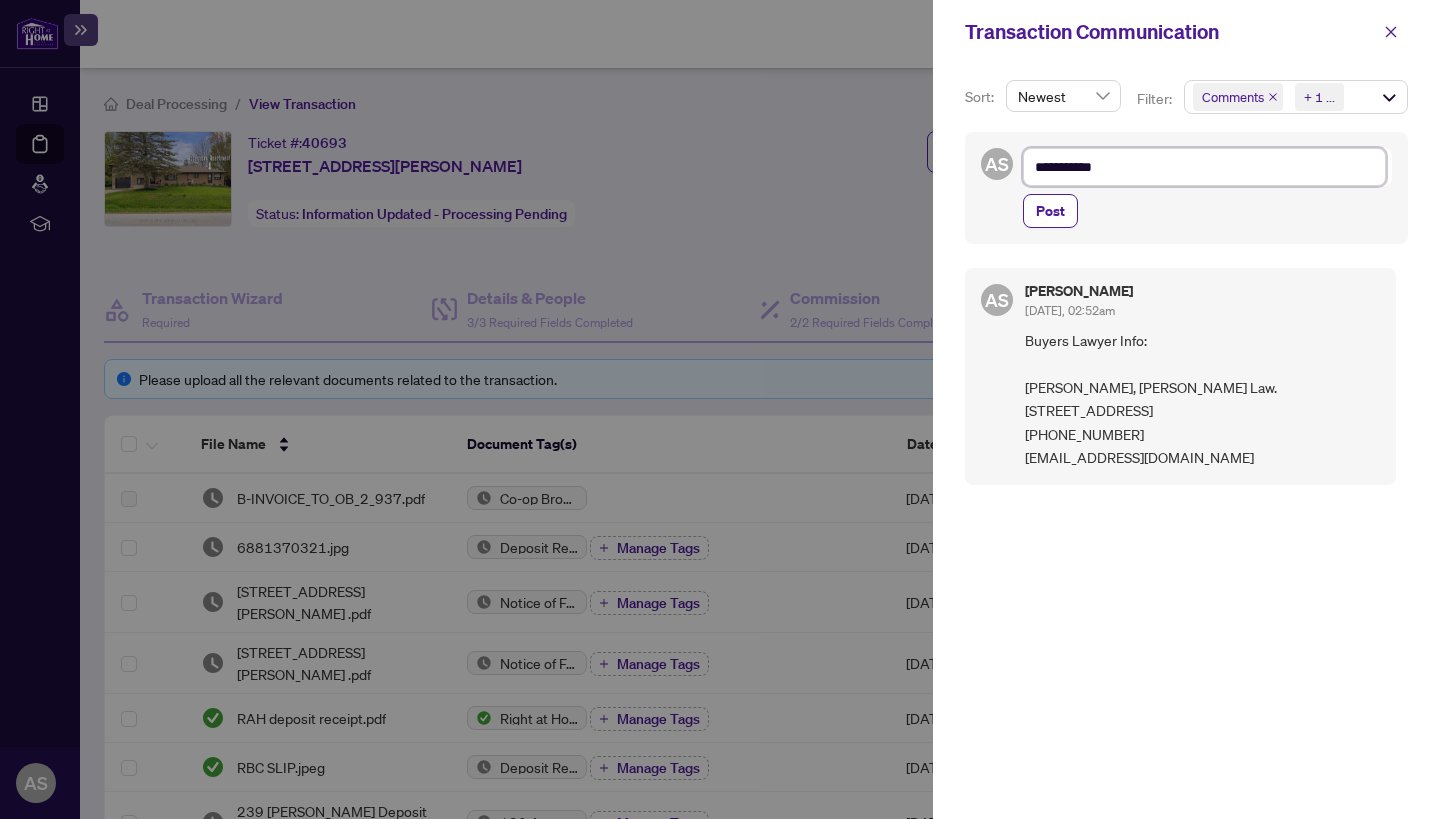 type on "**********" 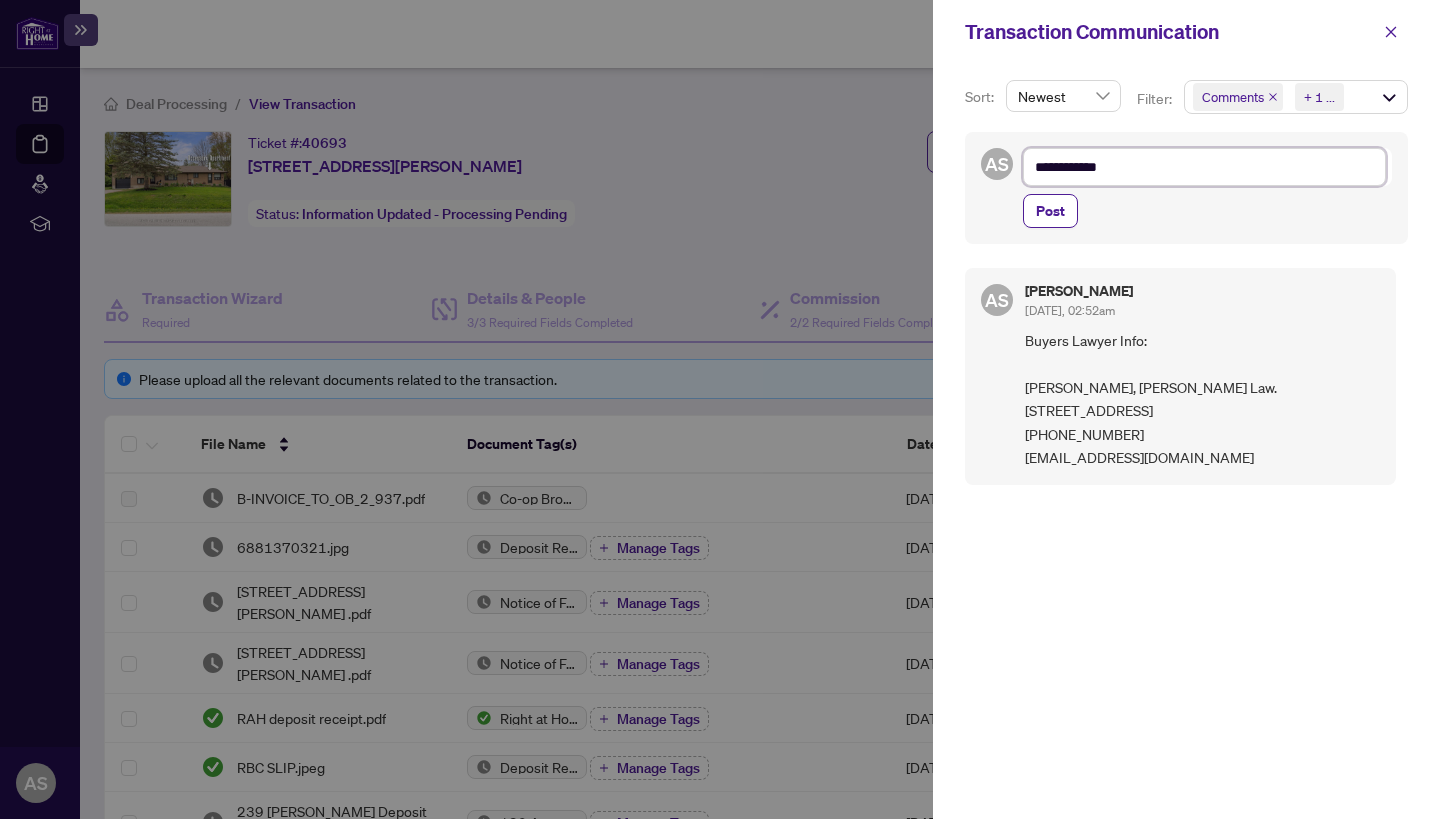 type on "**********" 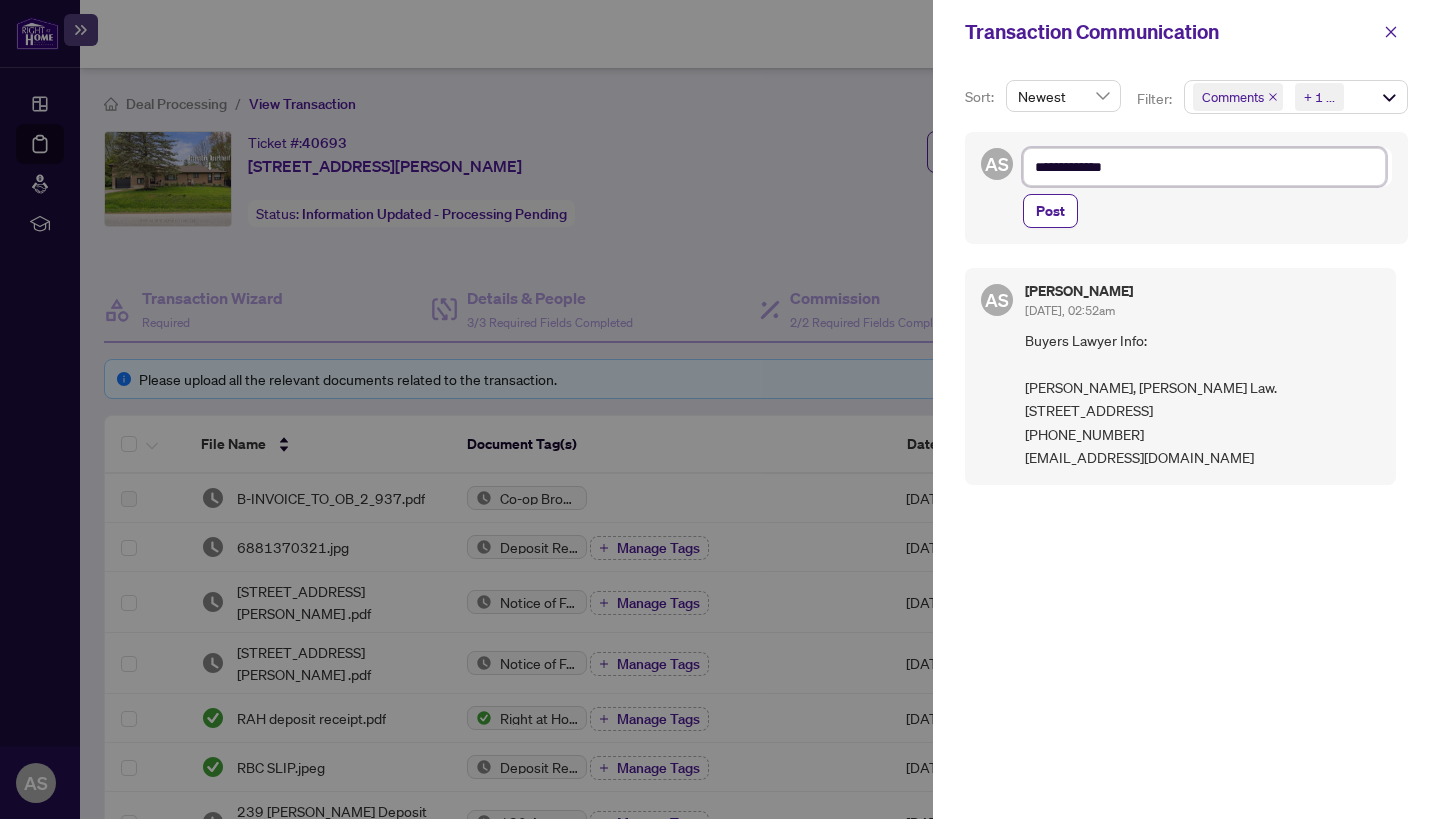 type on "**********" 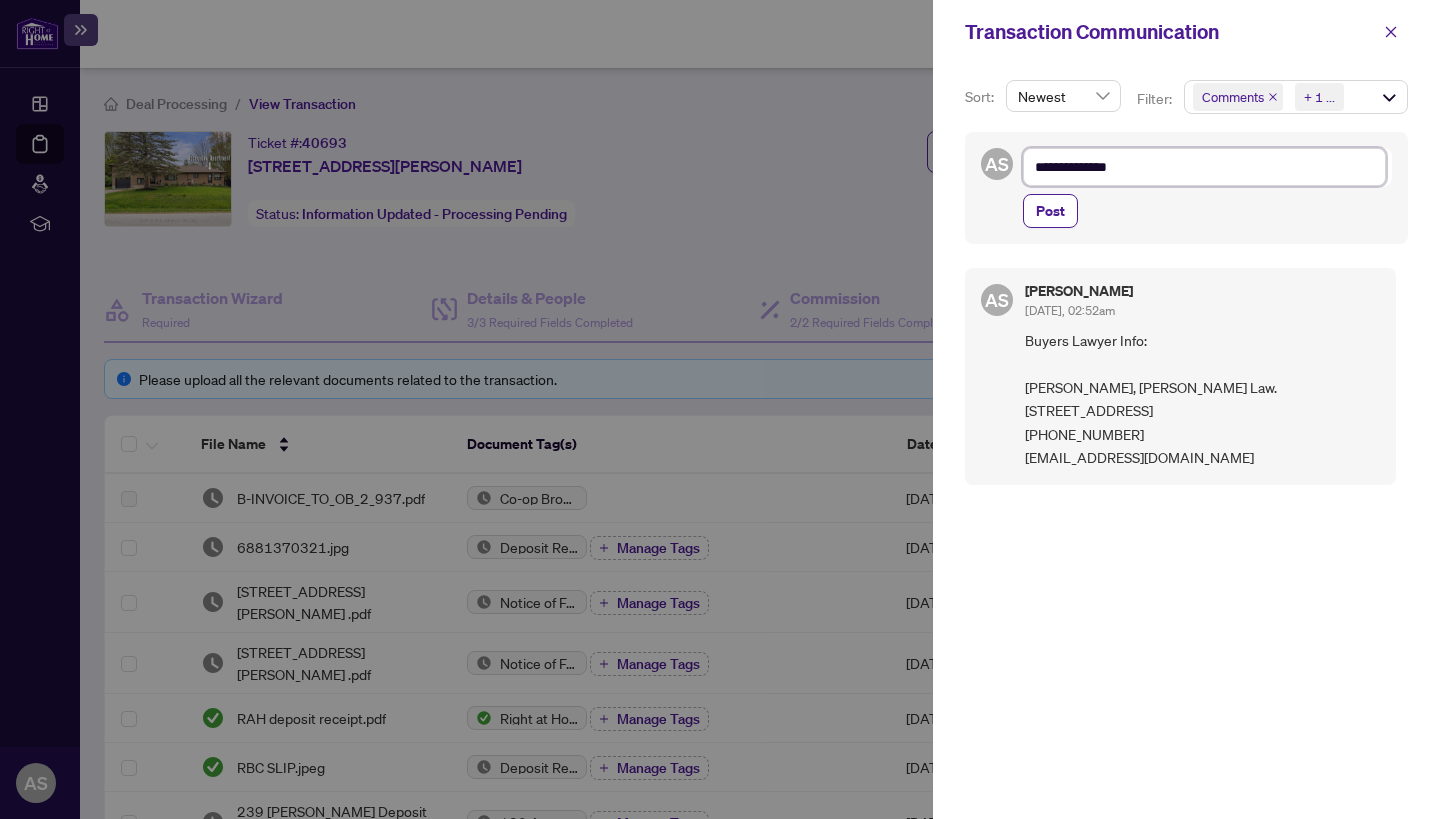 type on "**********" 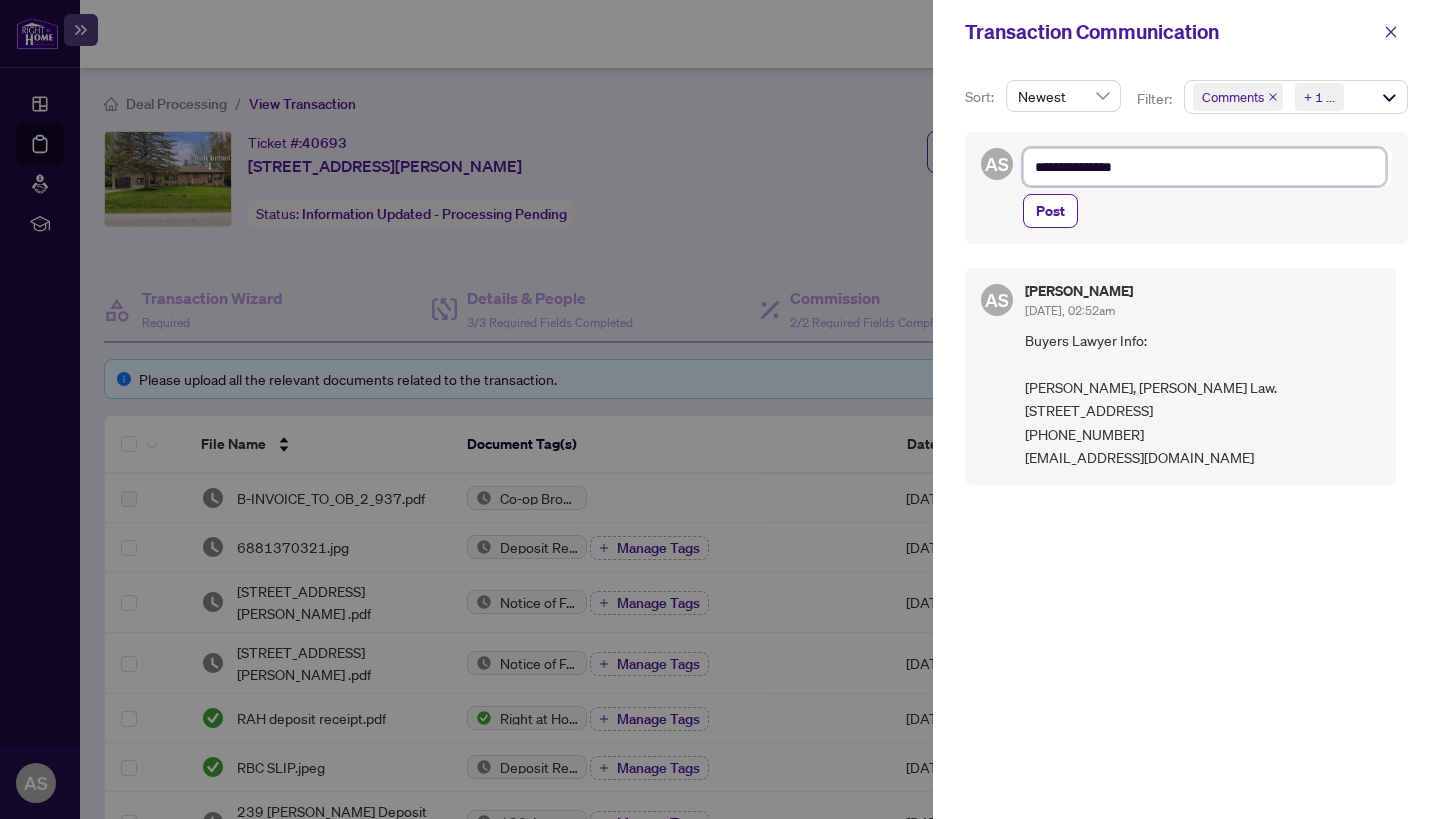 type on "**********" 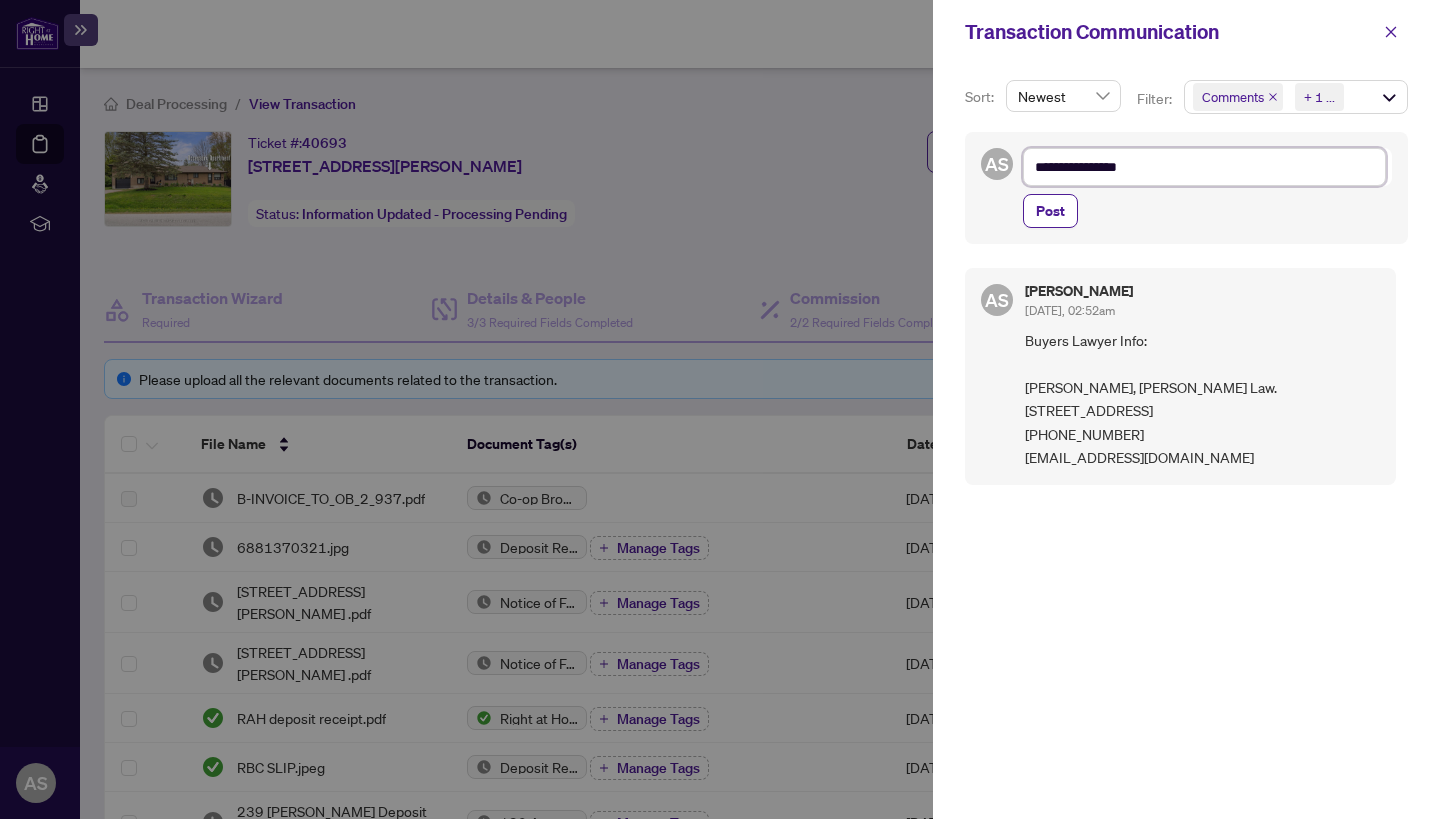 type on "**********" 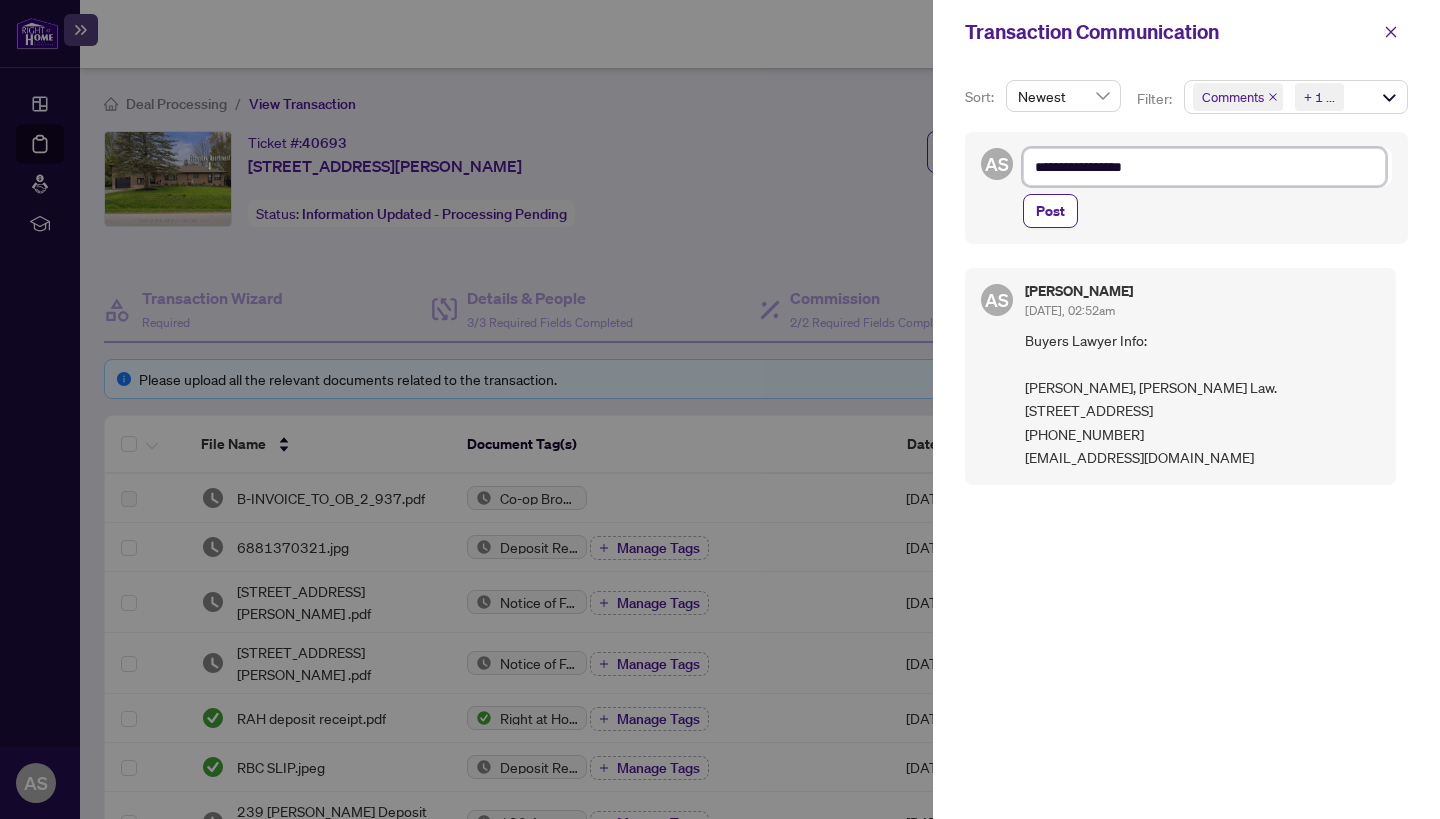 type on "**********" 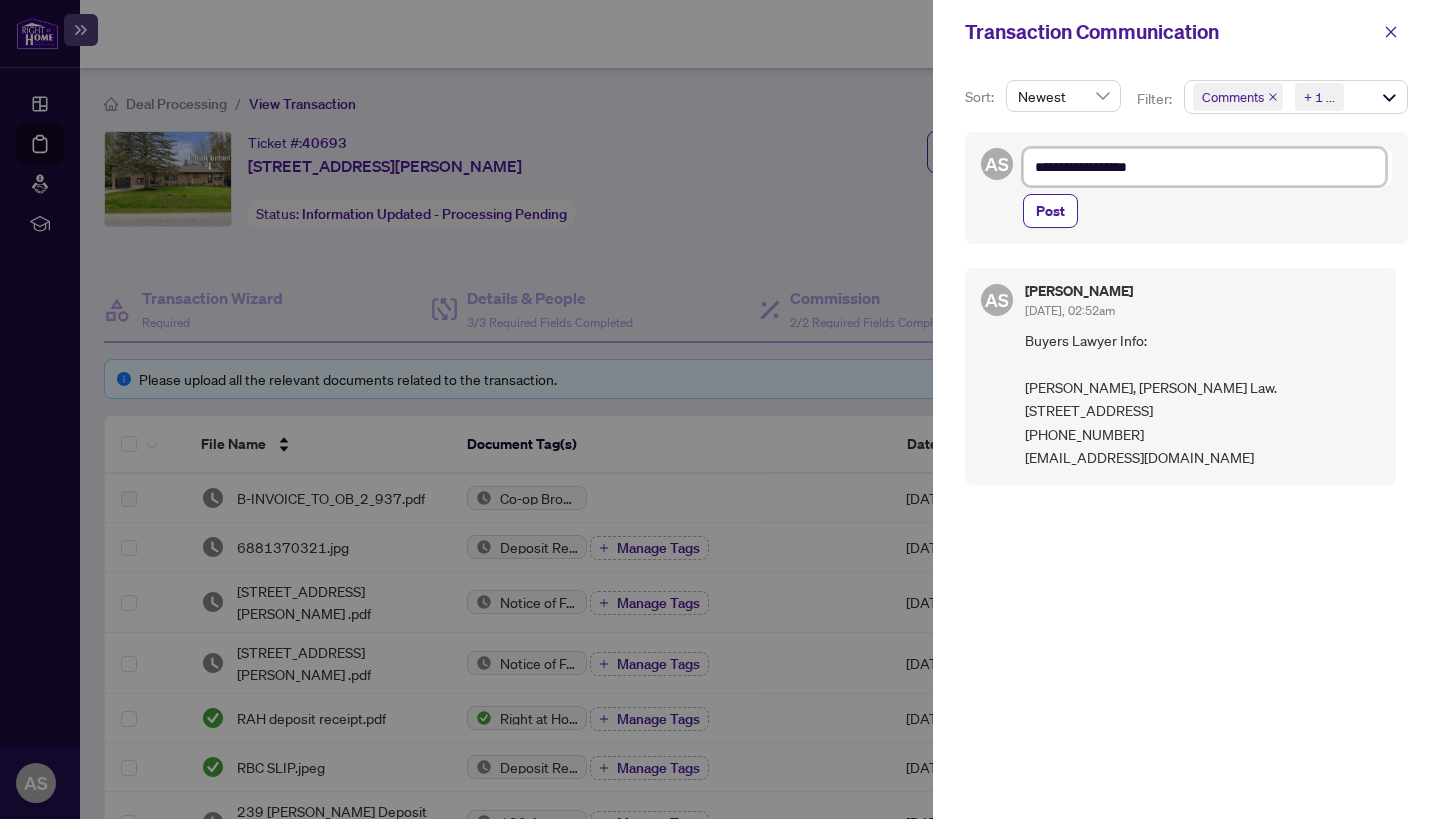 type on "**********" 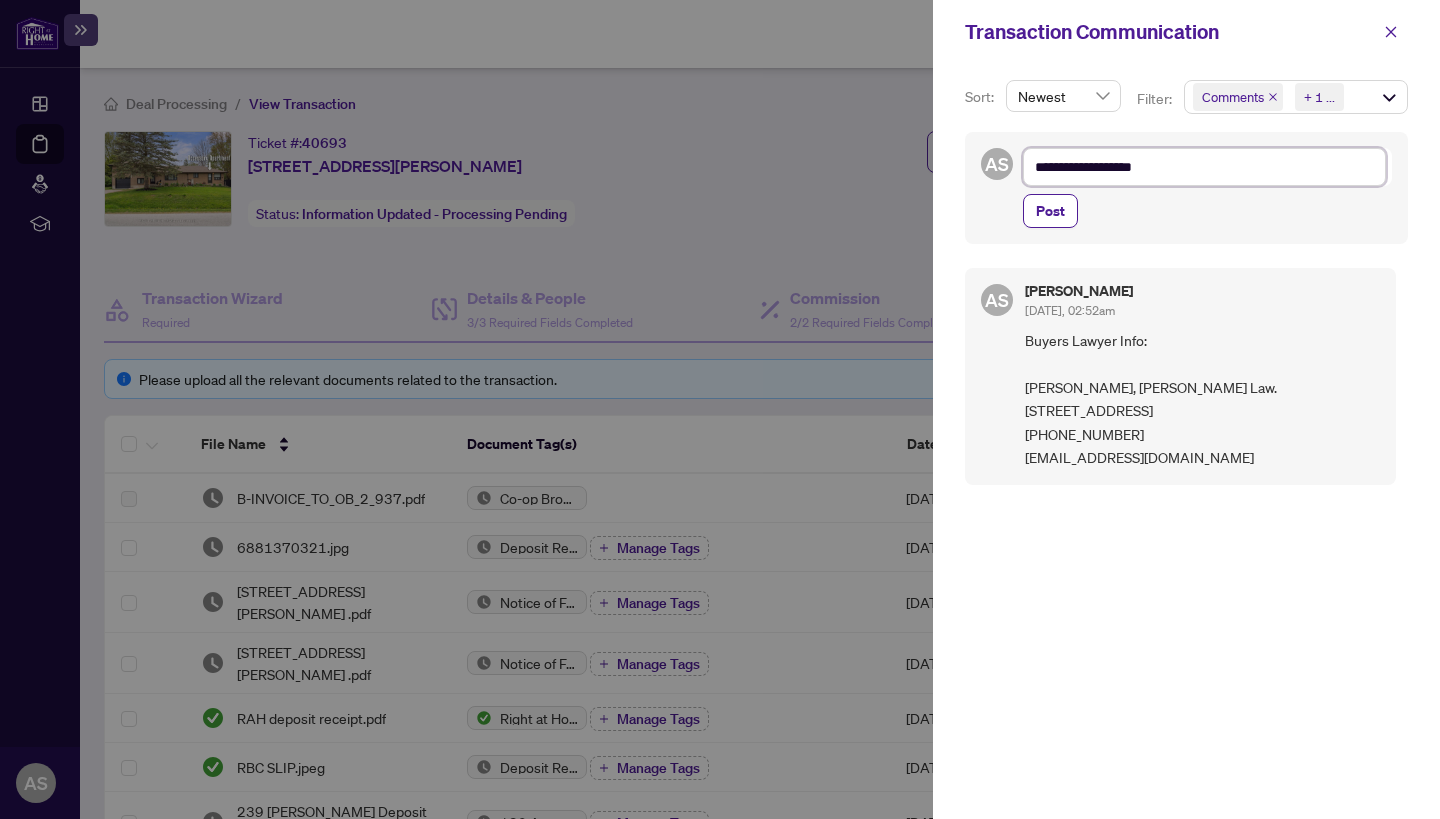 type on "**********" 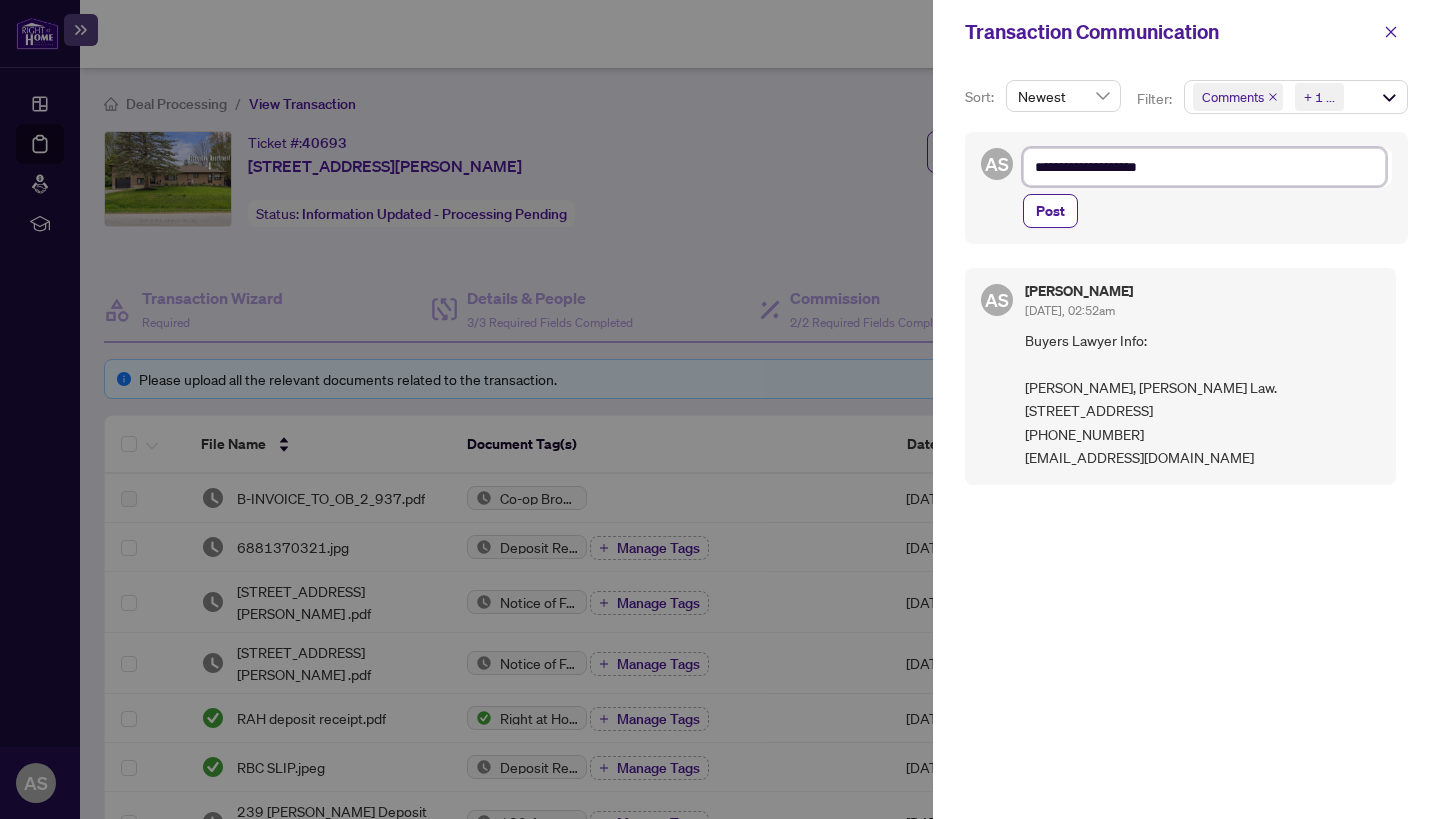 type on "**********" 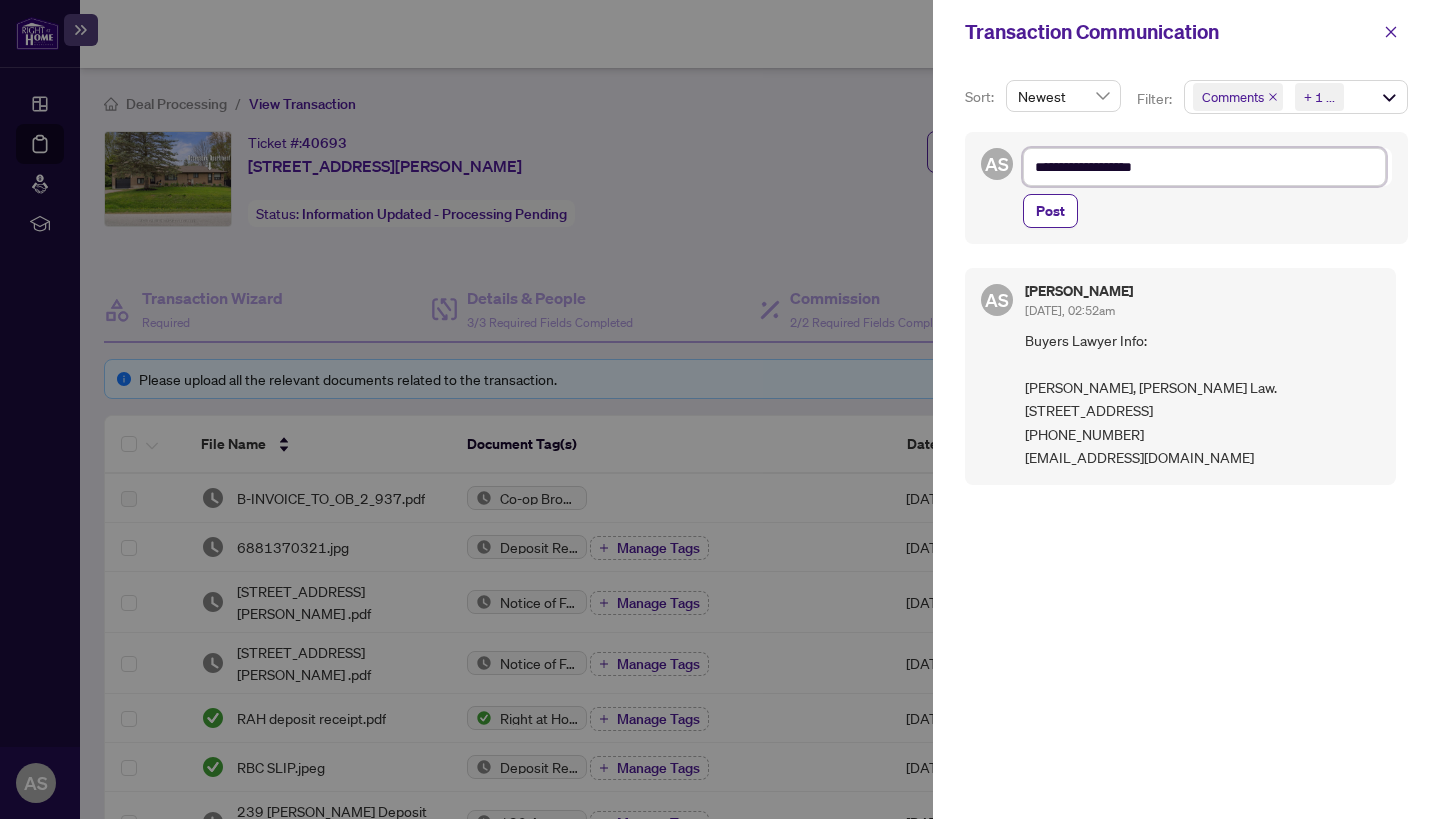 type on "**********" 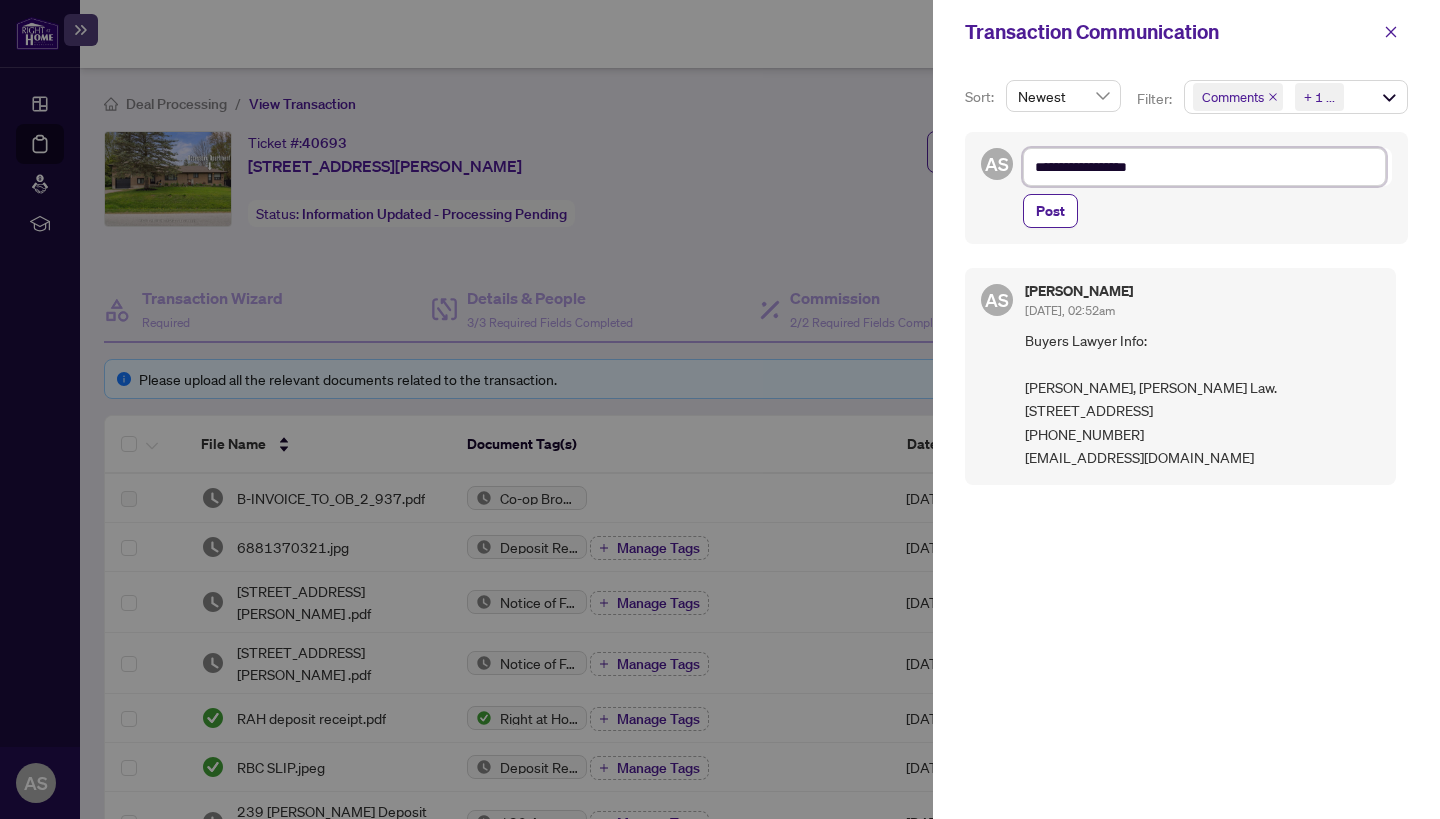 type on "**********" 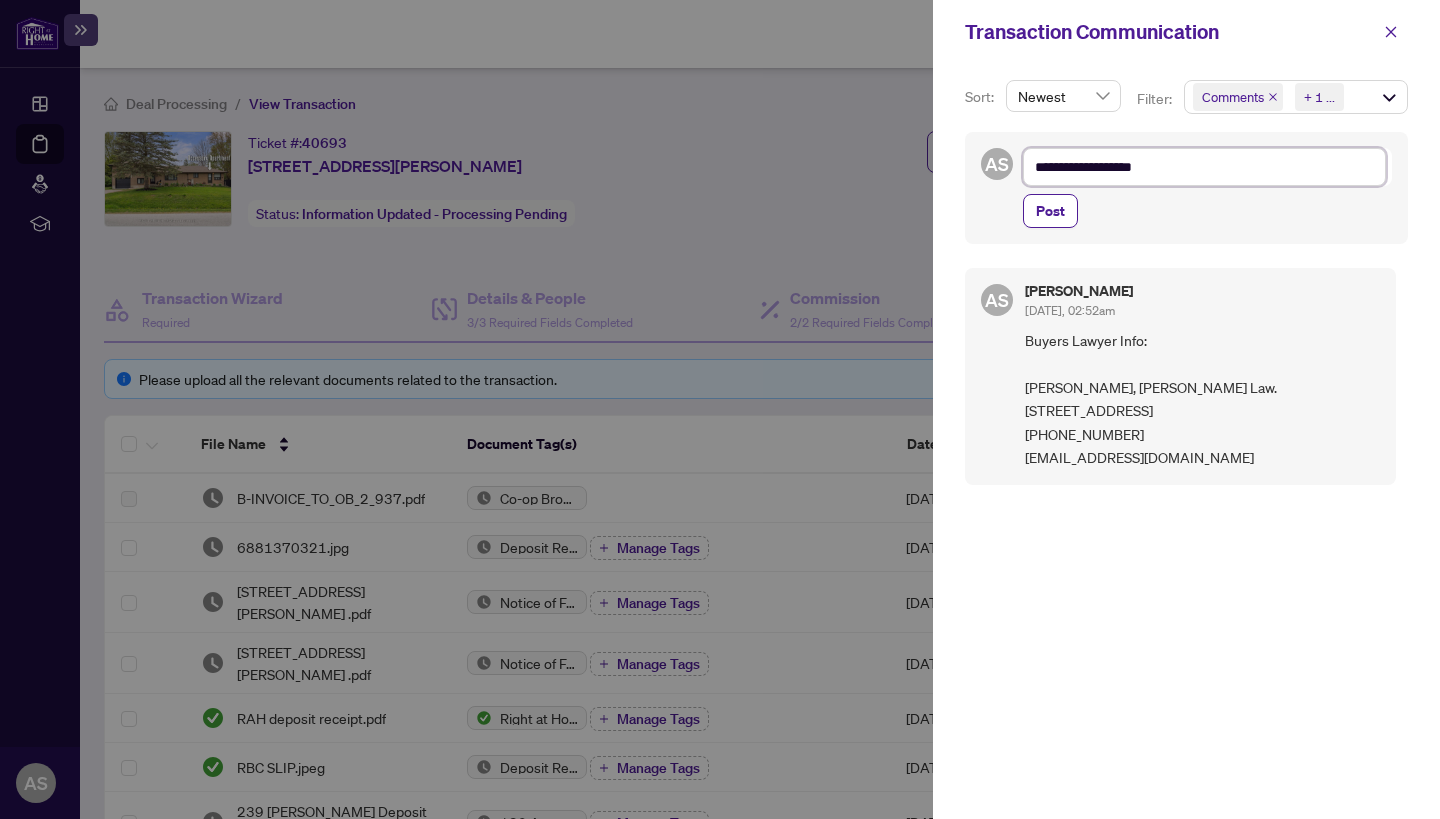 type on "**********" 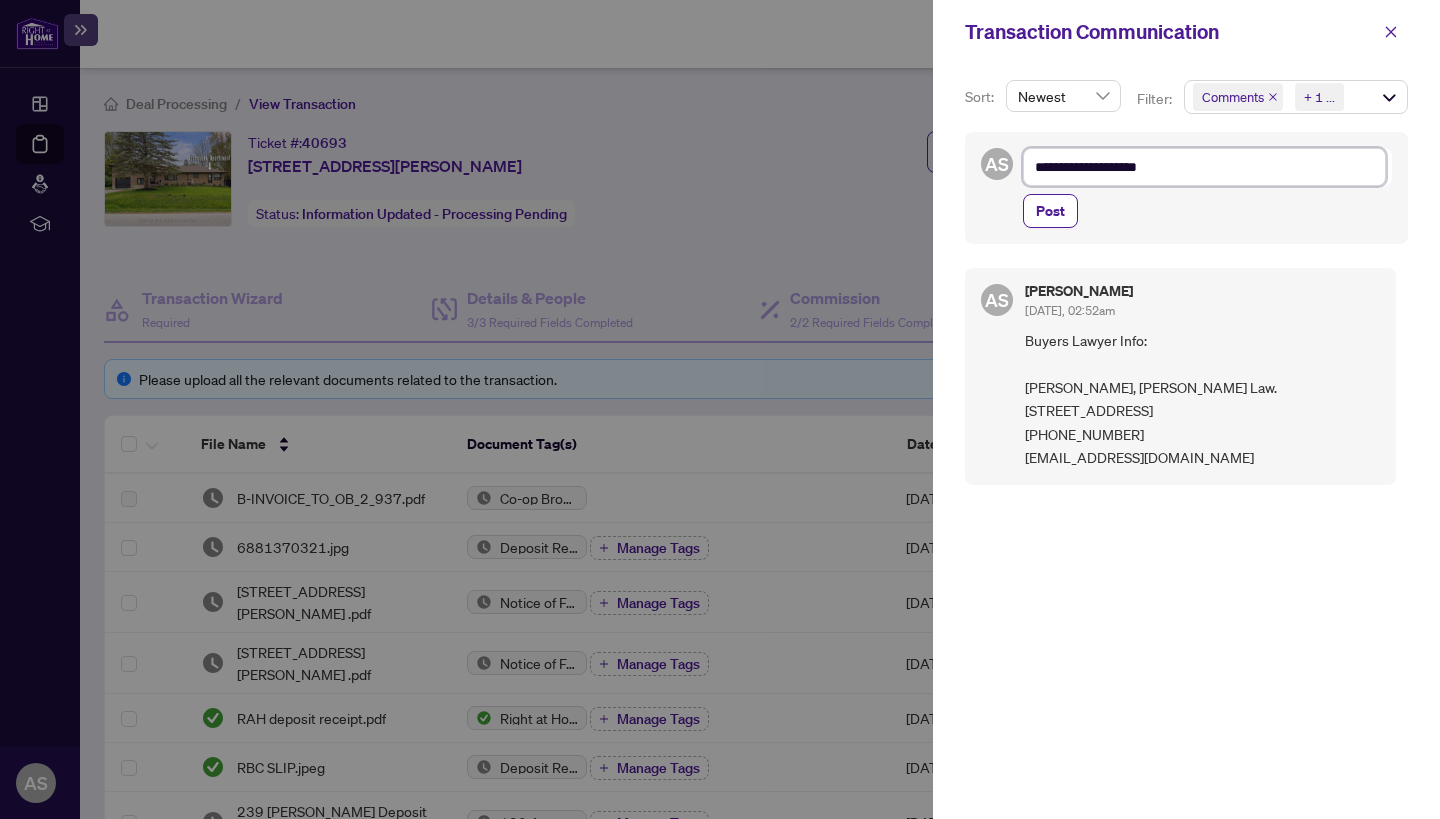 type on "**********" 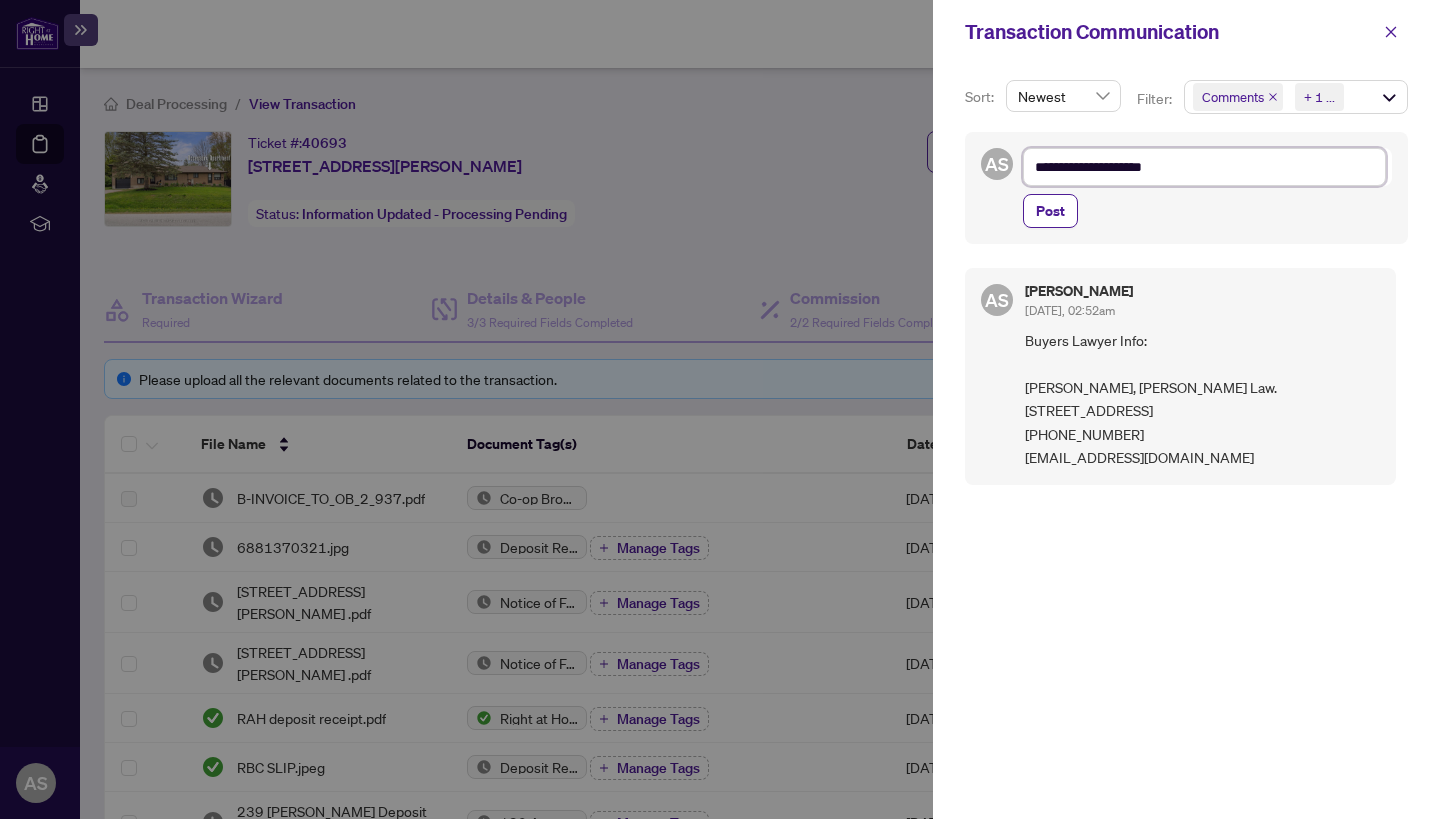 type on "**********" 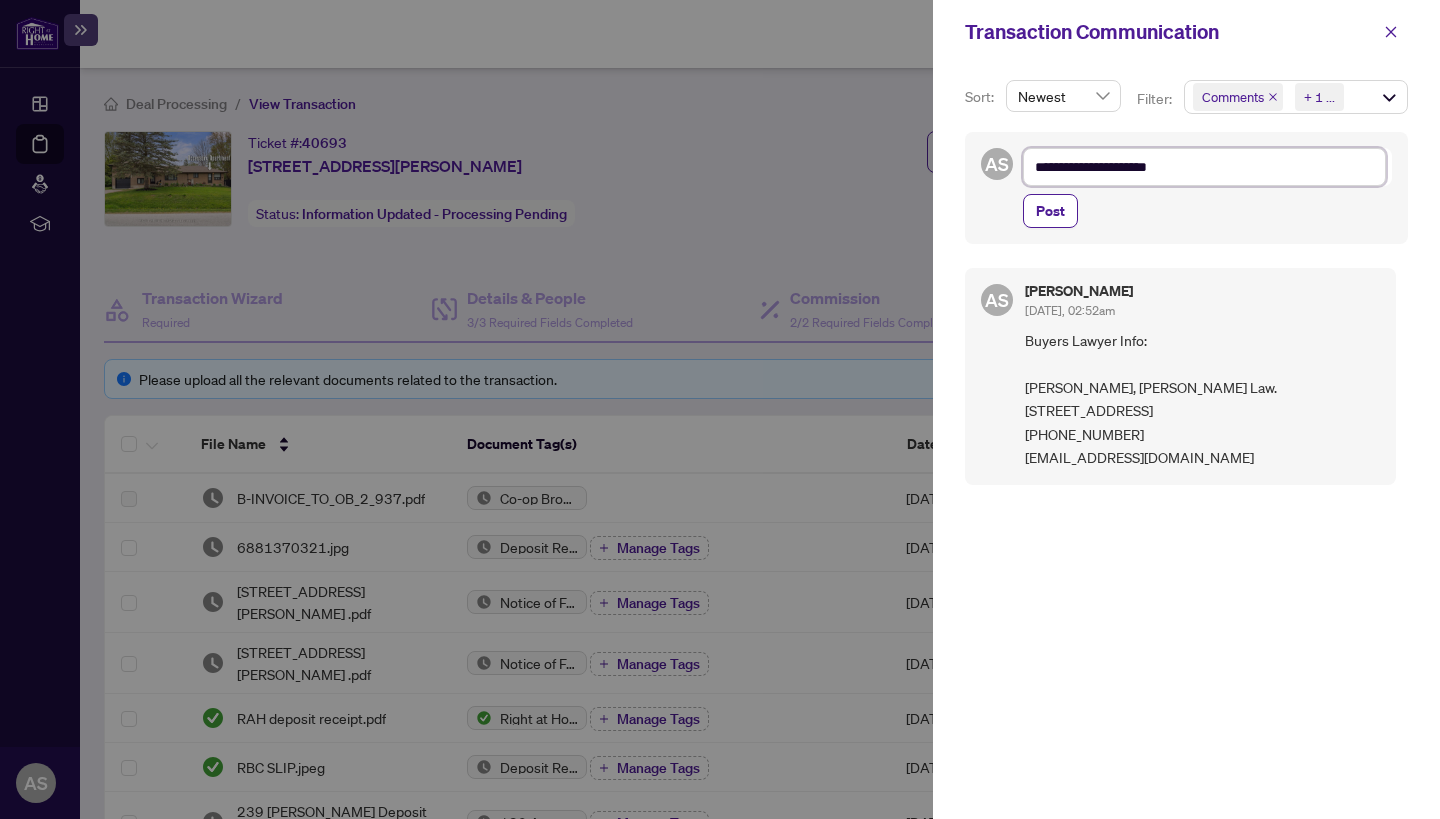 type on "**********" 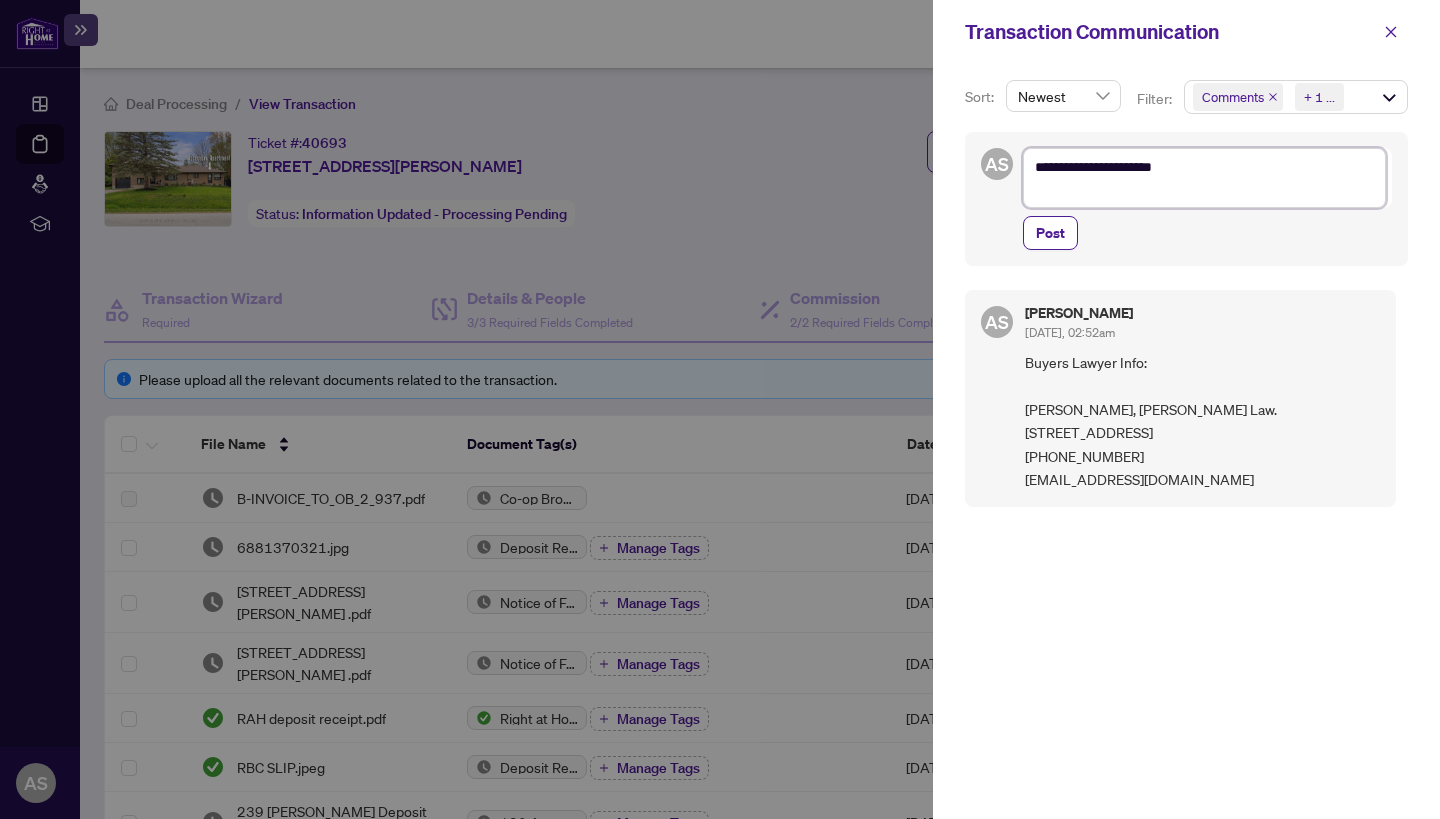 paste on "**********" 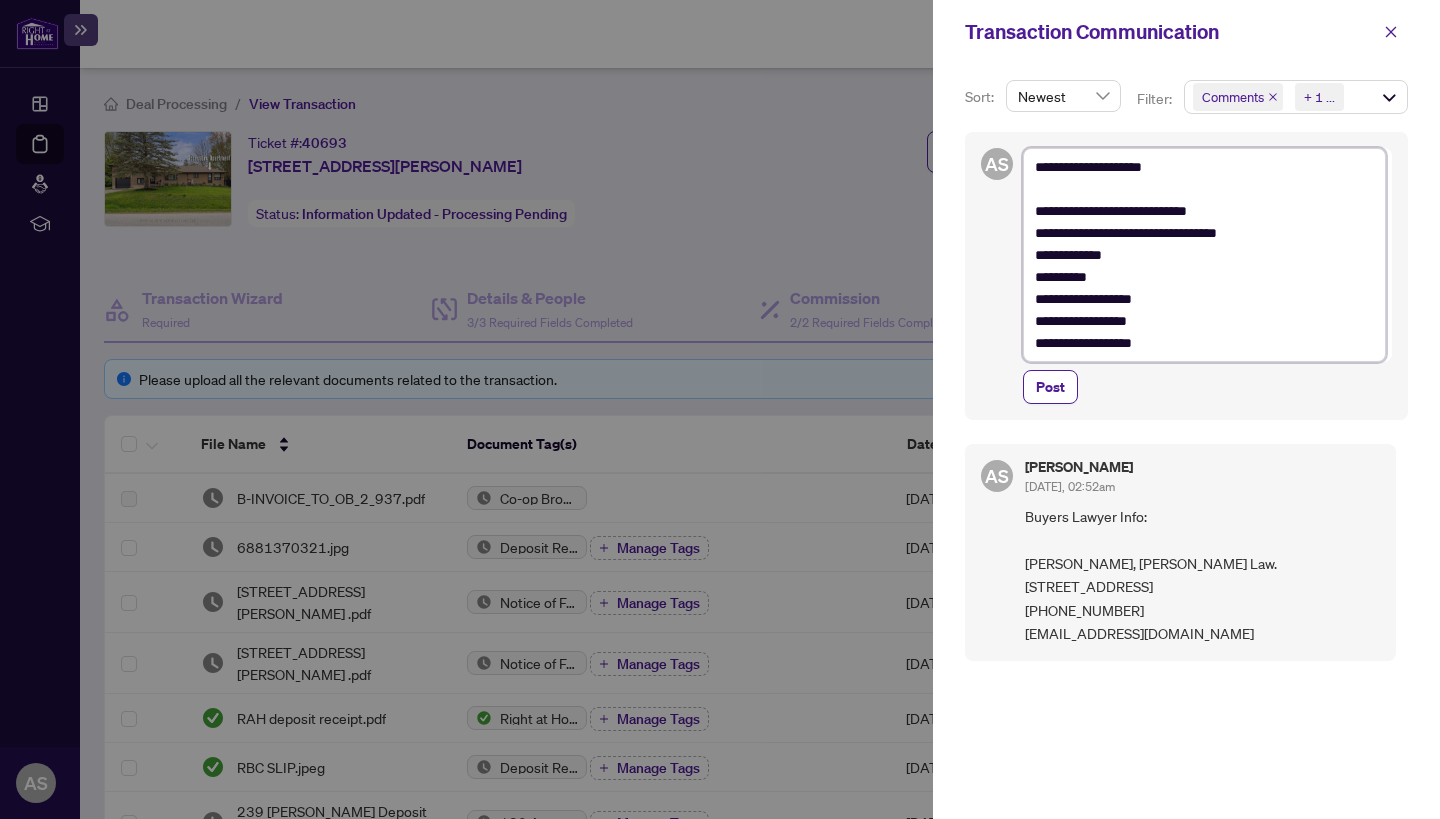 type on "**********" 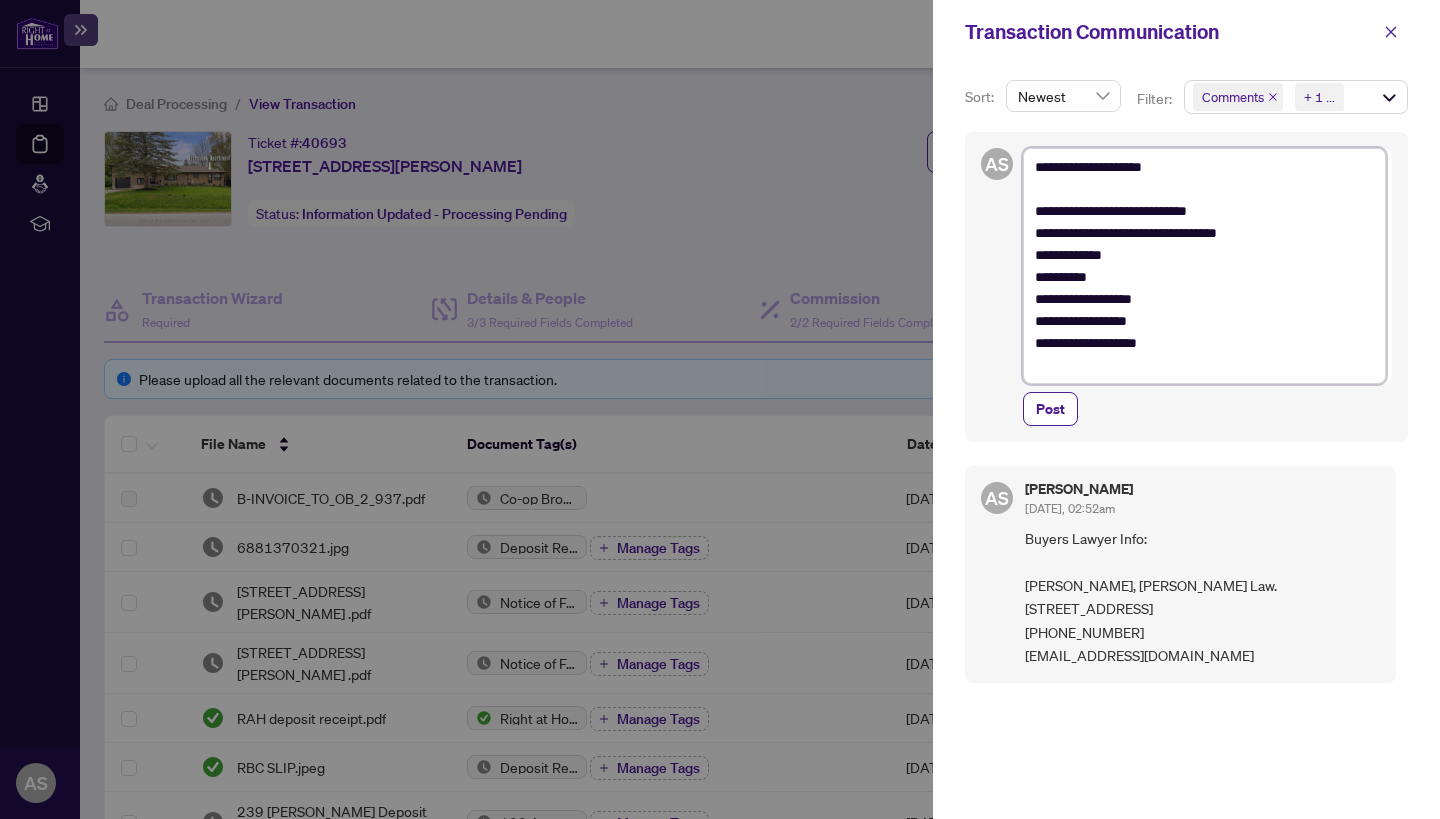 type on "**********" 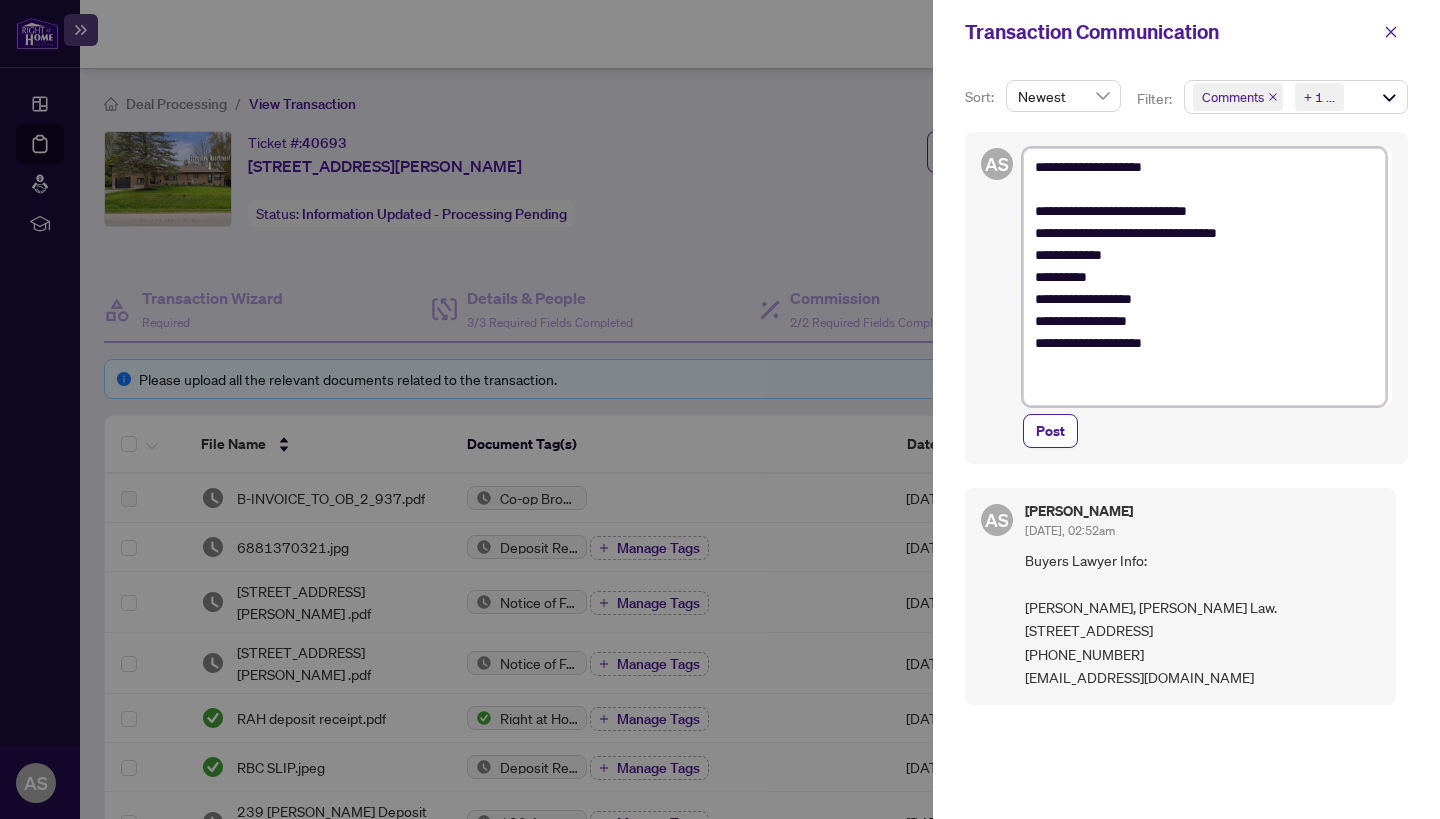 paste on "**********" 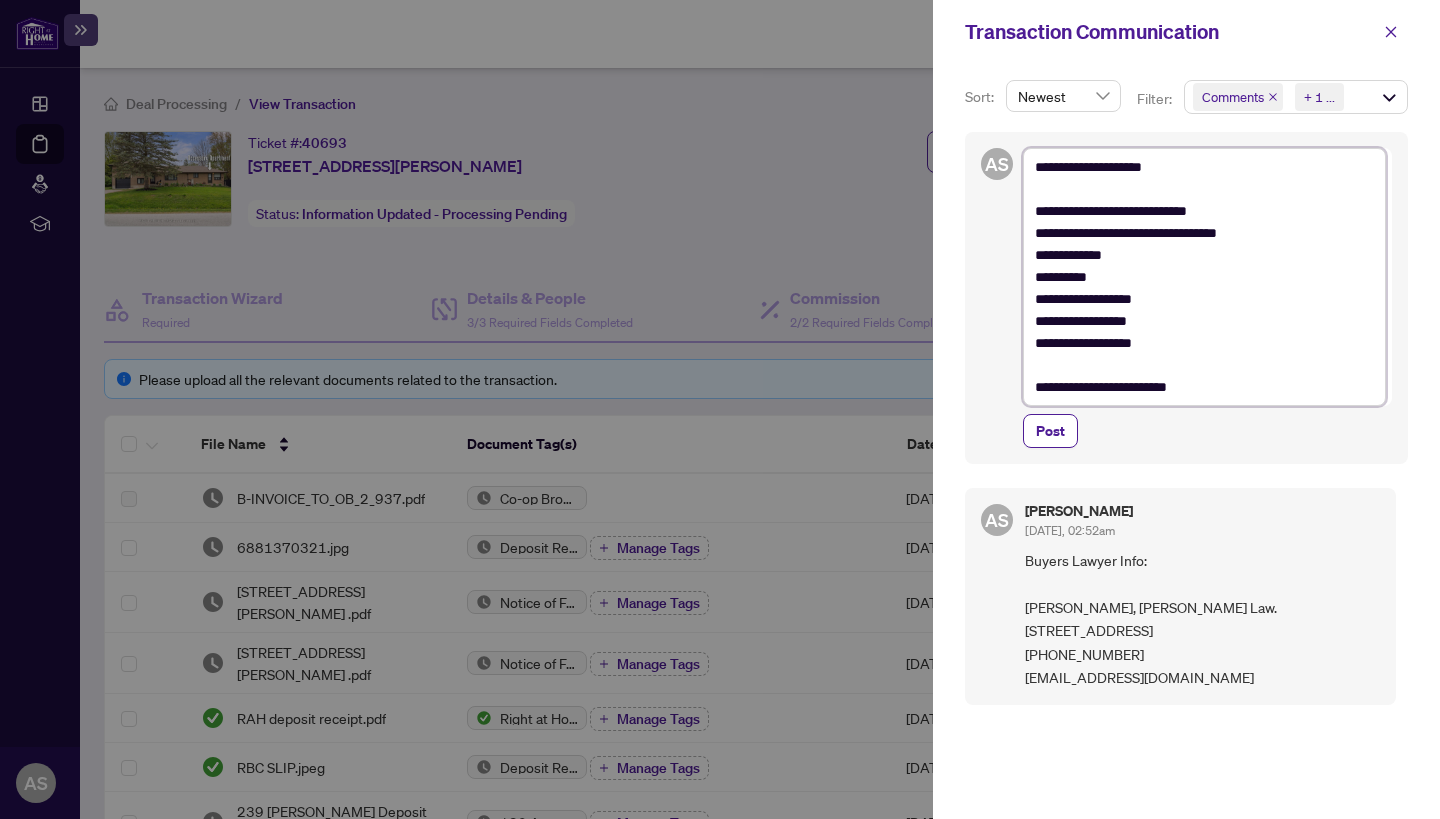 drag, startPoint x: 1240, startPoint y: 389, endPoint x: 1030, endPoint y: 208, distance: 277.23816 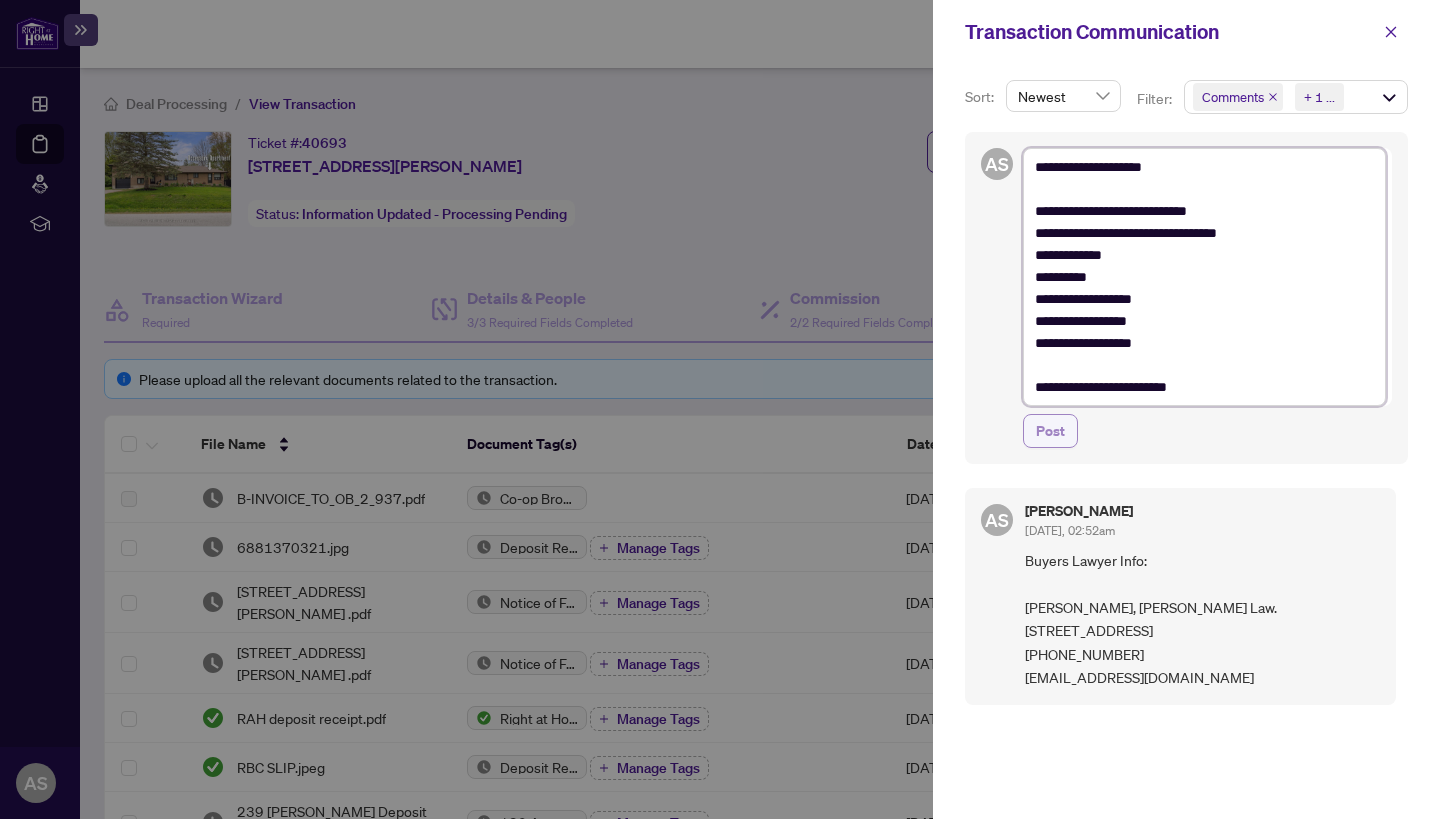 type on "**********" 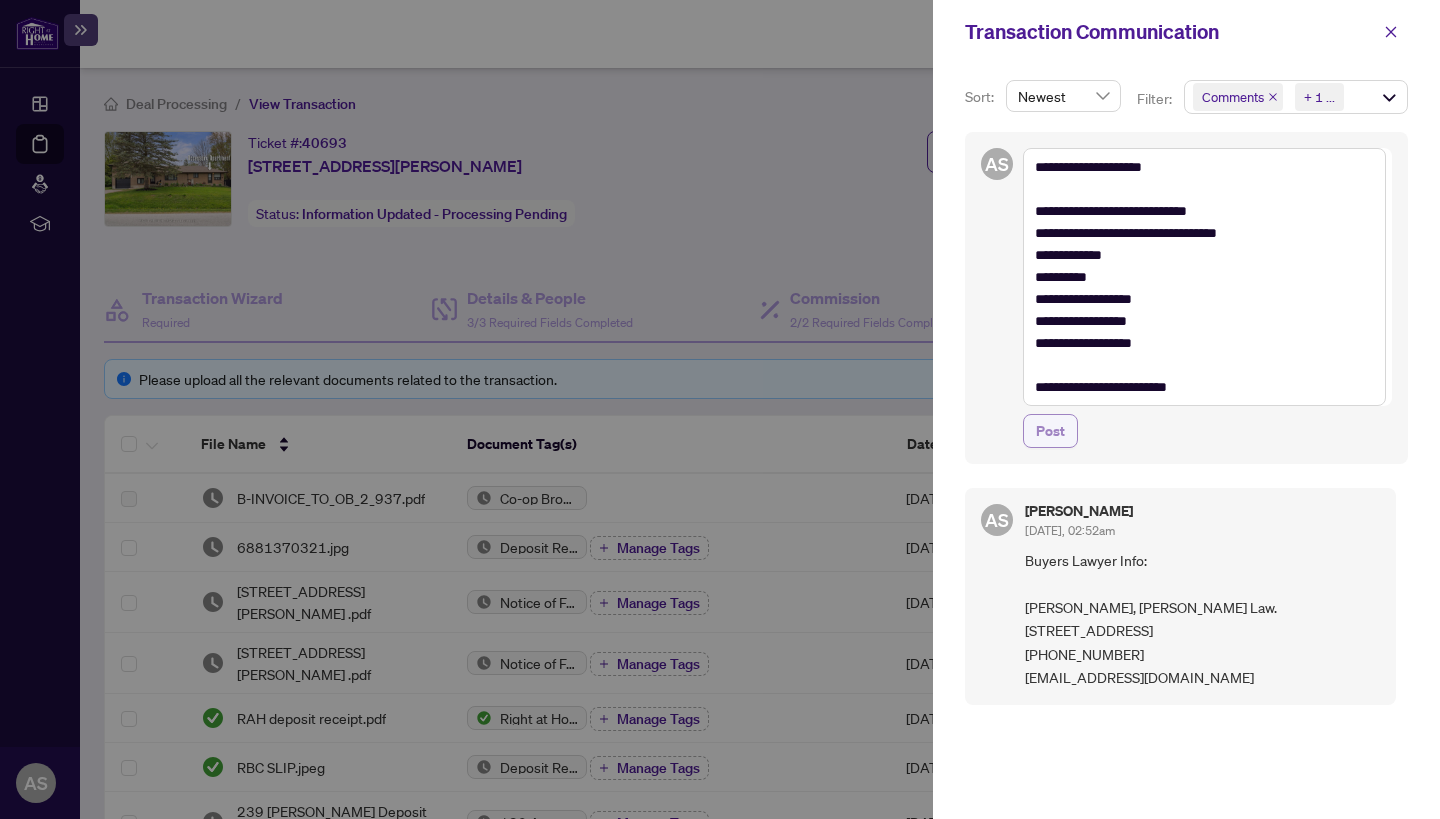click on "Post" at bounding box center [1050, 431] 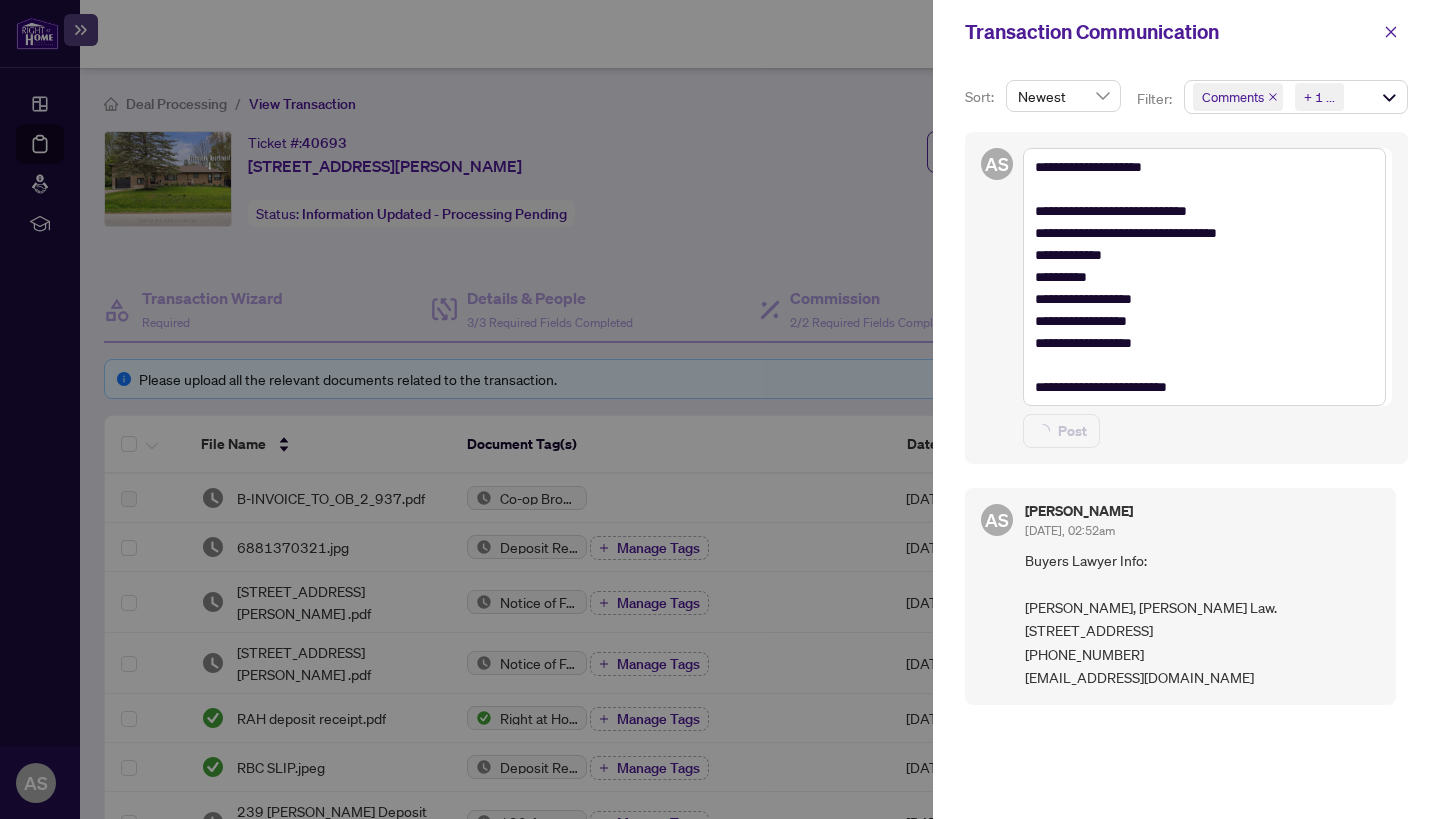 type 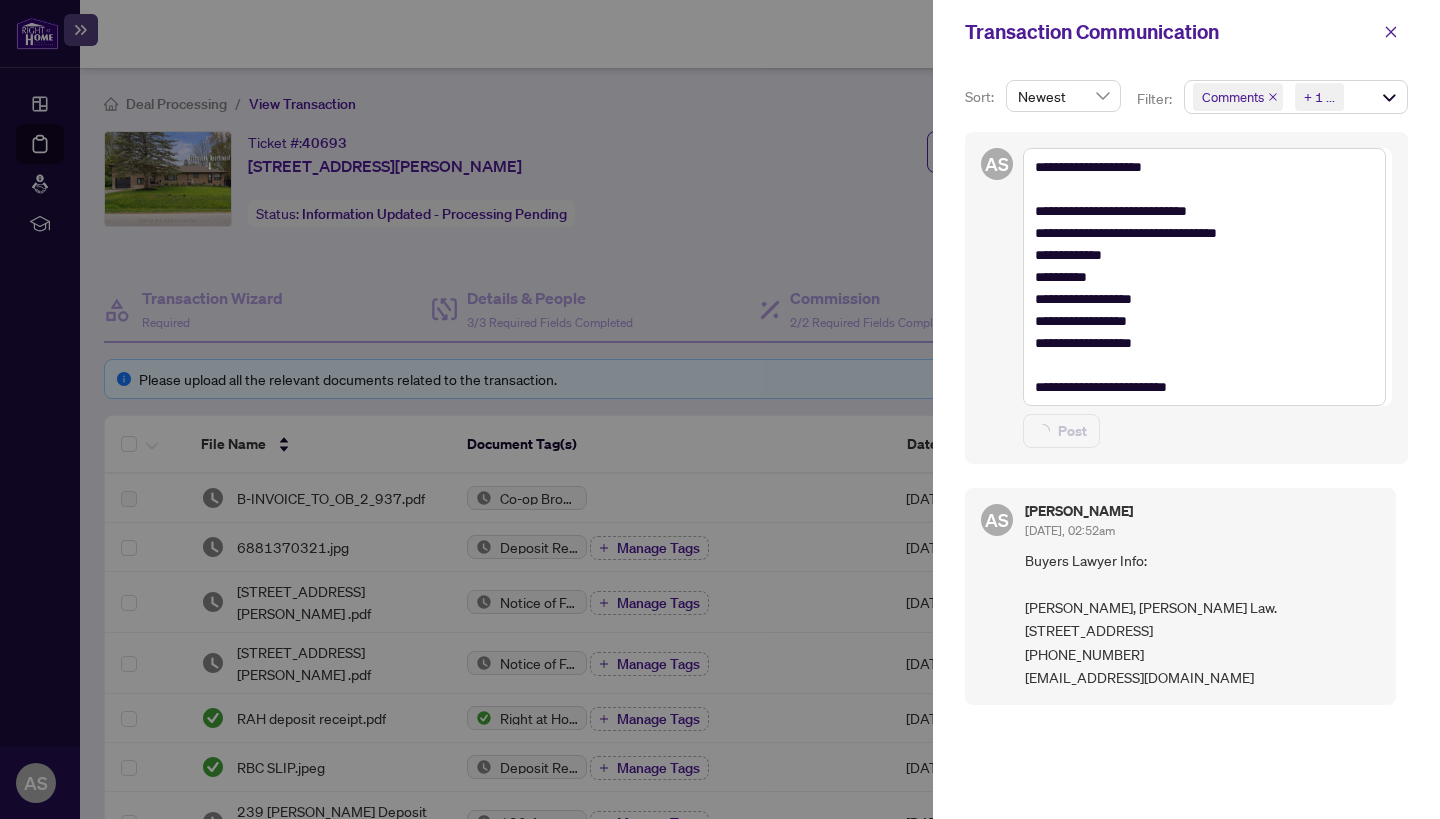 type on "**********" 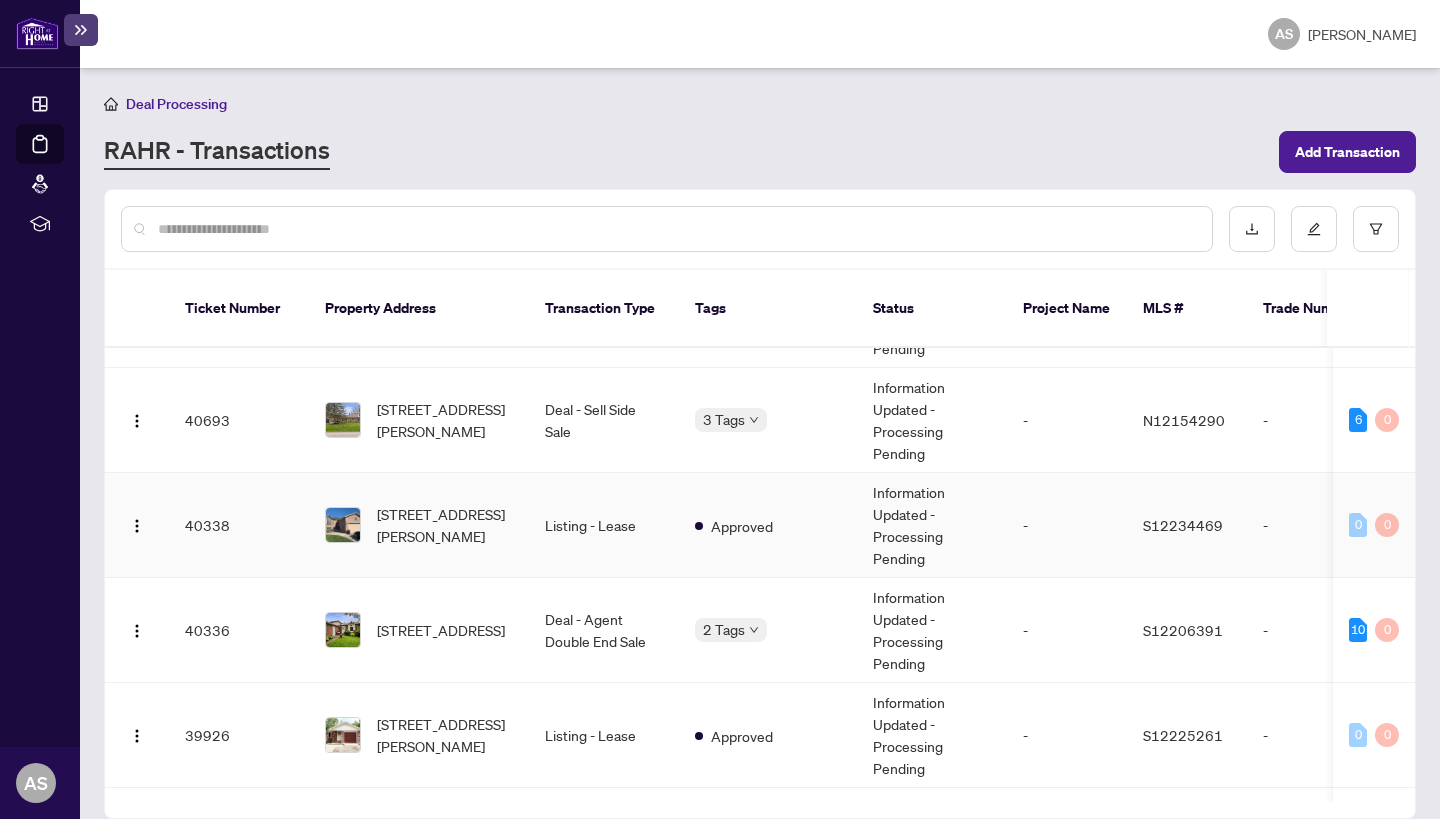 scroll, scrollTop: 127, scrollLeft: 0, axis: vertical 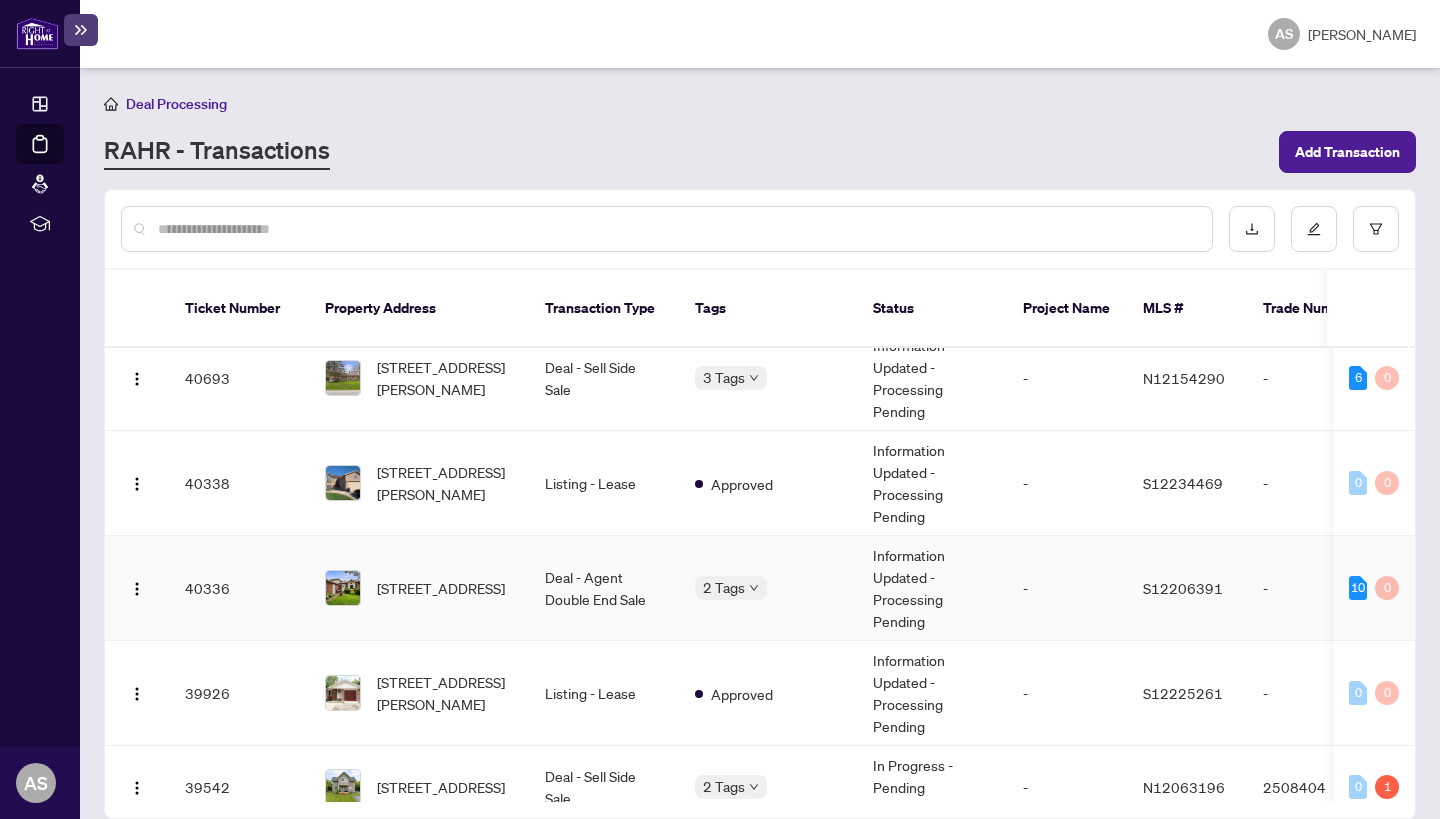 click on "18 Edgewood Cres, Clearview, Ontario L0M 1N0, Canada" at bounding box center (419, 588) 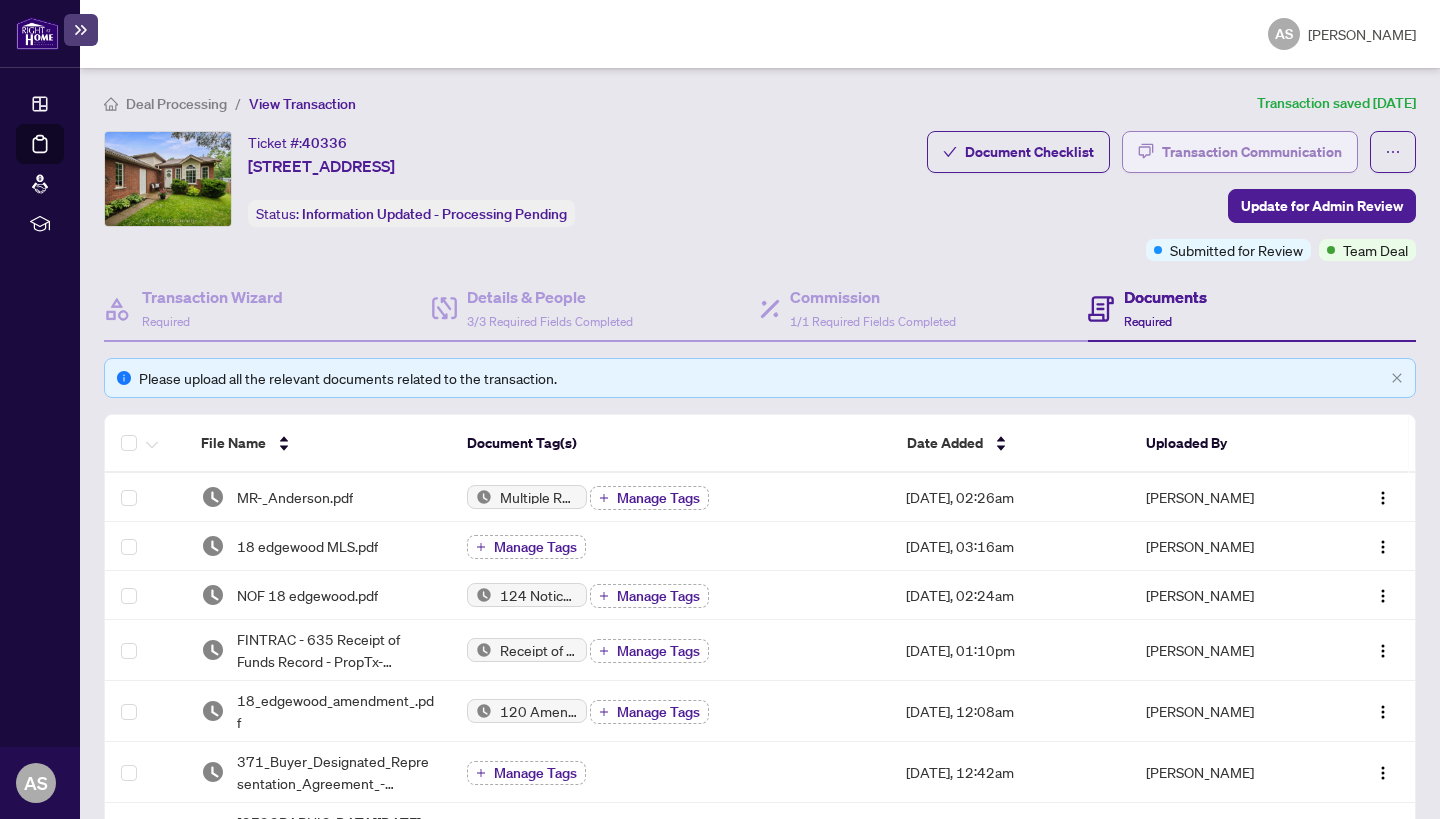 click on "Transaction Communication" at bounding box center [1252, 152] 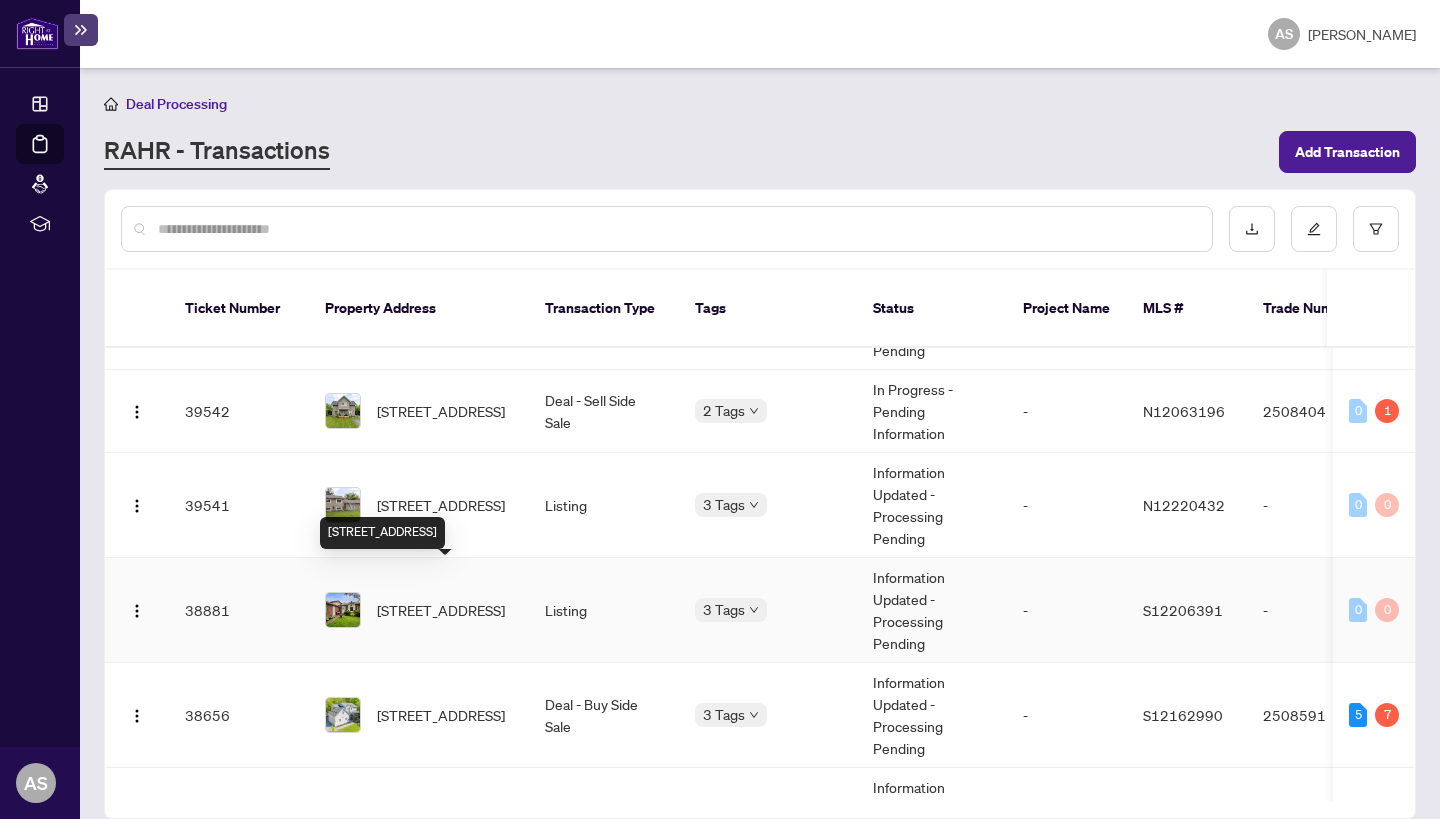 scroll, scrollTop: 507, scrollLeft: 0, axis: vertical 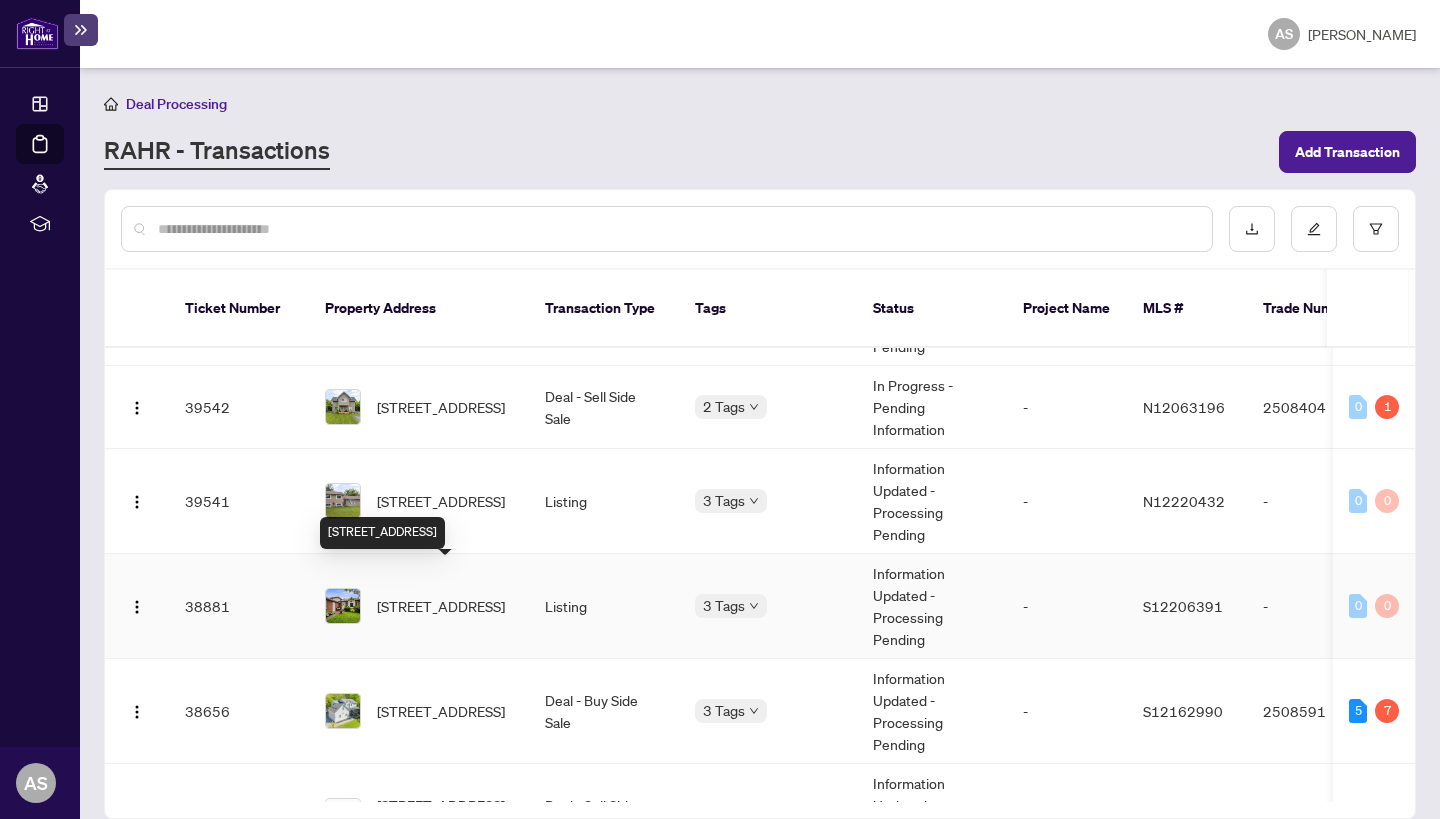 click on "18 Edgewood Cres, Clearview, Ontario L0M 1N0, Canada" at bounding box center (419, 606) 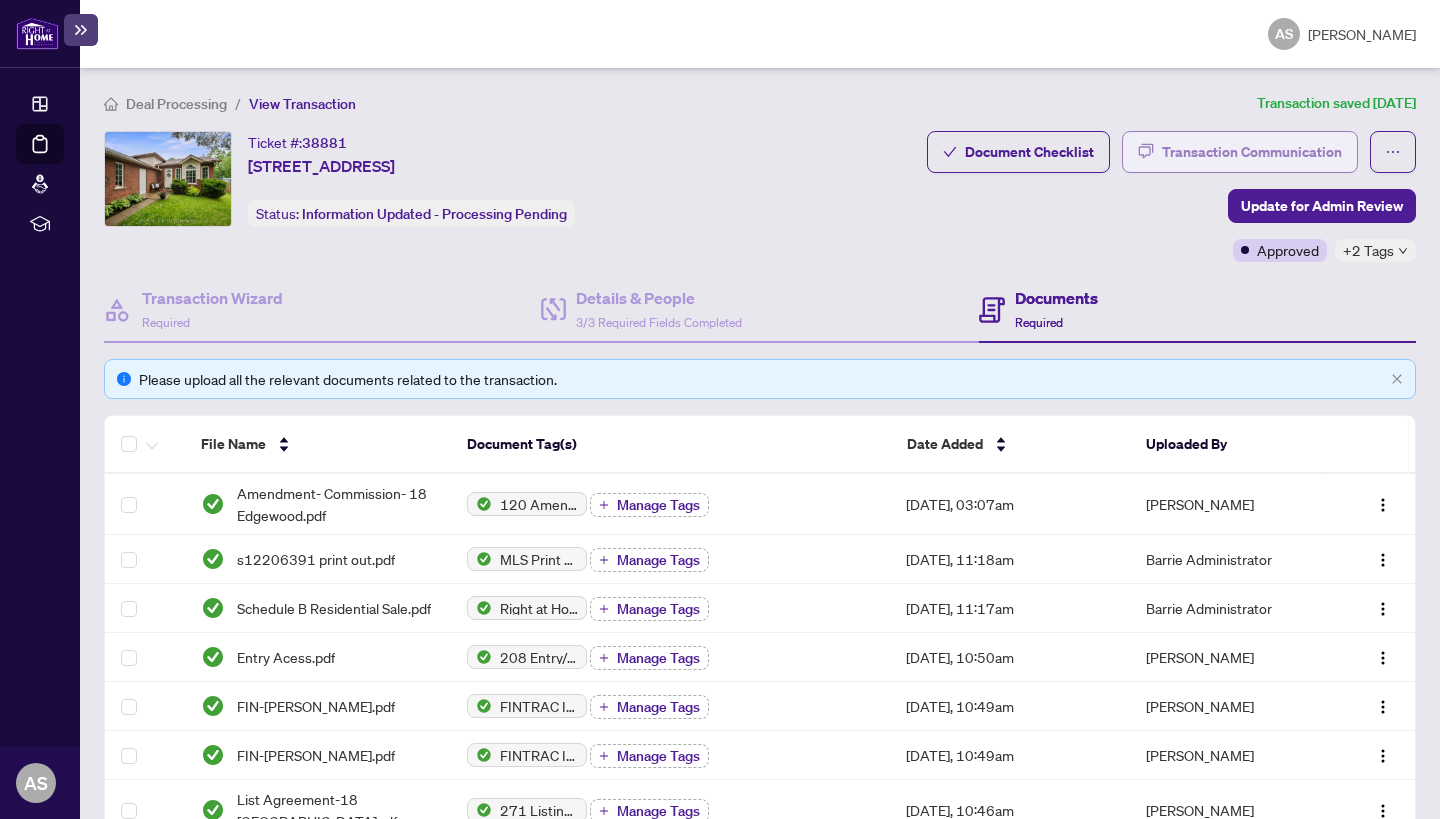 click on "Transaction Communication" at bounding box center (1252, 152) 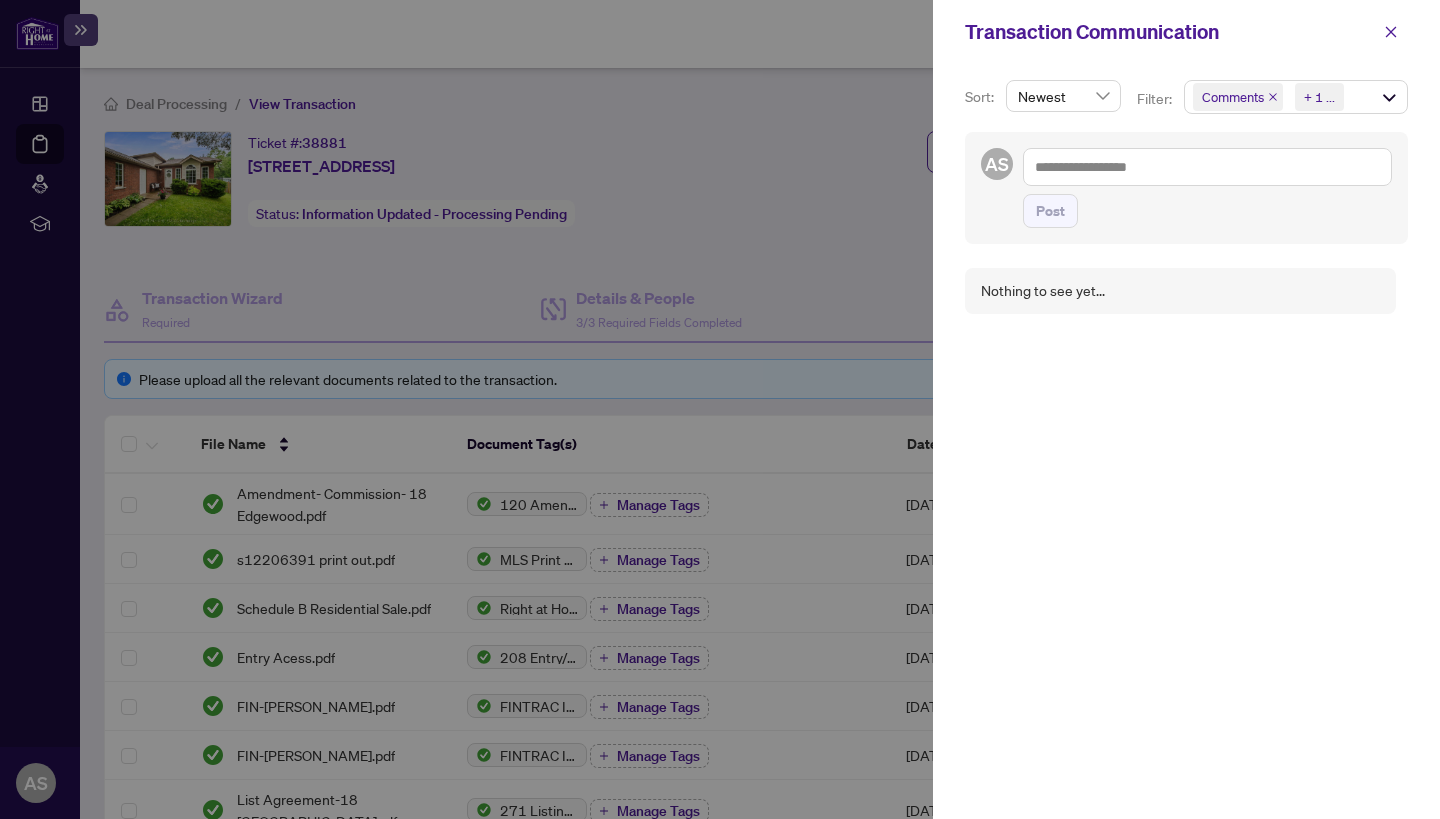 click at bounding box center [720, 409] 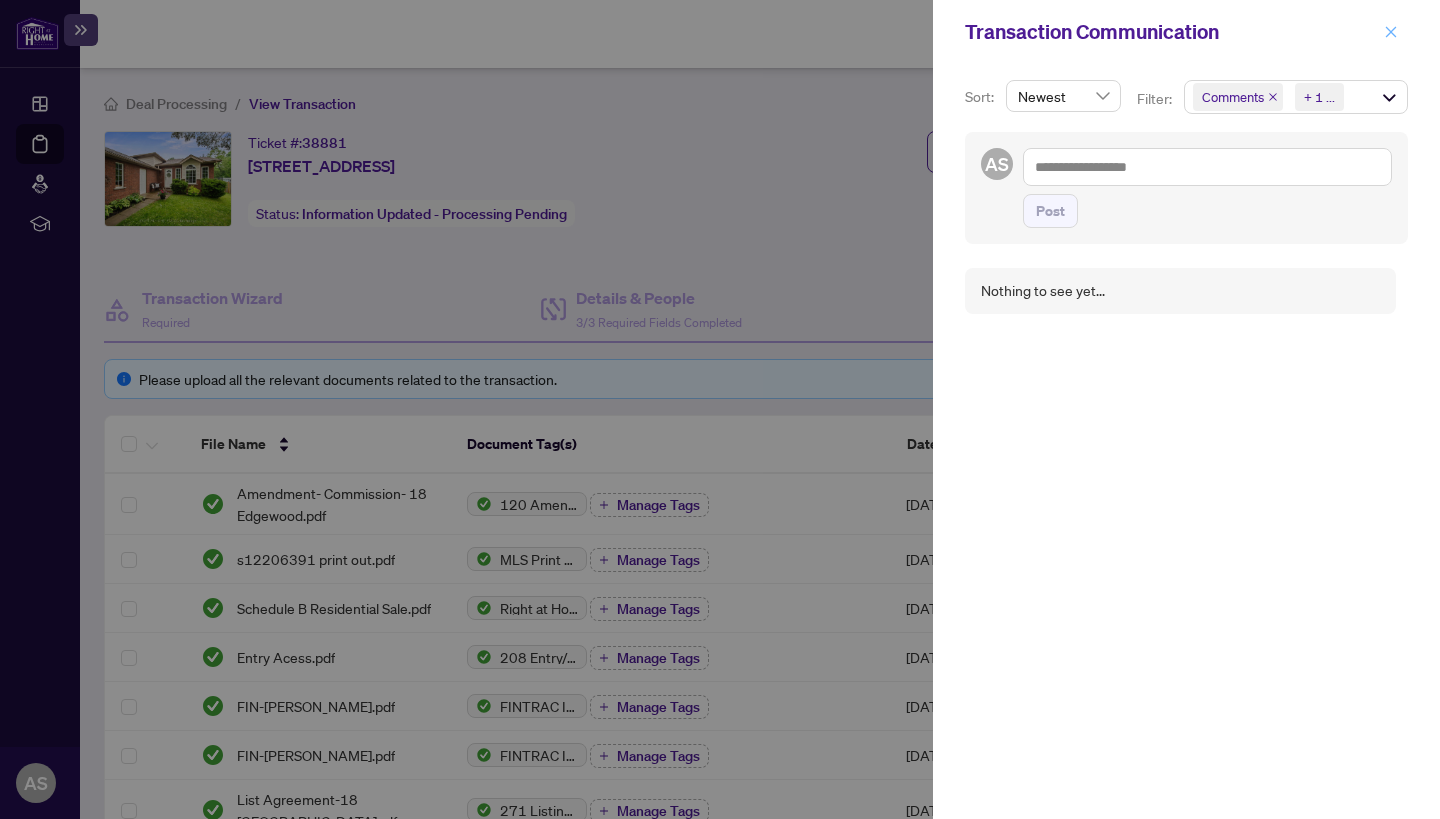 click 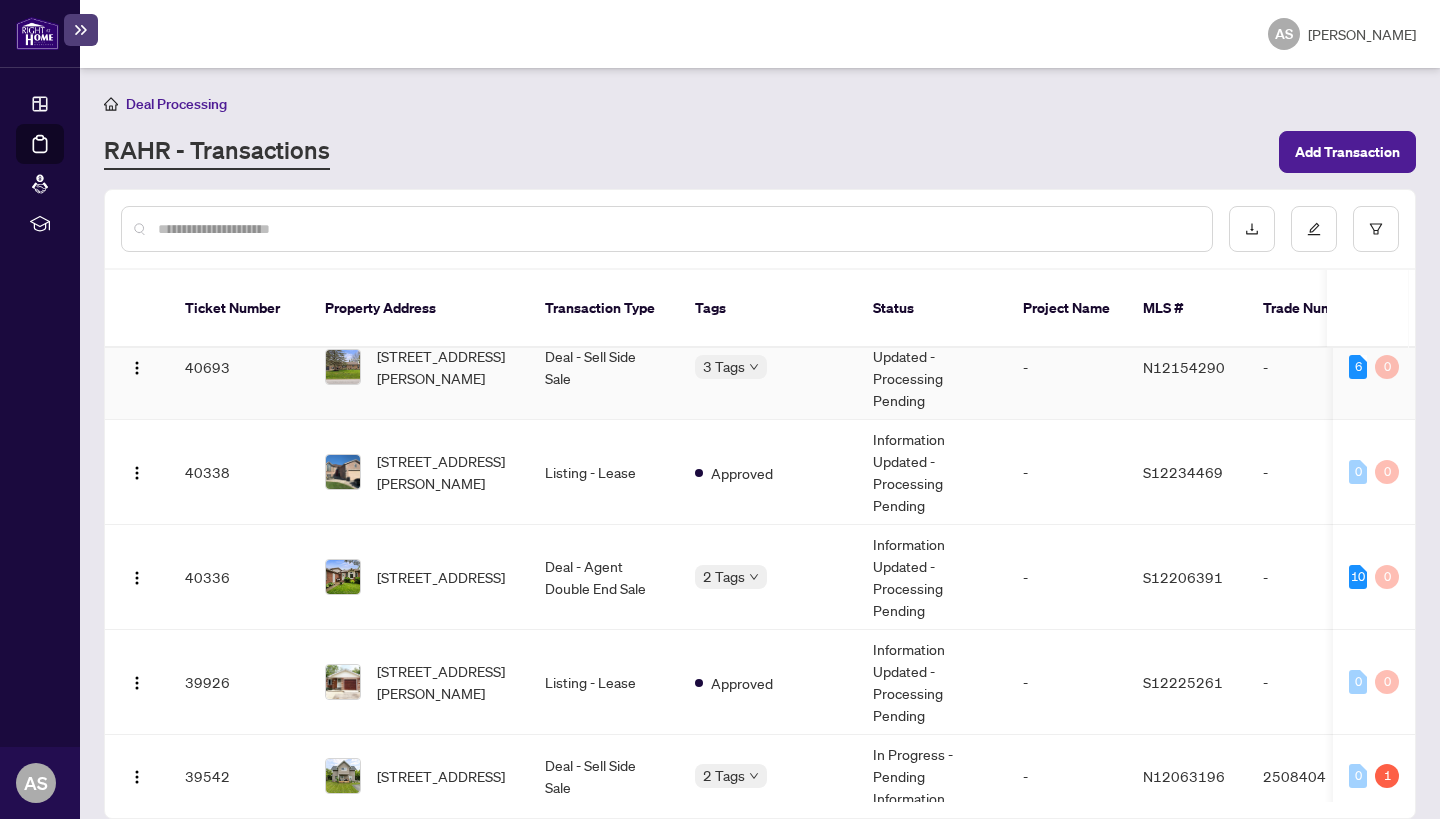scroll, scrollTop: 141, scrollLeft: 0, axis: vertical 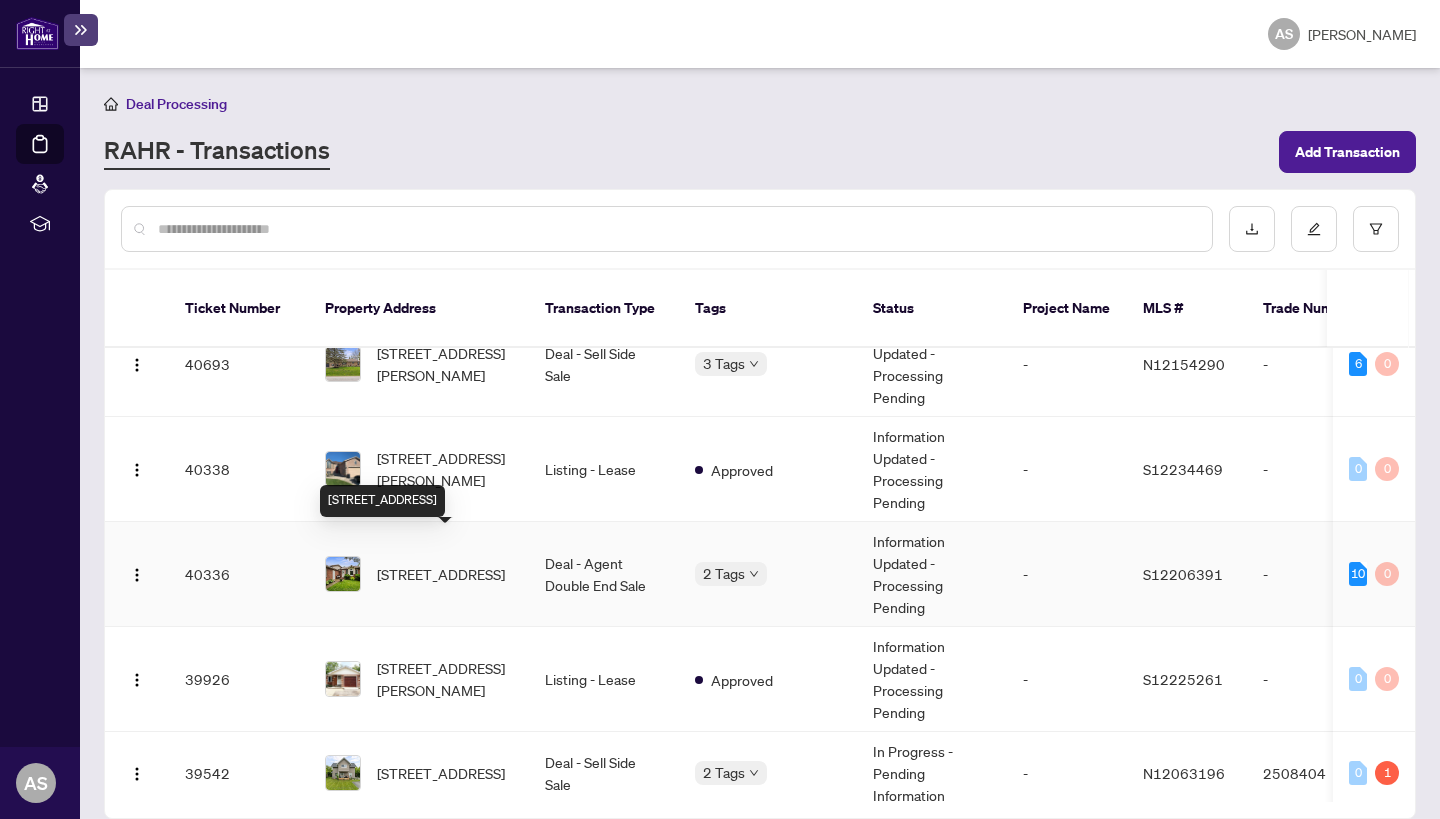 click on "18 Edgewood Cres, Clearview, Ontario L0M 1N0, Canada" at bounding box center [441, 574] 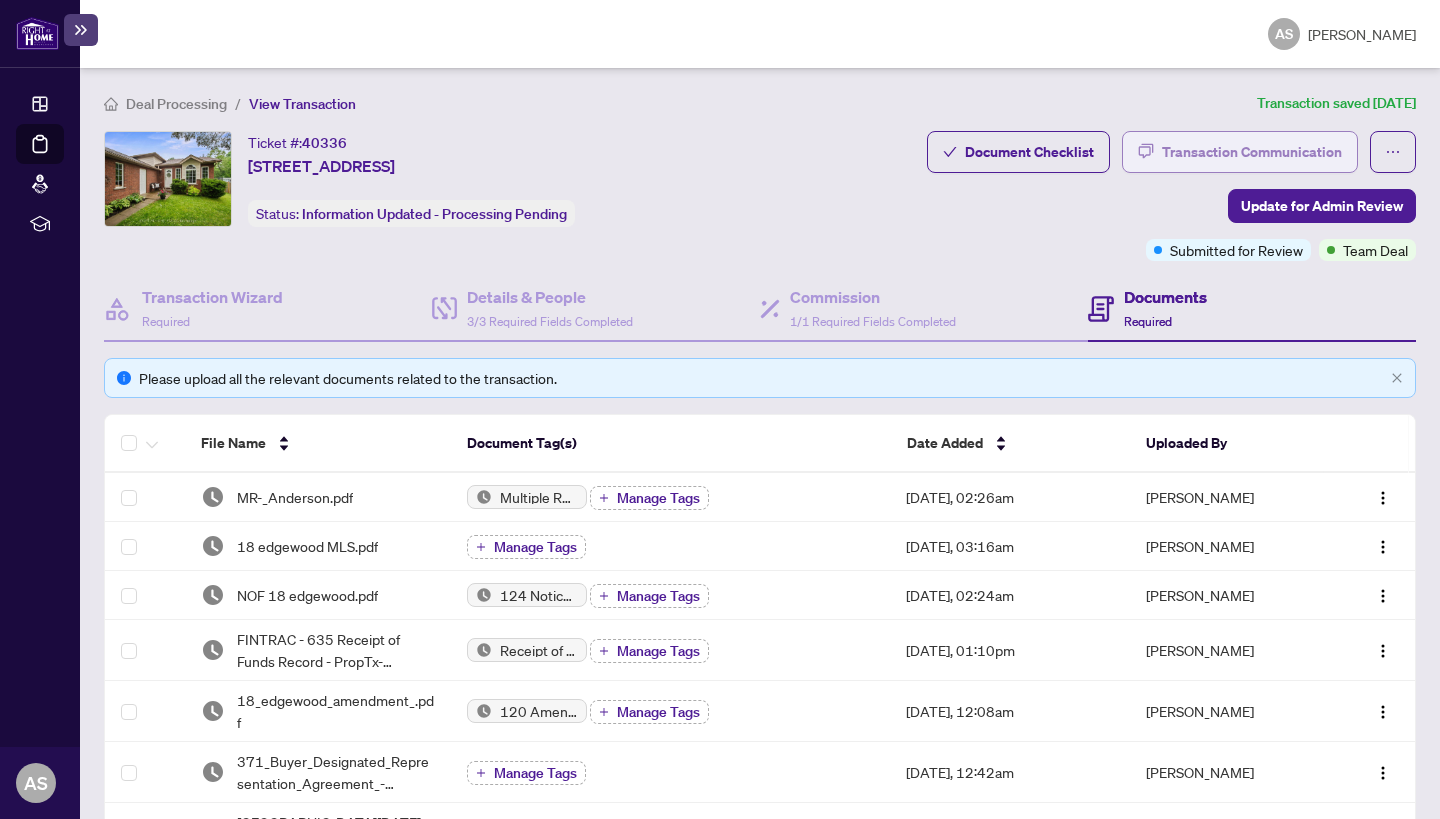 click on "Transaction Communication" at bounding box center [1252, 152] 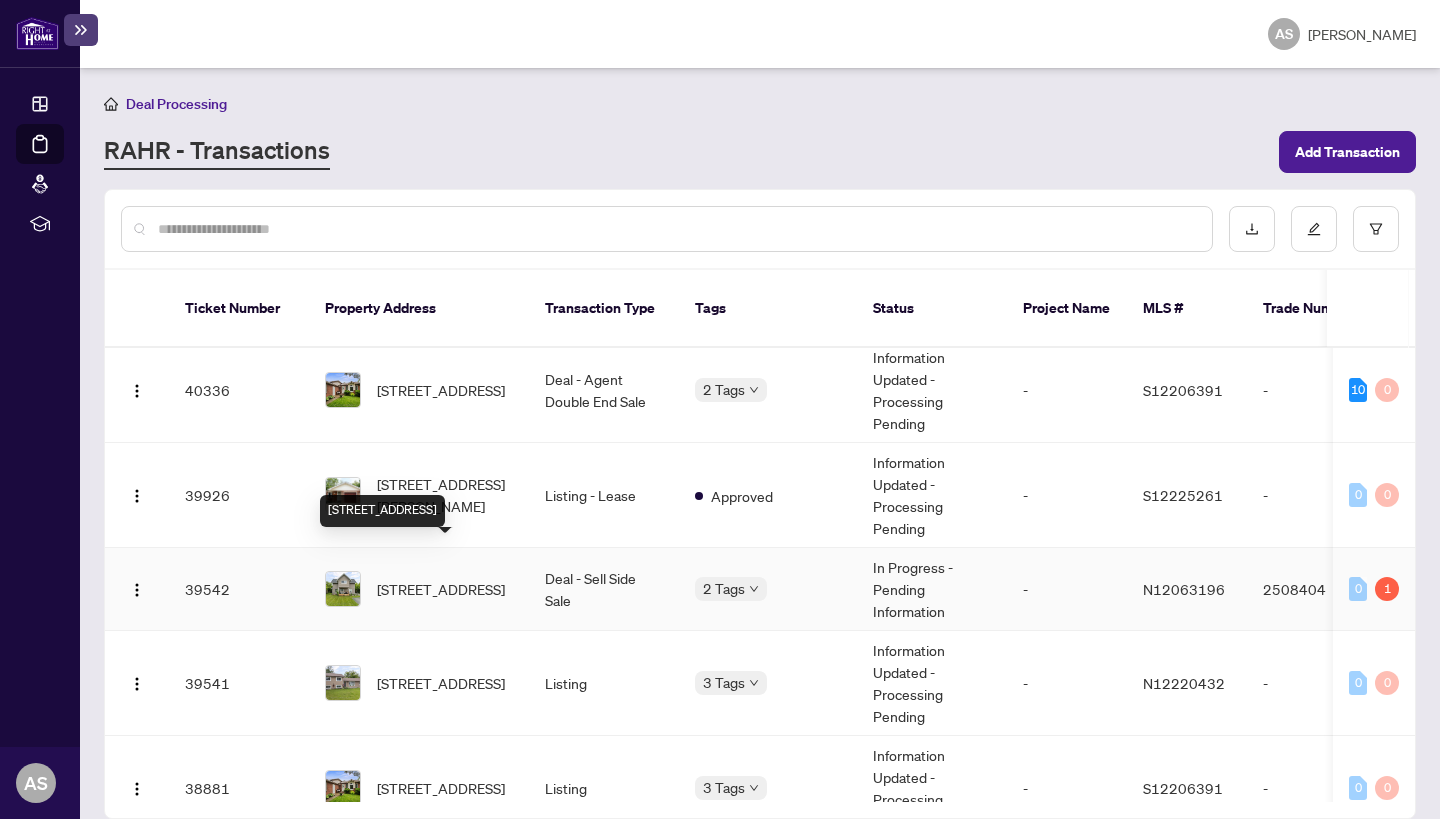 scroll, scrollTop: 331, scrollLeft: 0, axis: vertical 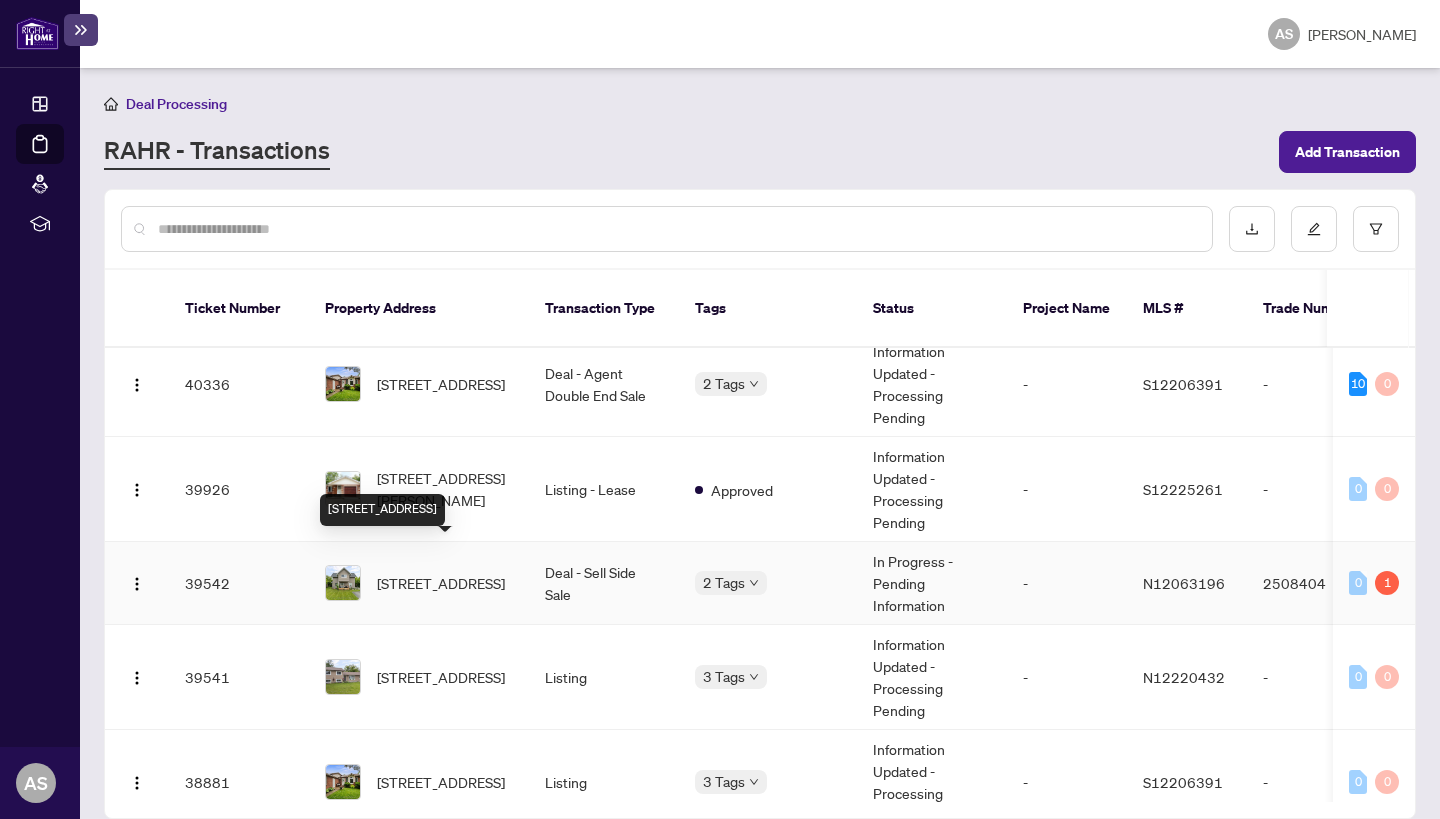 click on "199 Centre St, Essa, Ontario L0M 1B0, Canada" at bounding box center [441, 583] 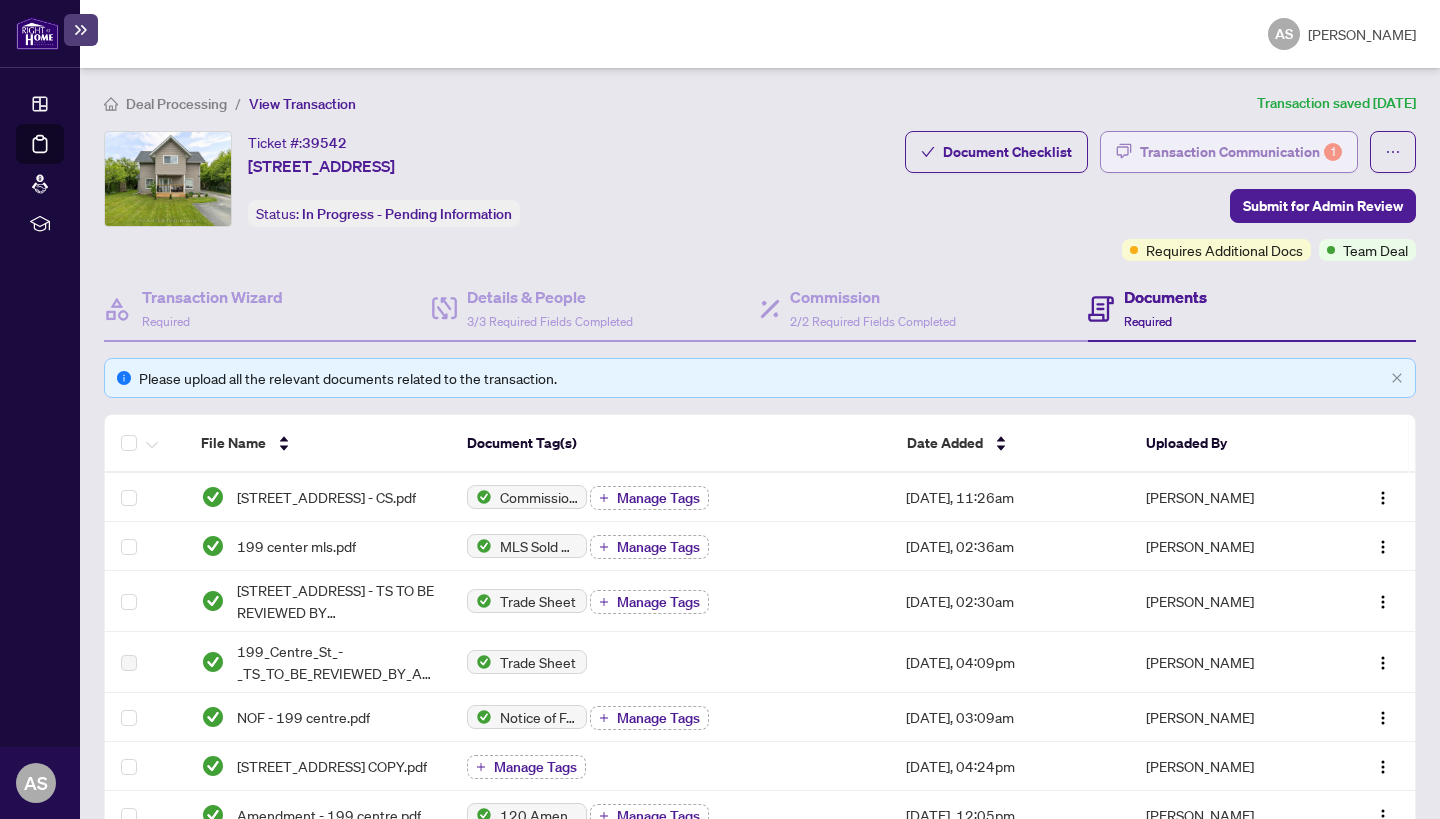 click on "Transaction Communication 1" at bounding box center [1241, 152] 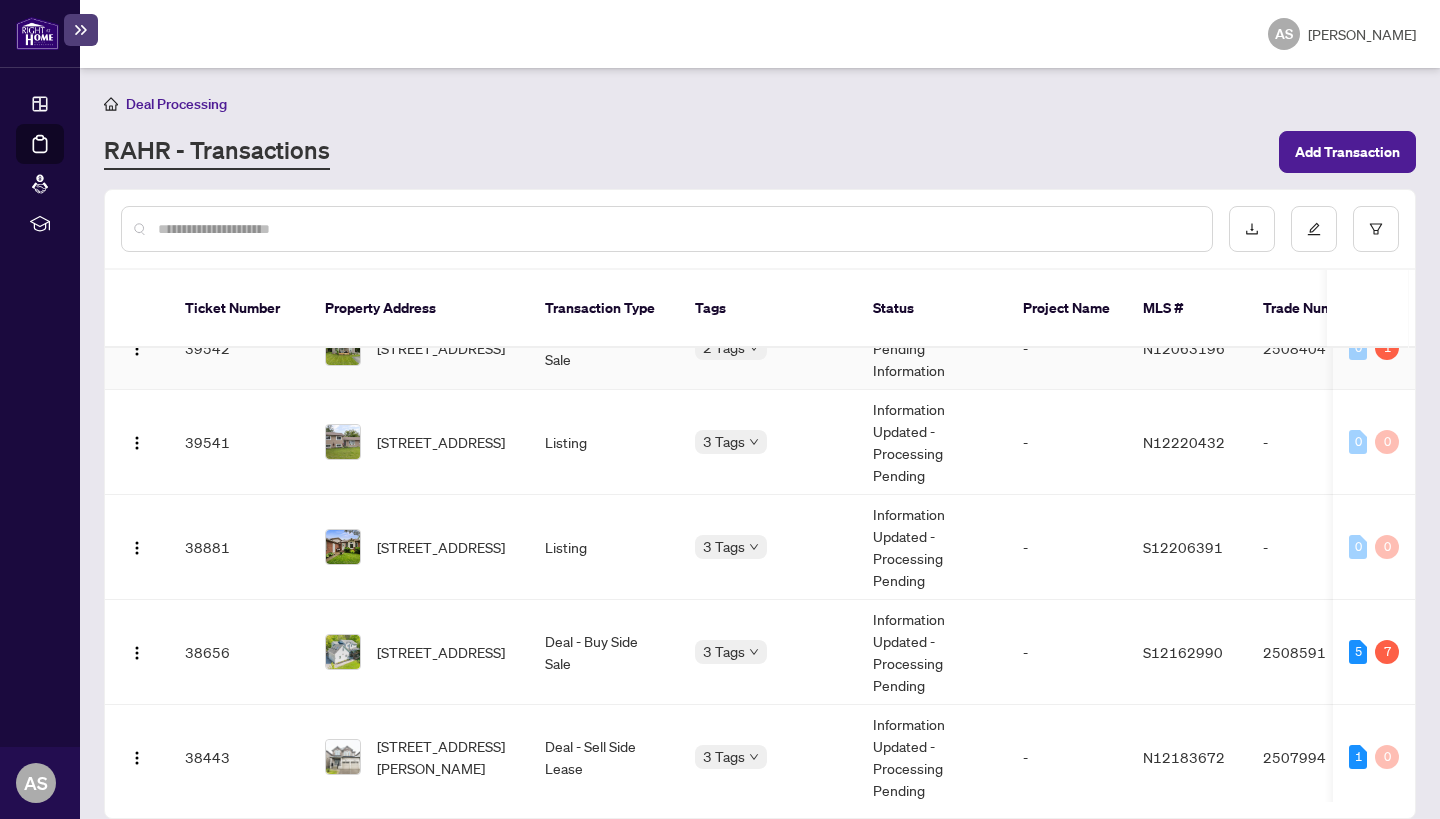 scroll, scrollTop: 571, scrollLeft: 0, axis: vertical 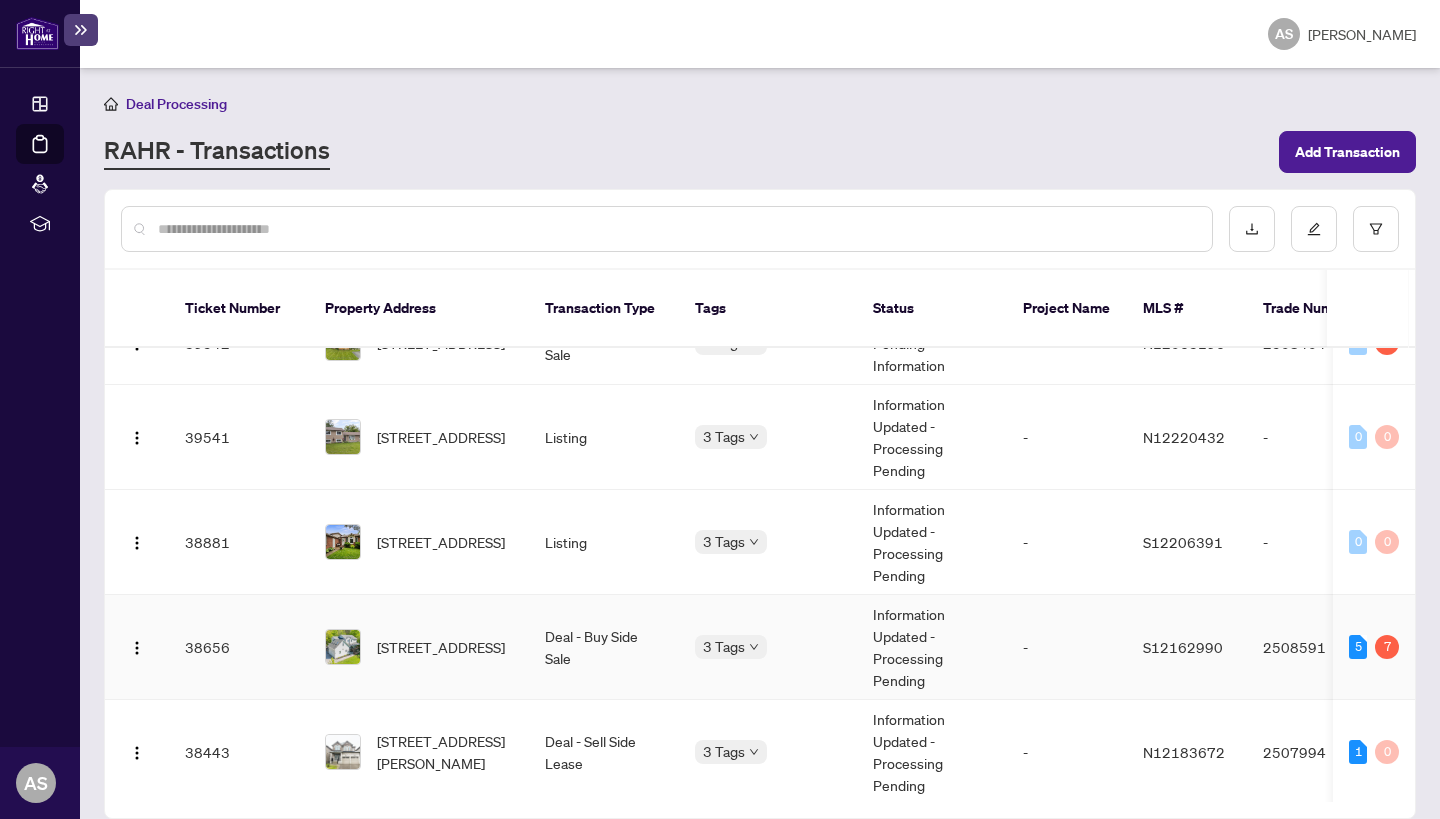 click on "5624 Concession 2 Rd, Clearview, Ontario L0M 1N0, Canada" at bounding box center (419, 647) 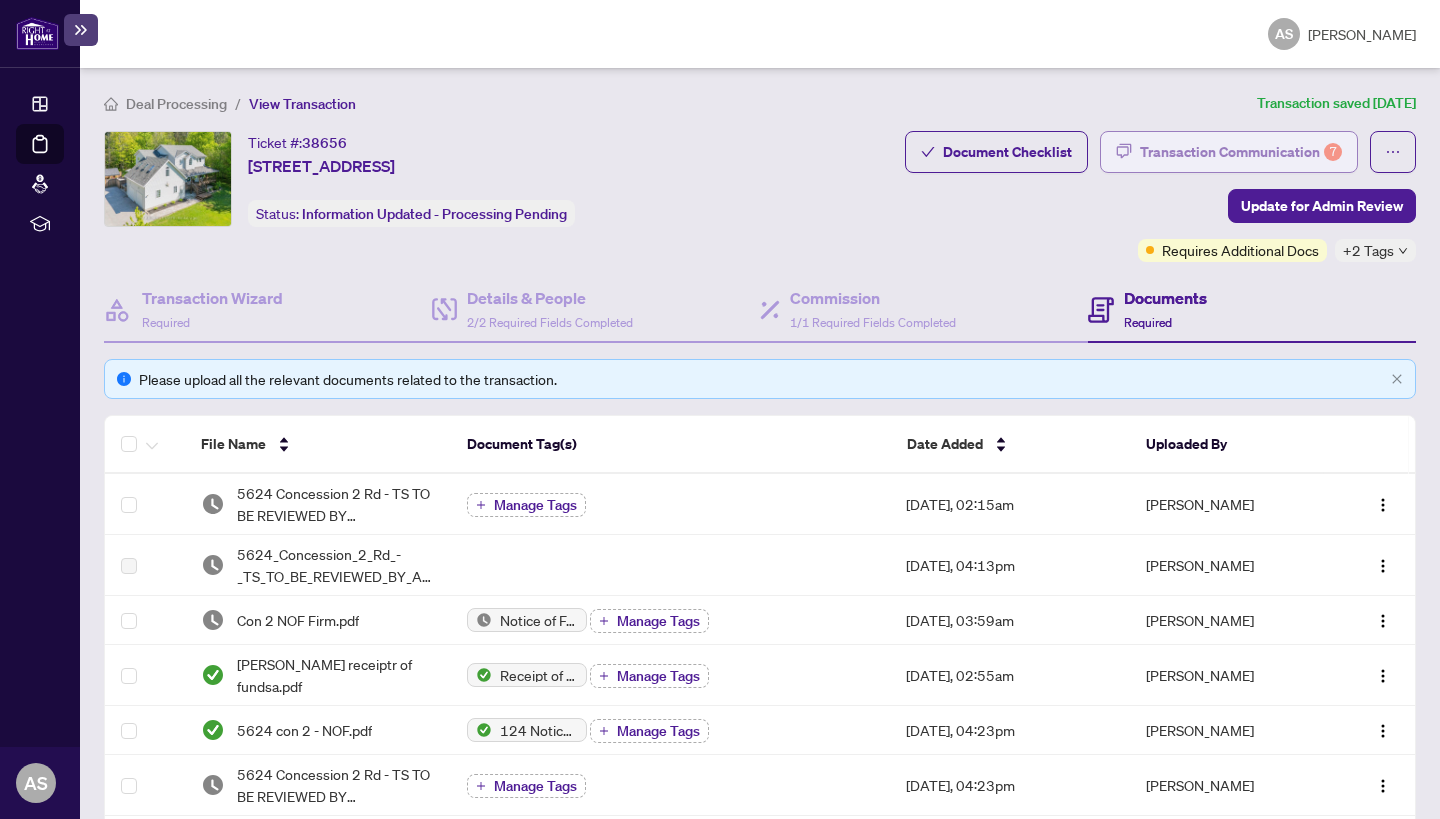 click on "Transaction Communication 7" at bounding box center [1241, 152] 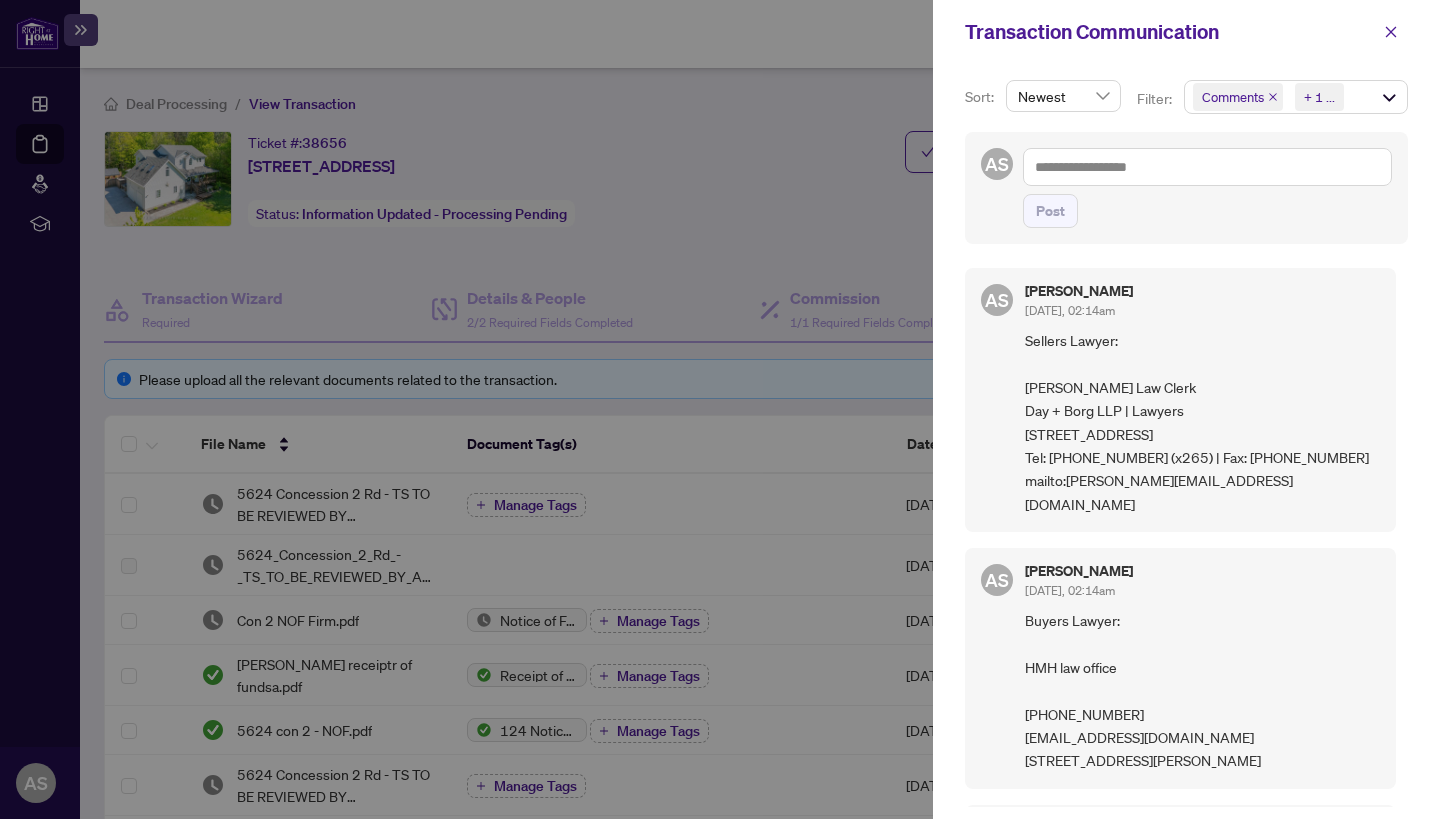 click at bounding box center [720, 409] 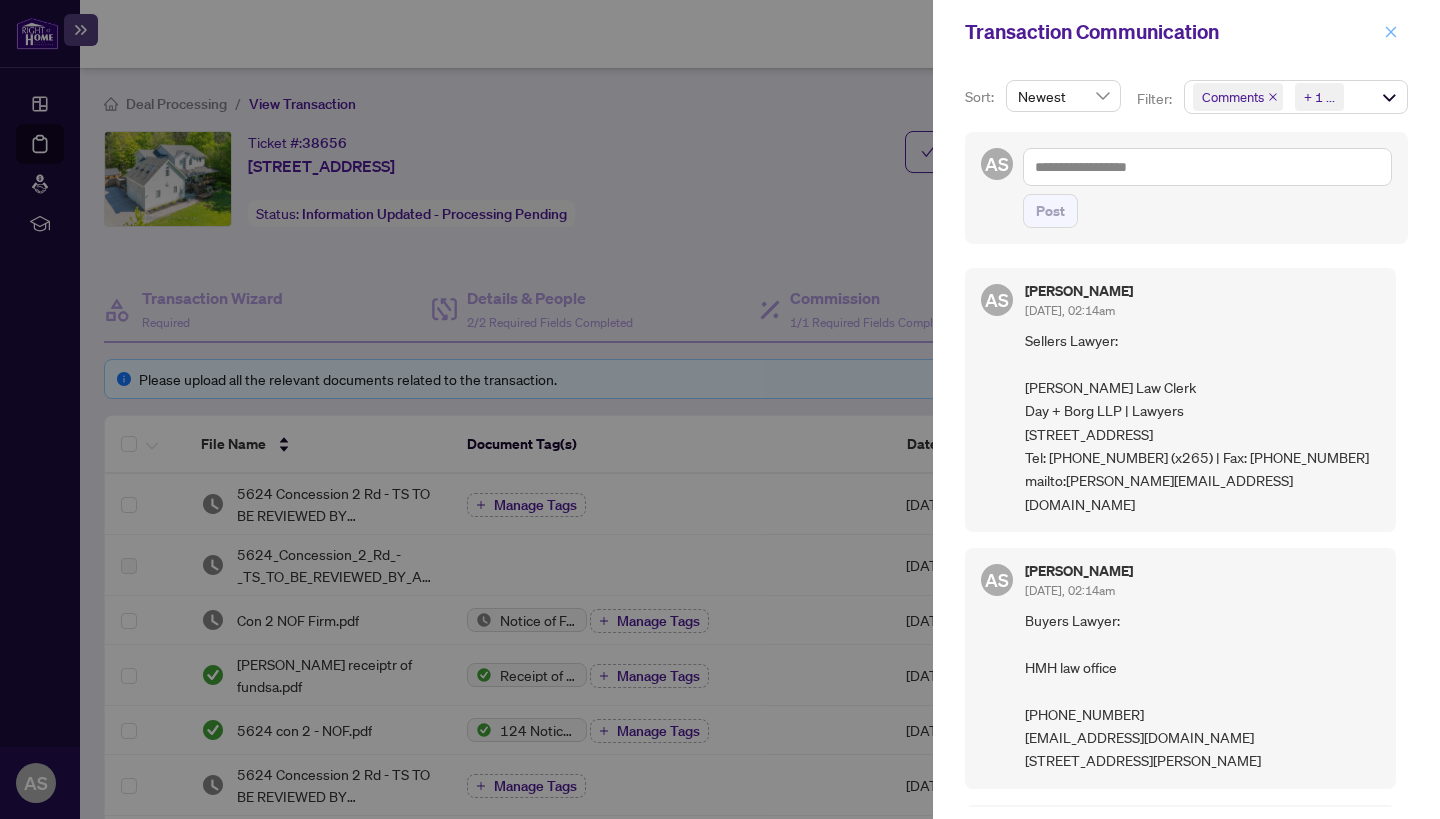 click at bounding box center (1391, 32) 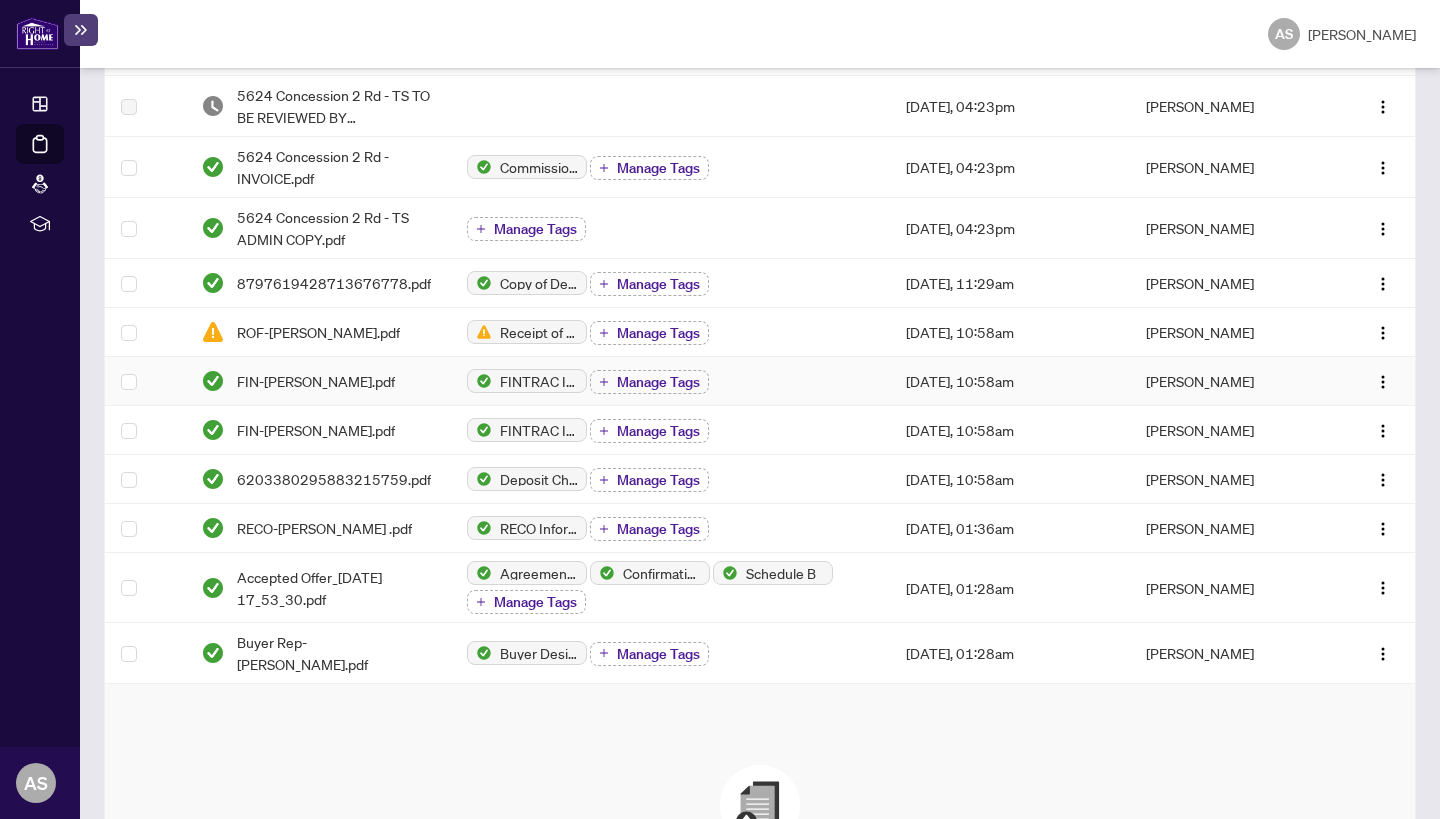 scroll, scrollTop: 743, scrollLeft: 0, axis: vertical 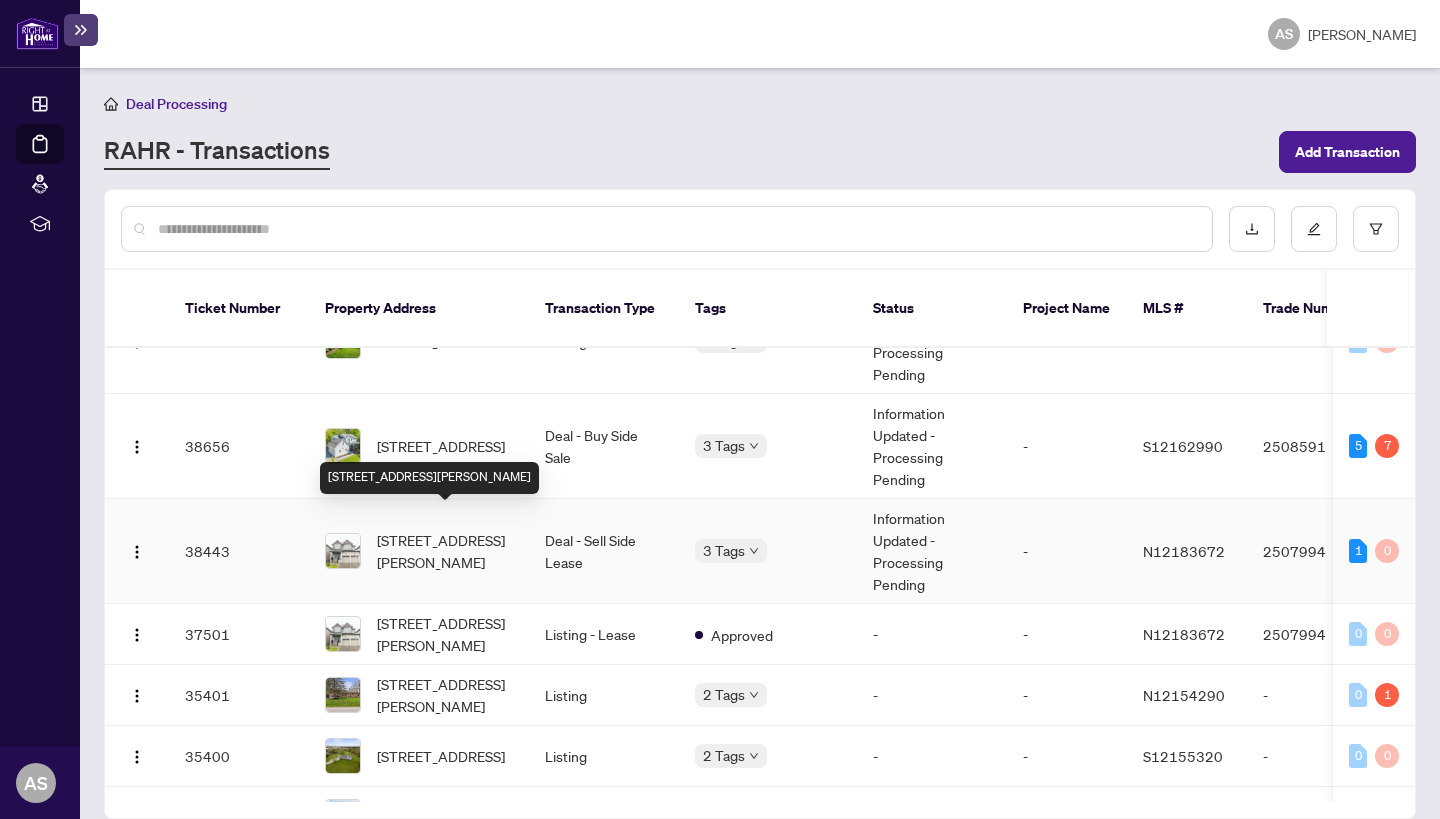 click on "1528 McRoberts Cres, Innisfil, Ontario L9S 0J9, Canada" at bounding box center (445, 551) 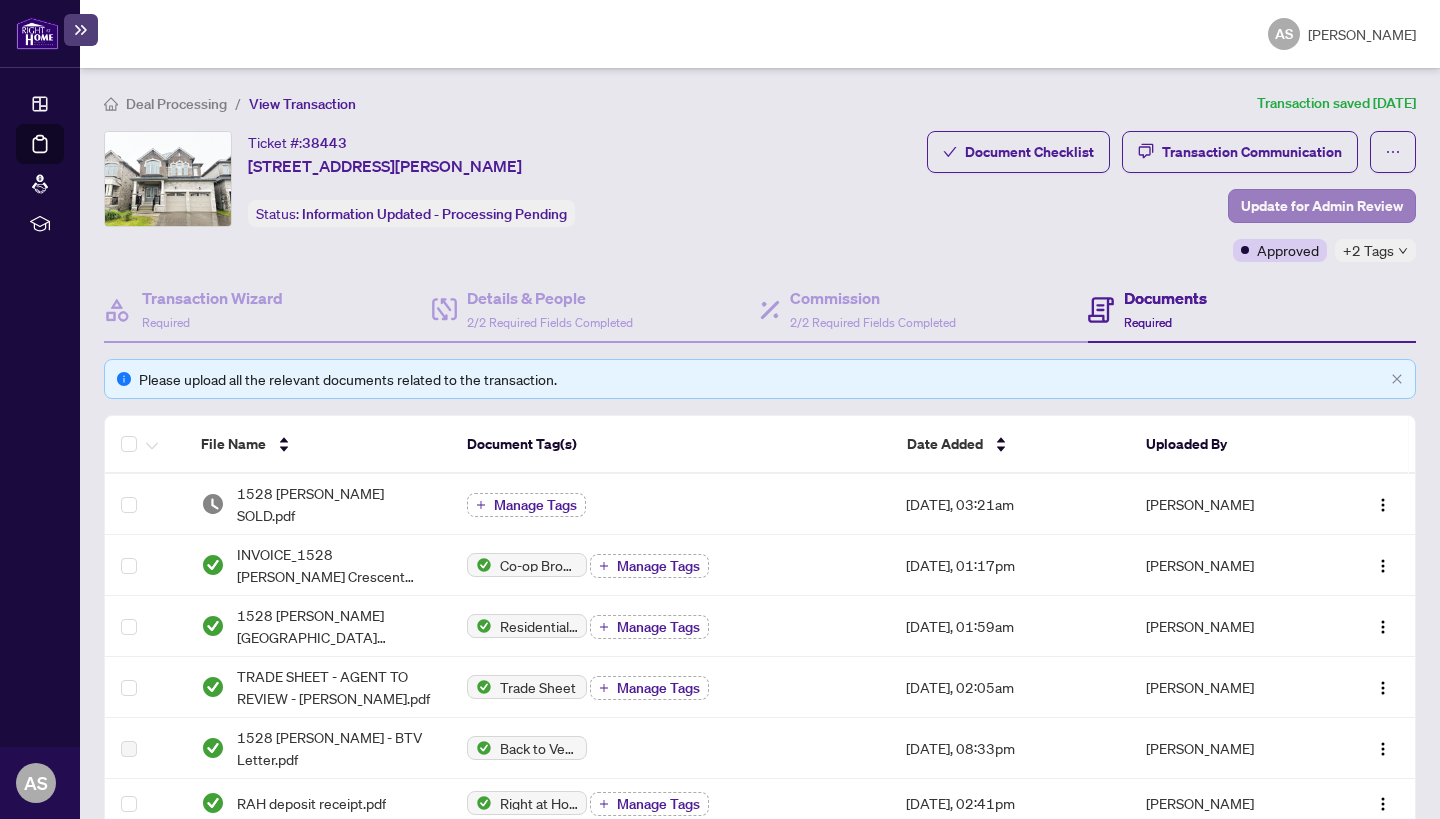 click on "Update for Admin Review" at bounding box center (1322, 206) 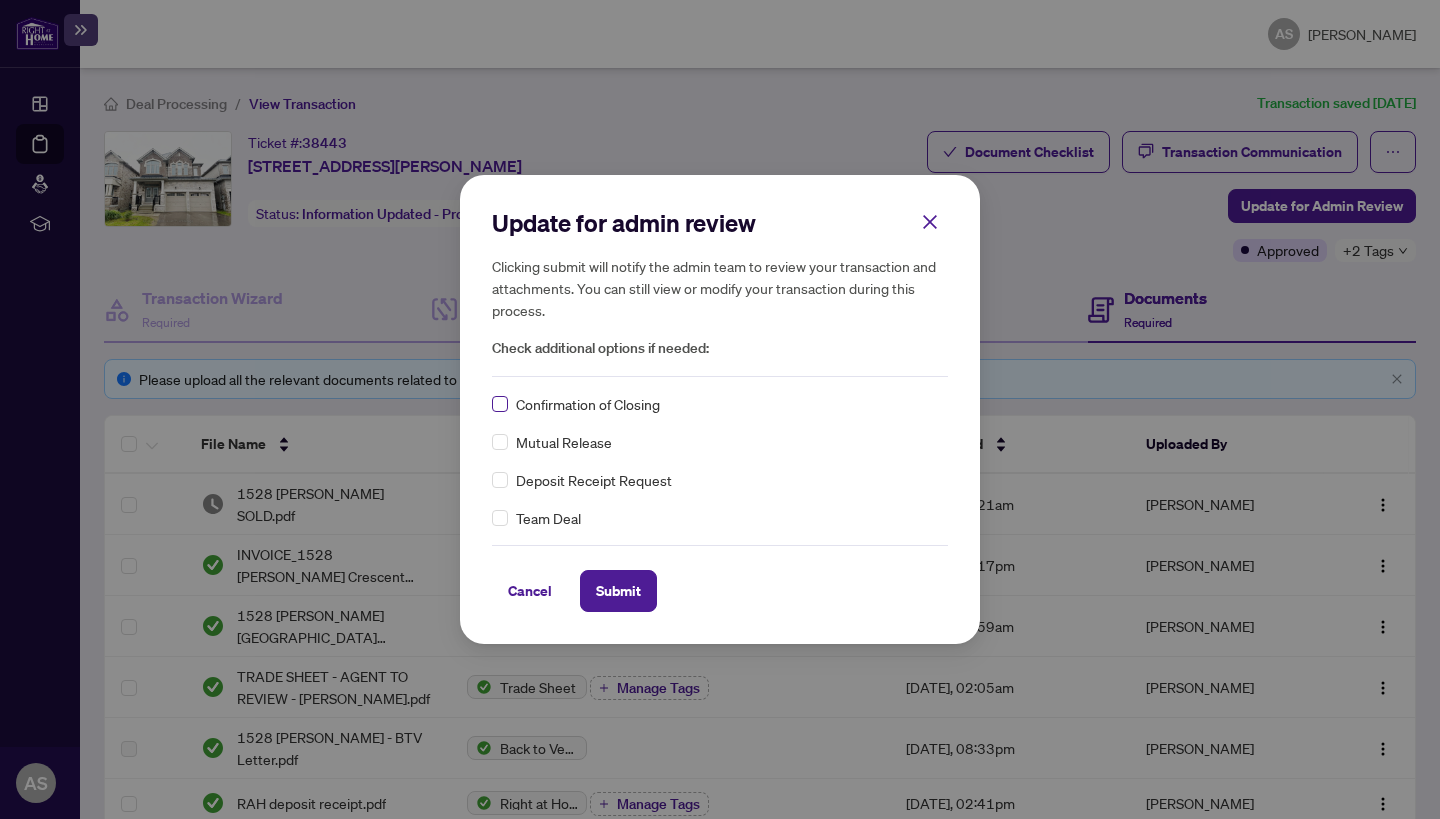 click at bounding box center (500, 404) 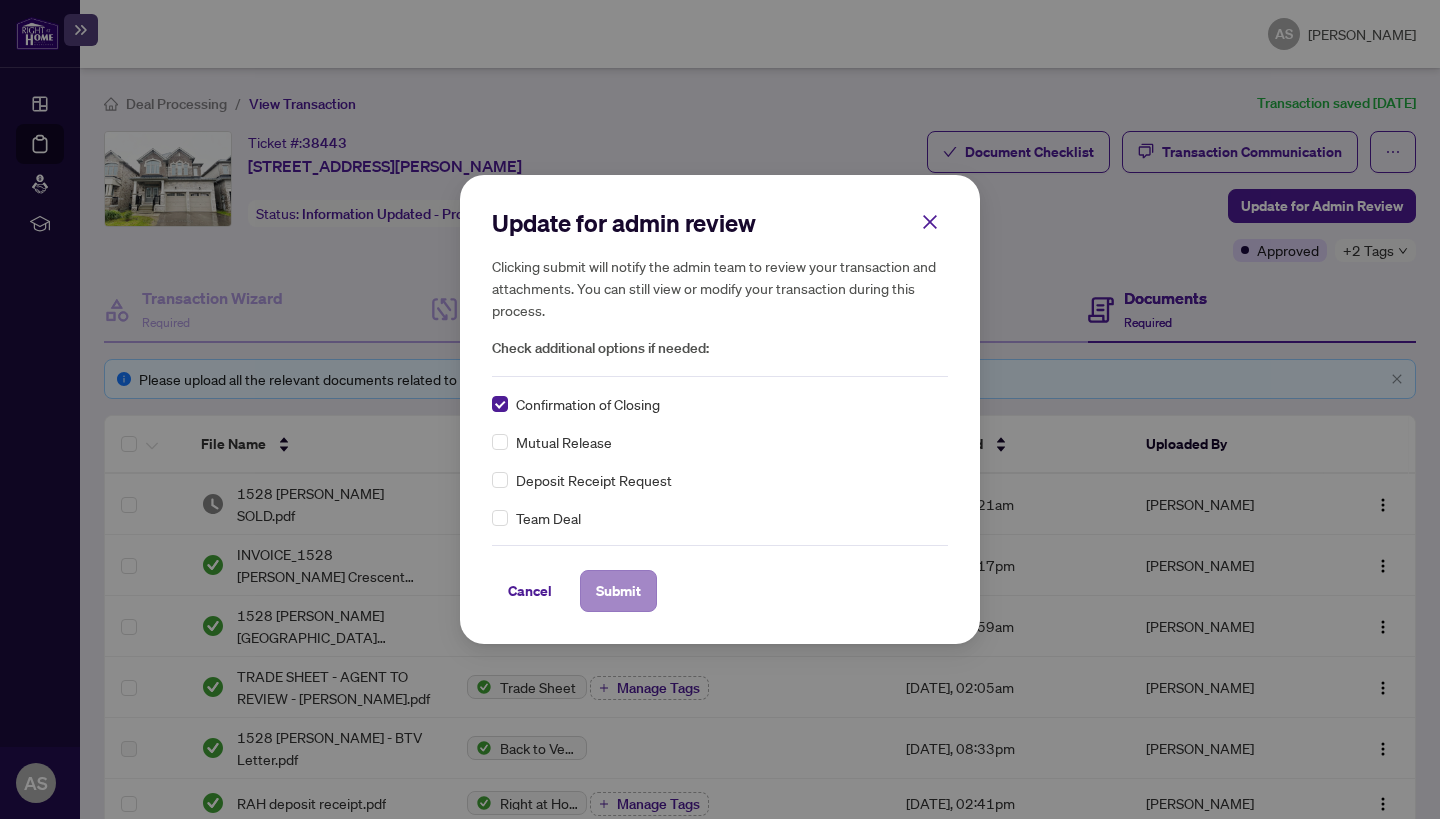 click on "Submit" at bounding box center [618, 591] 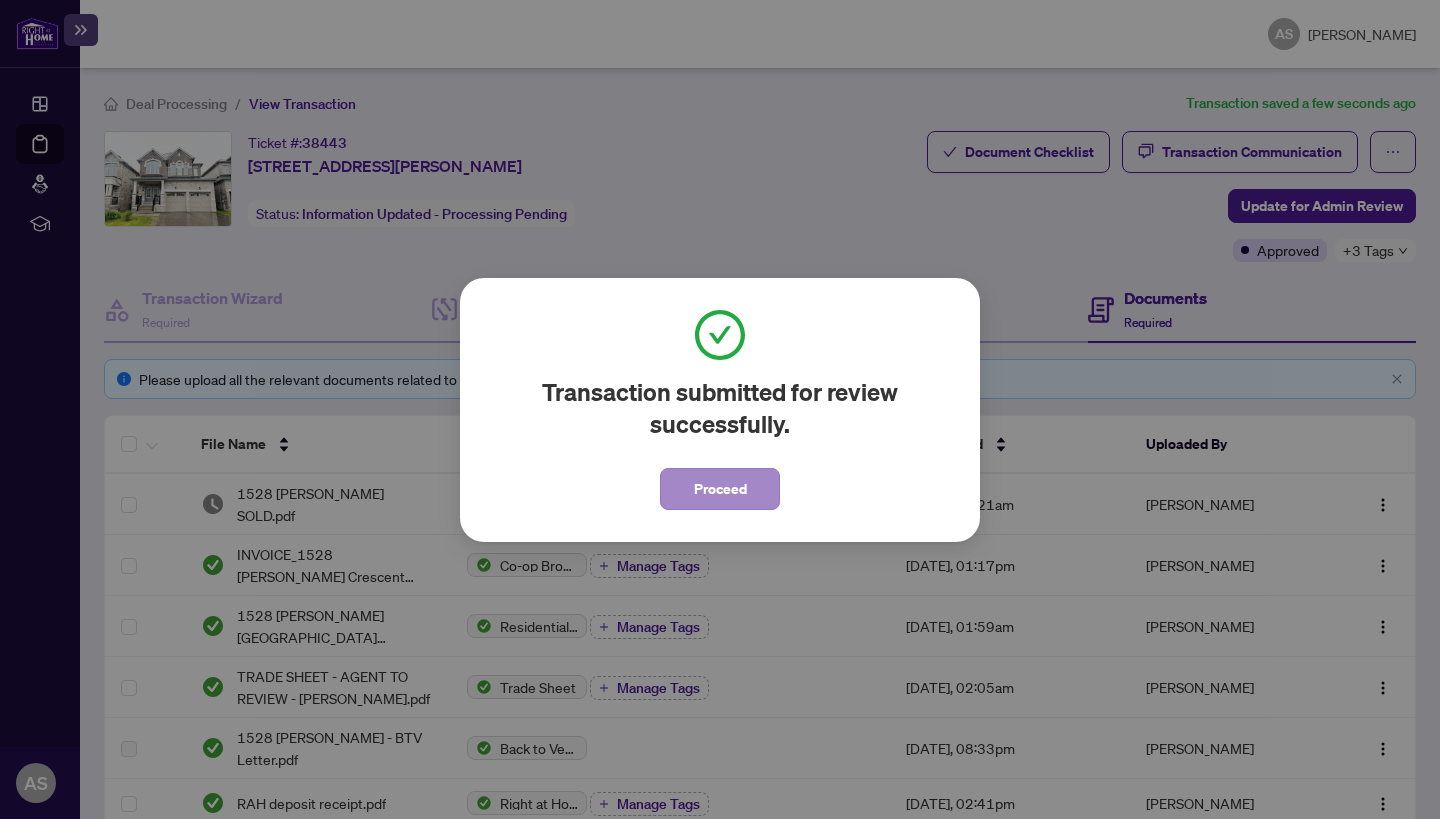 click on "Proceed" at bounding box center (720, 489) 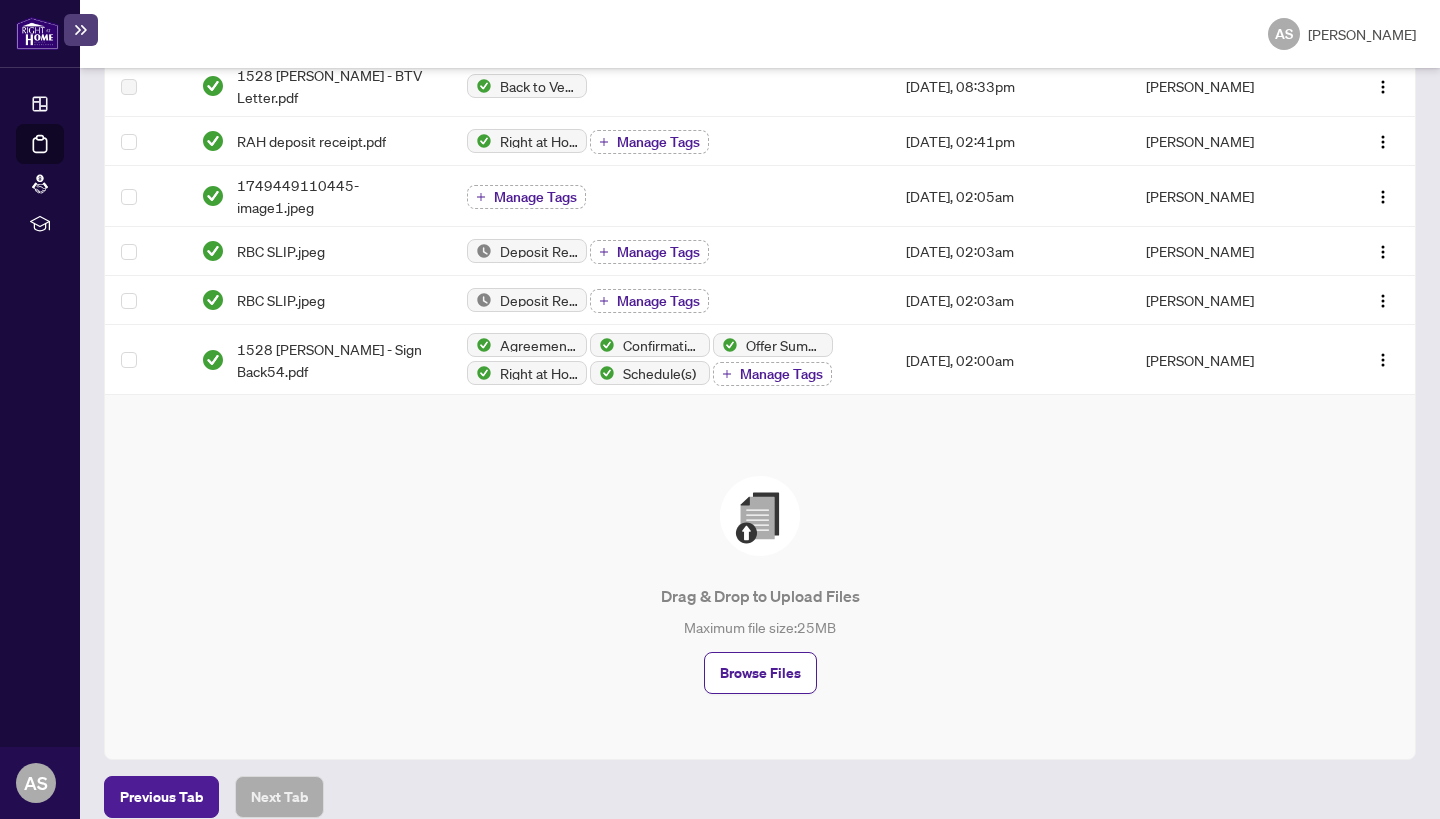 scroll, scrollTop: 660, scrollLeft: 0, axis: vertical 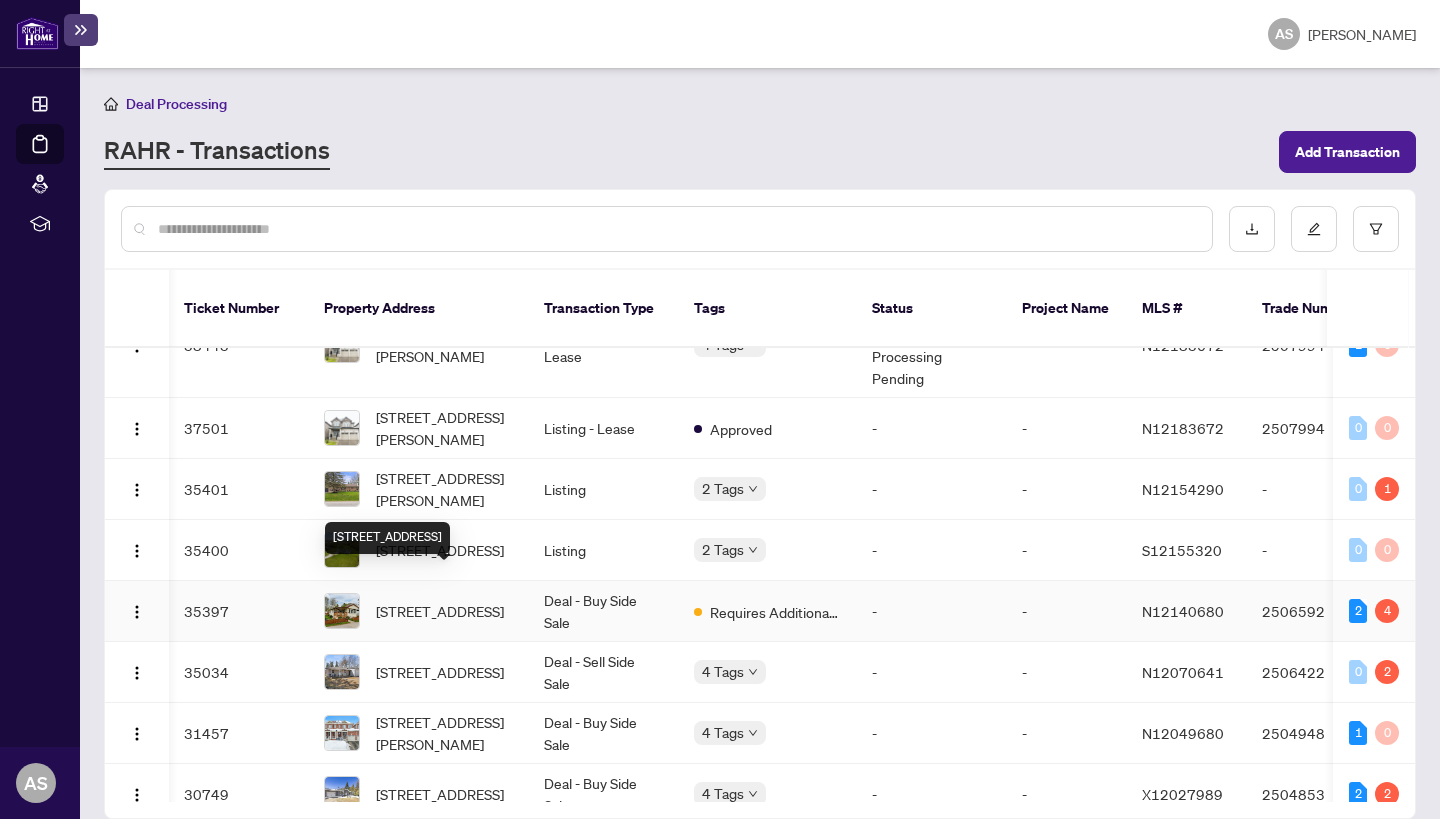 click on "99 8th St, Essa, Ontario L3W 0L4, Canada" at bounding box center (440, 611) 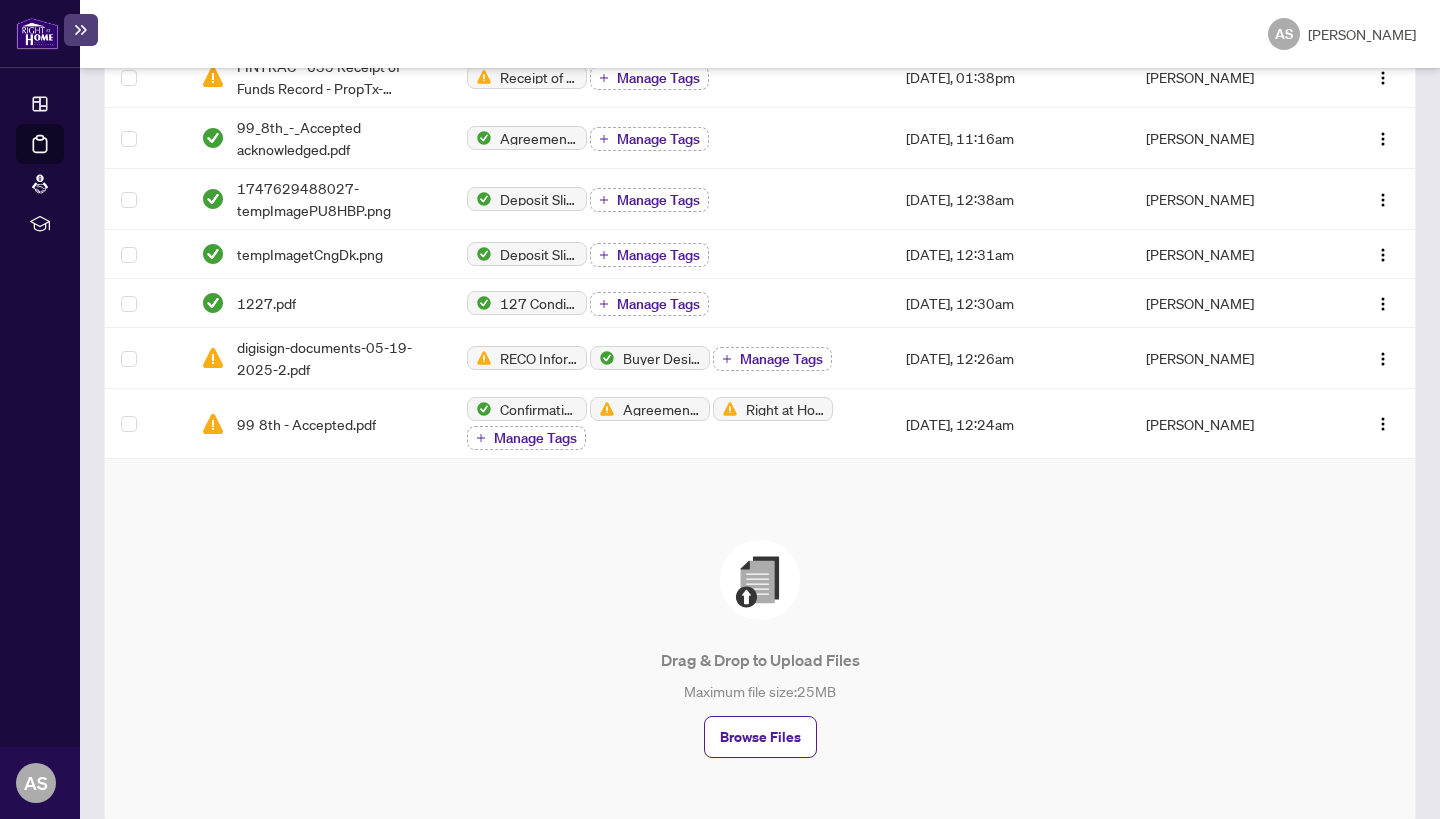 scroll, scrollTop: 948, scrollLeft: 0, axis: vertical 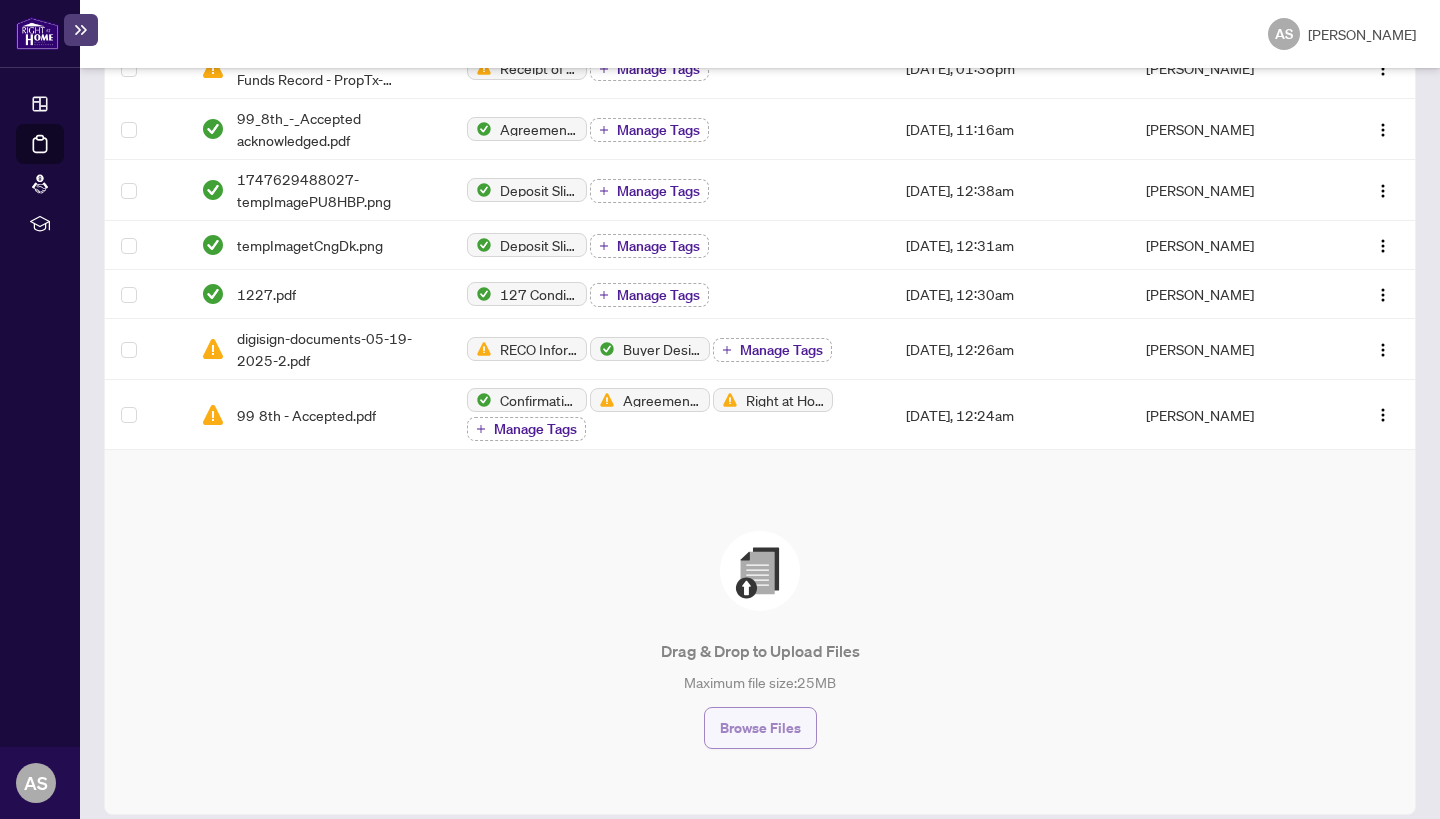 click on "Browse Files" at bounding box center (760, 728) 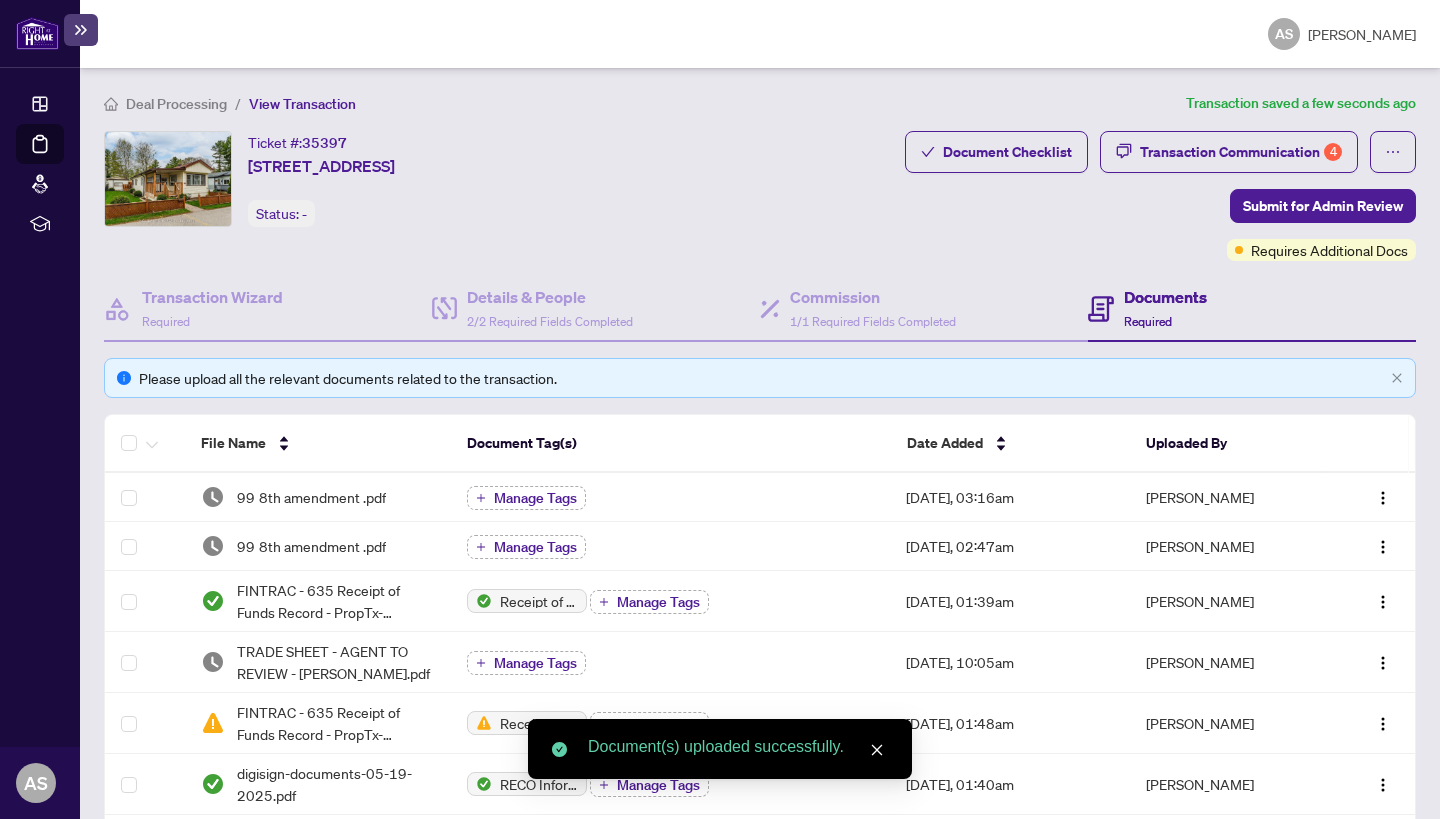 scroll, scrollTop: 0, scrollLeft: 0, axis: both 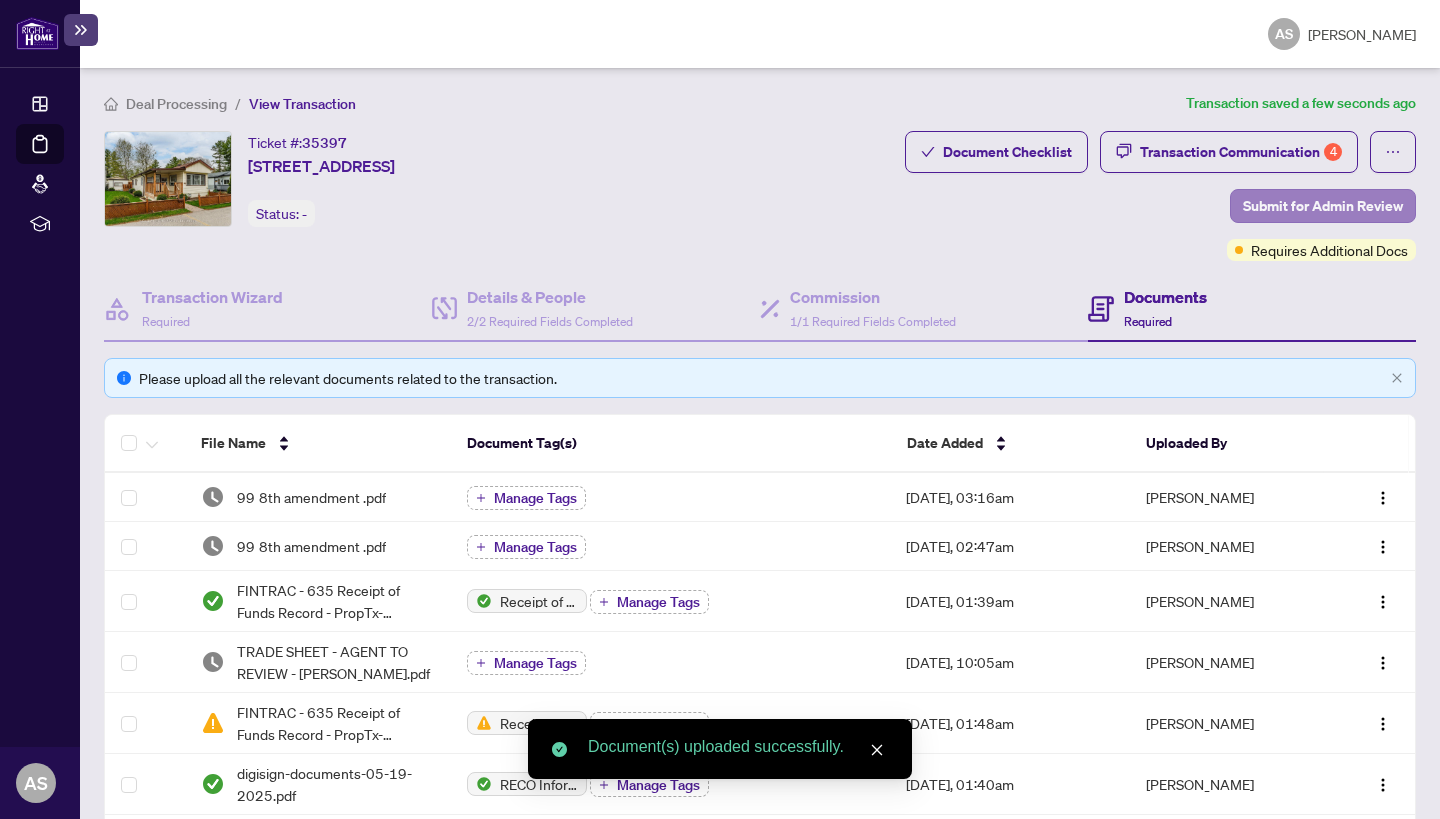 click on "Submit for Admin Review" at bounding box center [1323, 206] 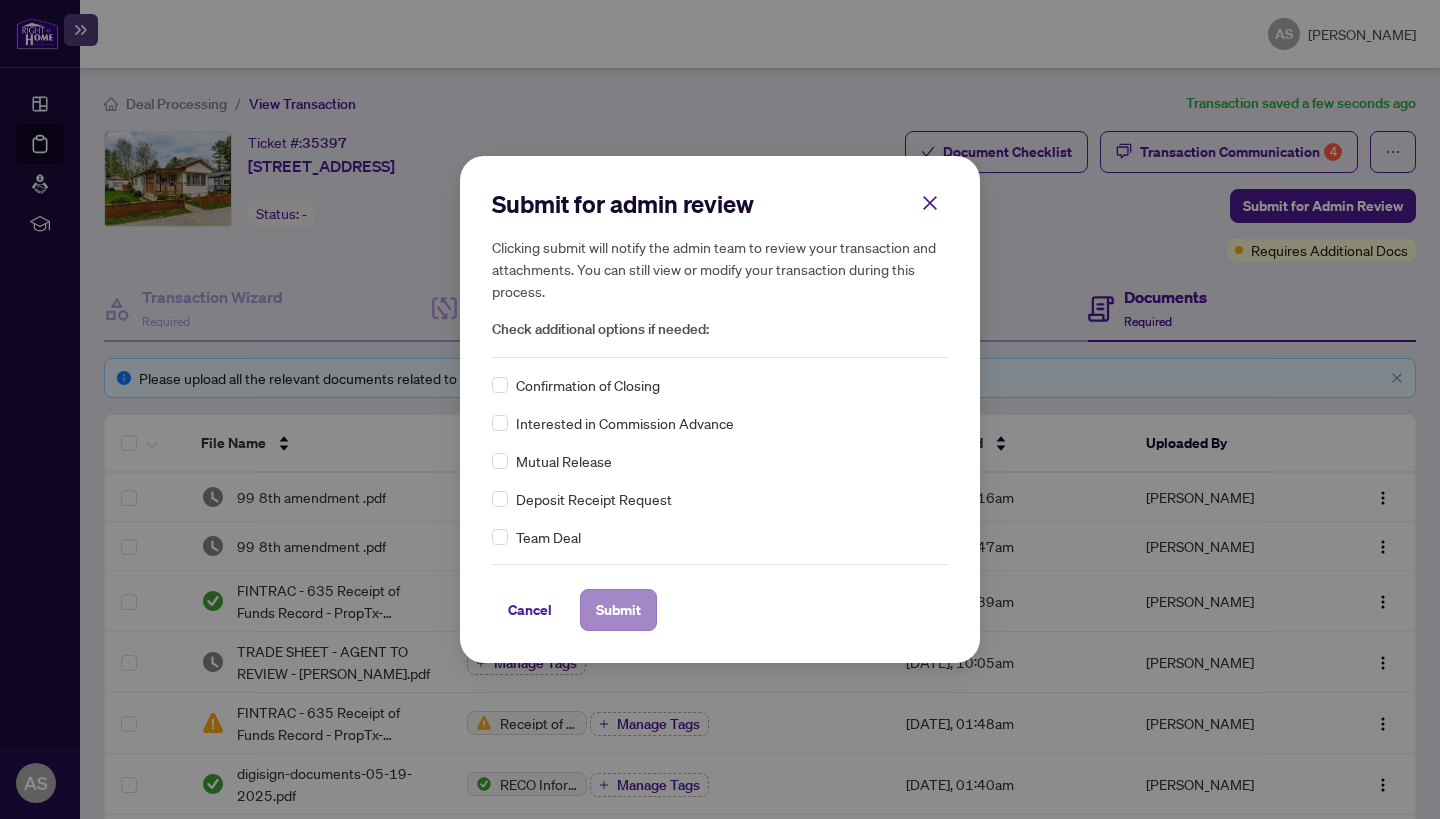 click on "Submit" at bounding box center [618, 610] 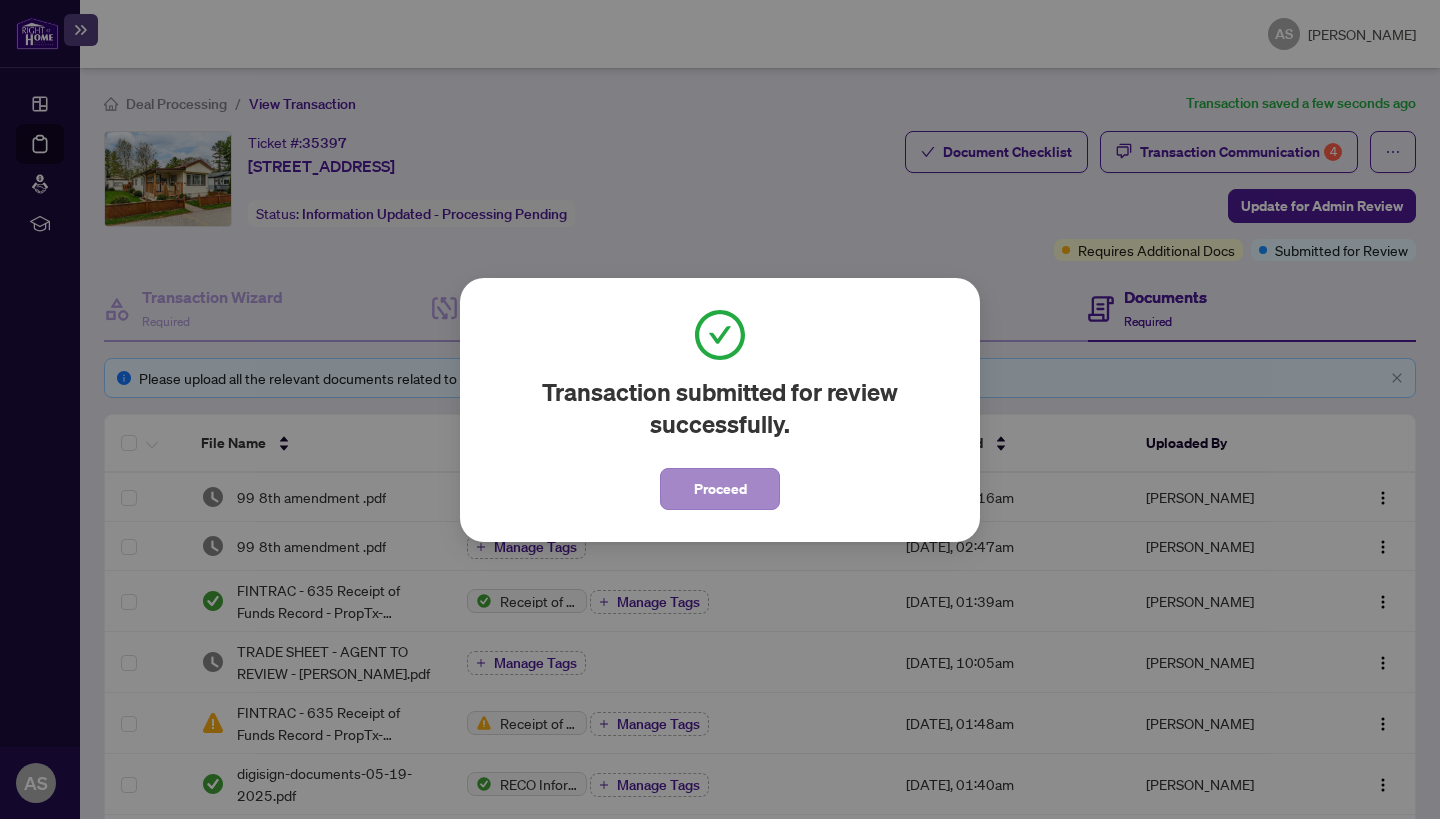 click on "Proceed" at bounding box center (720, 489) 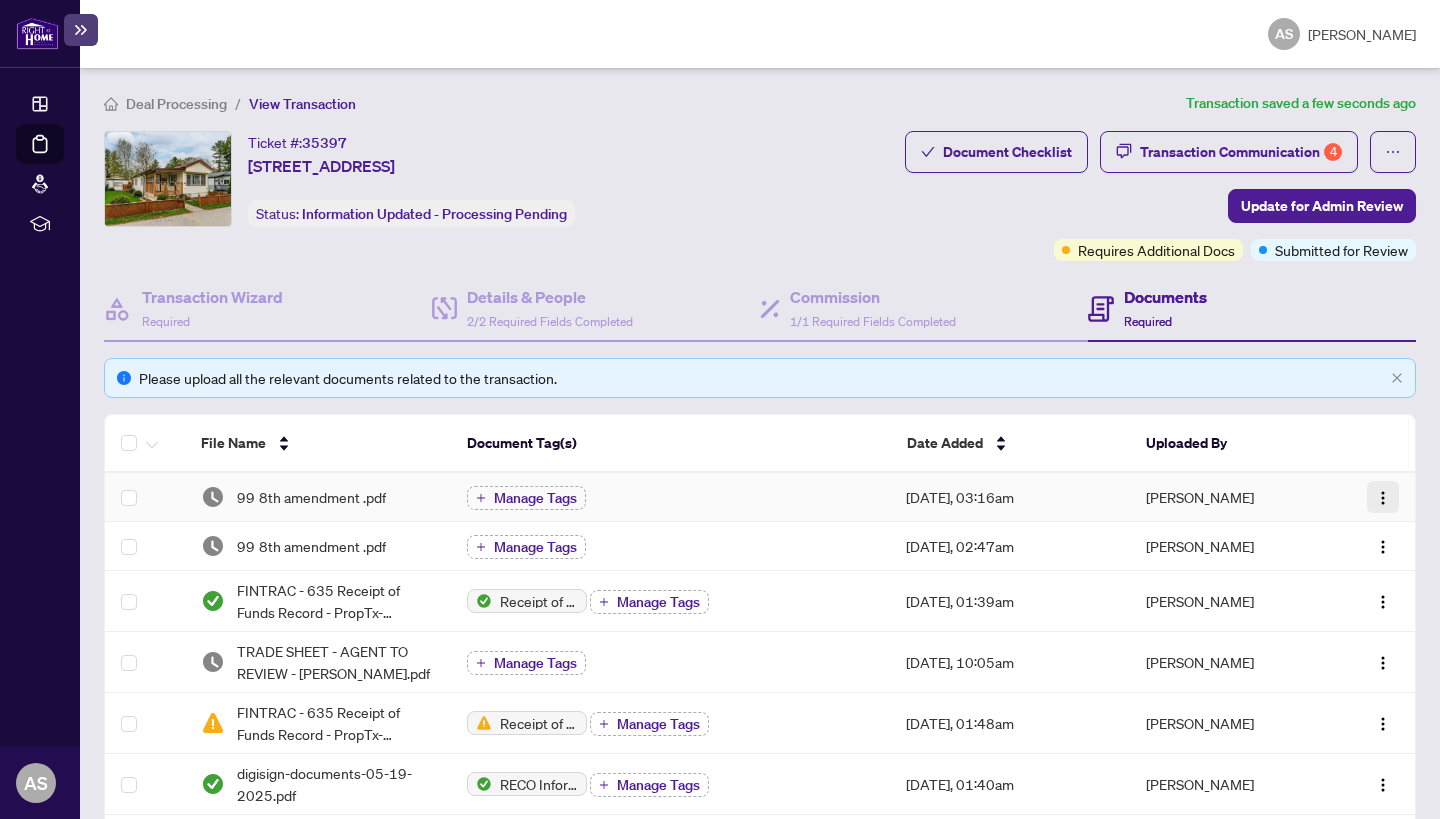 click at bounding box center [1383, 497] 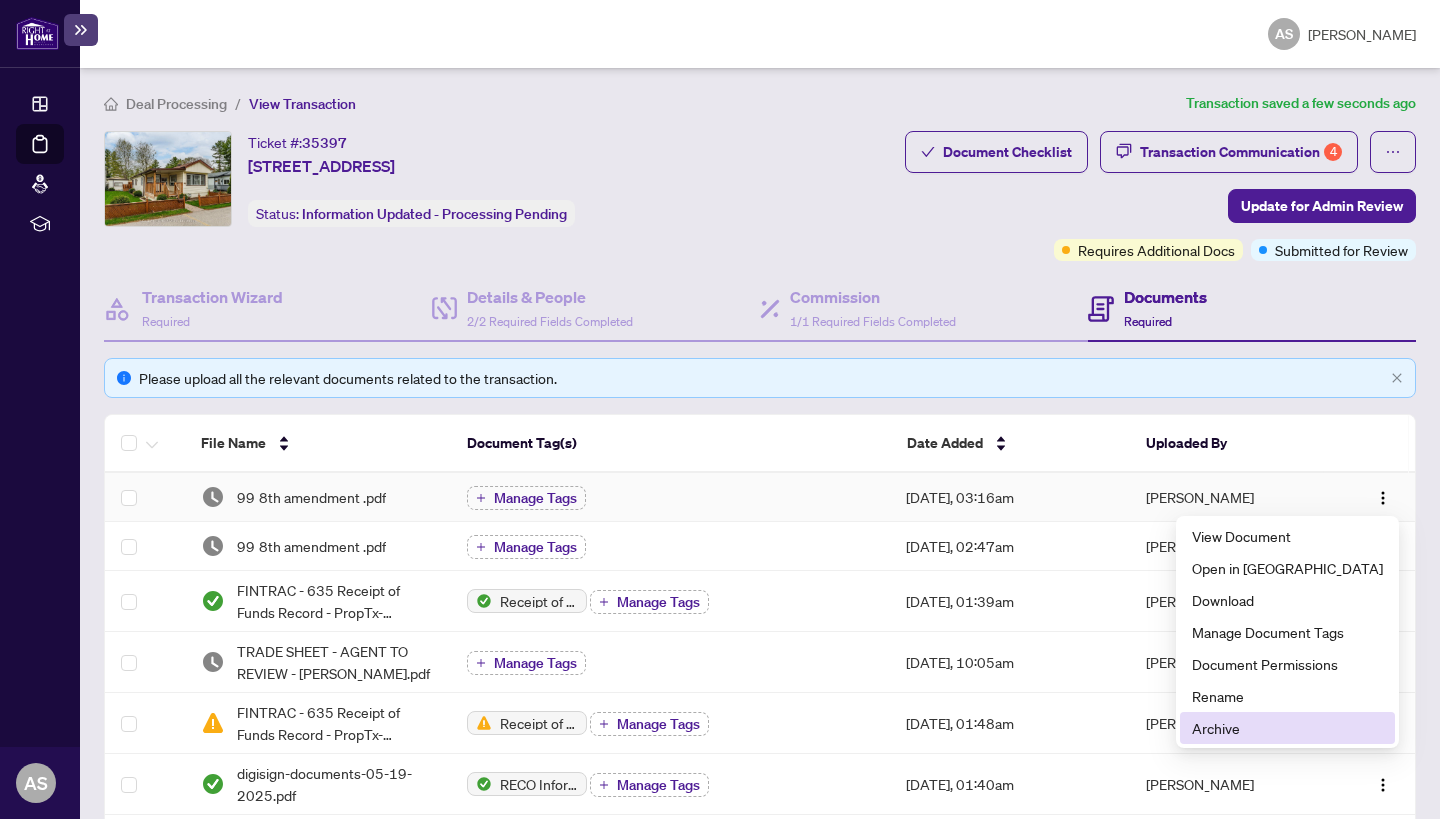 click on "Archive" at bounding box center (1287, 728) 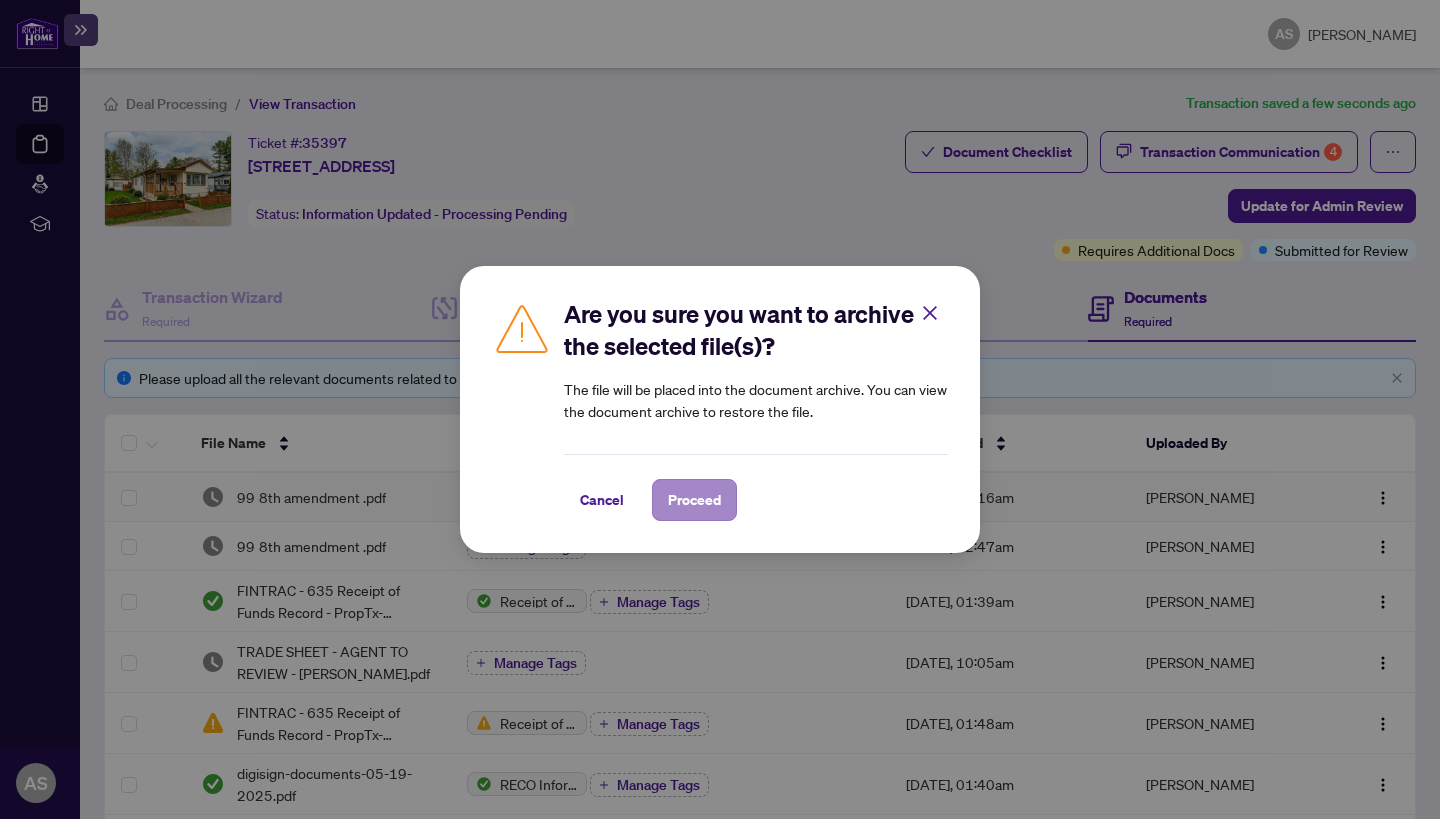 click on "Proceed" at bounding box center [694, 500] 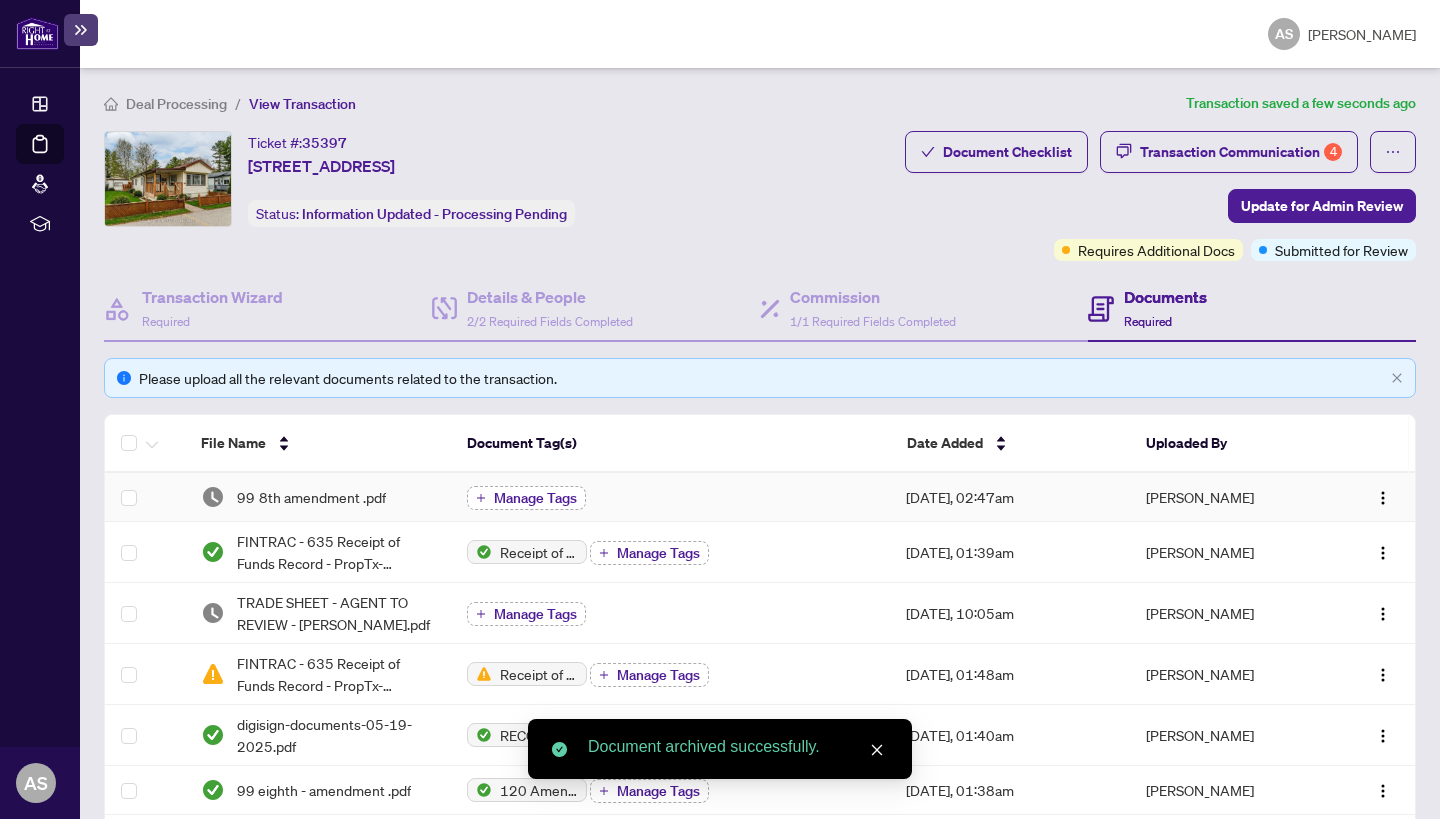 click on "Manage Tags" at bounding box center [535, 498] 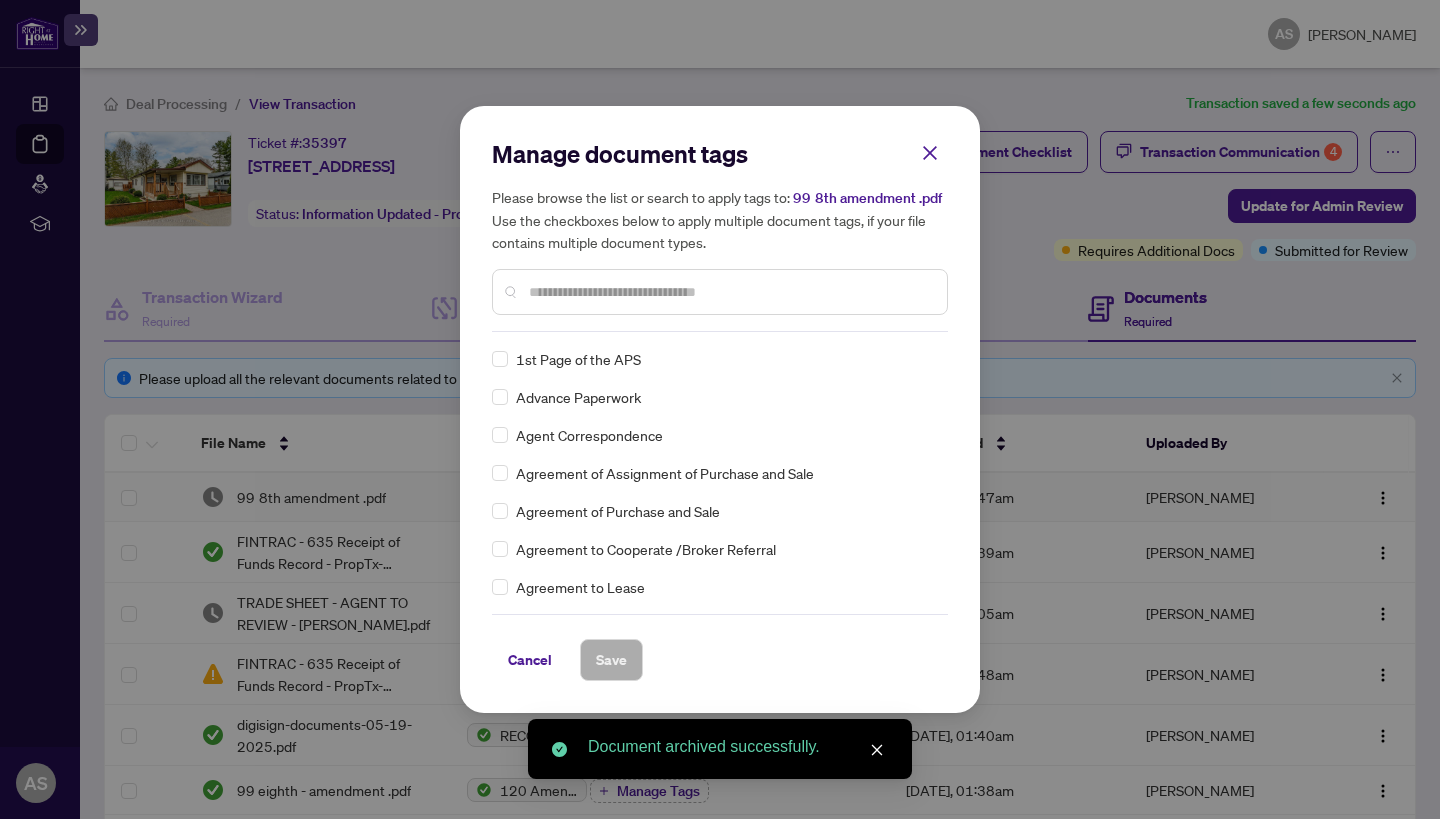 click on "Manage document tags Please browse the list or search to apply tags to:   99 8th amendment .pdf   Use the checkboxes below to apply multiple document tags, if your file contains multiple document types." at bounding box center [720, 235] 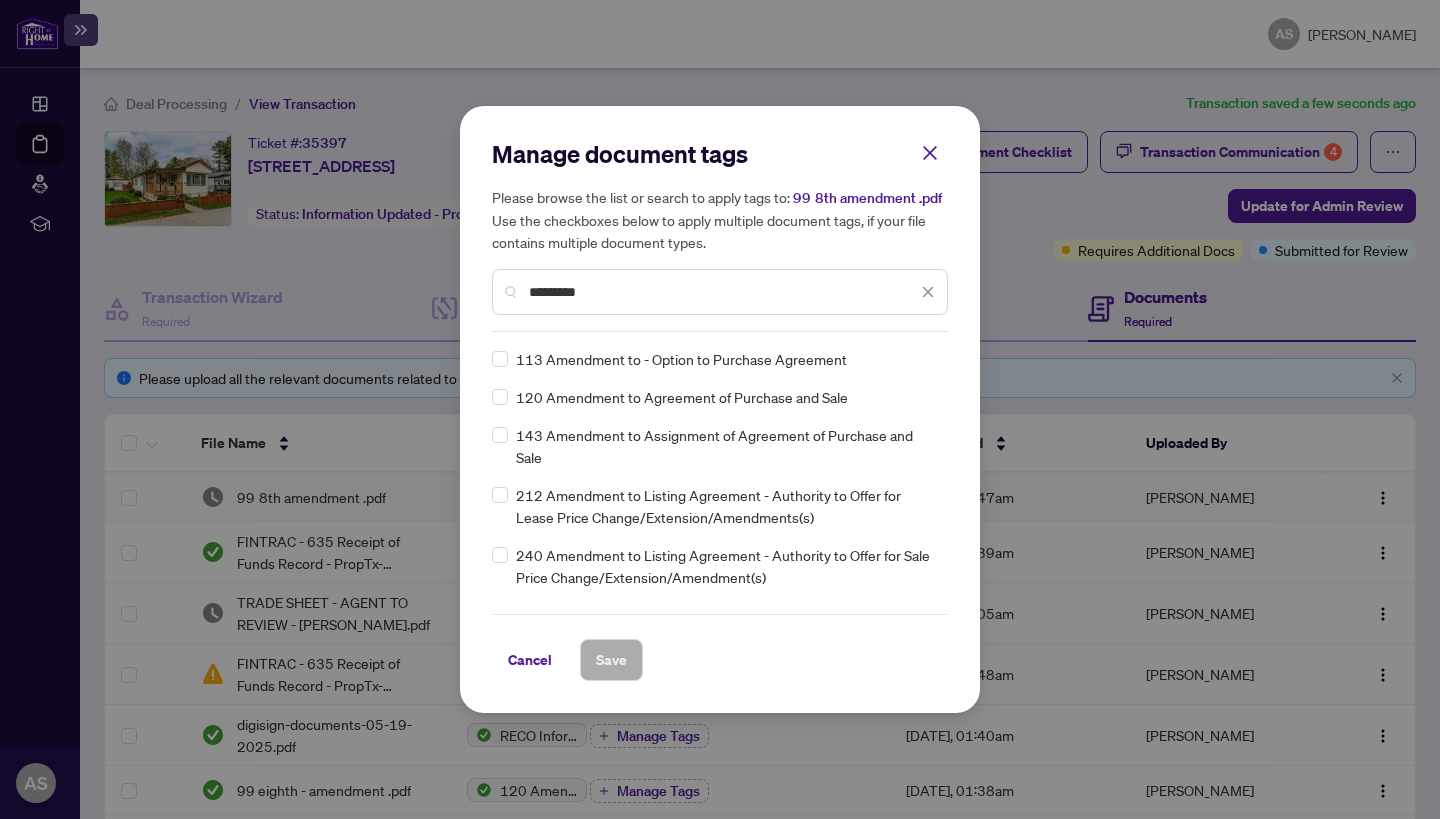 type on "*********" 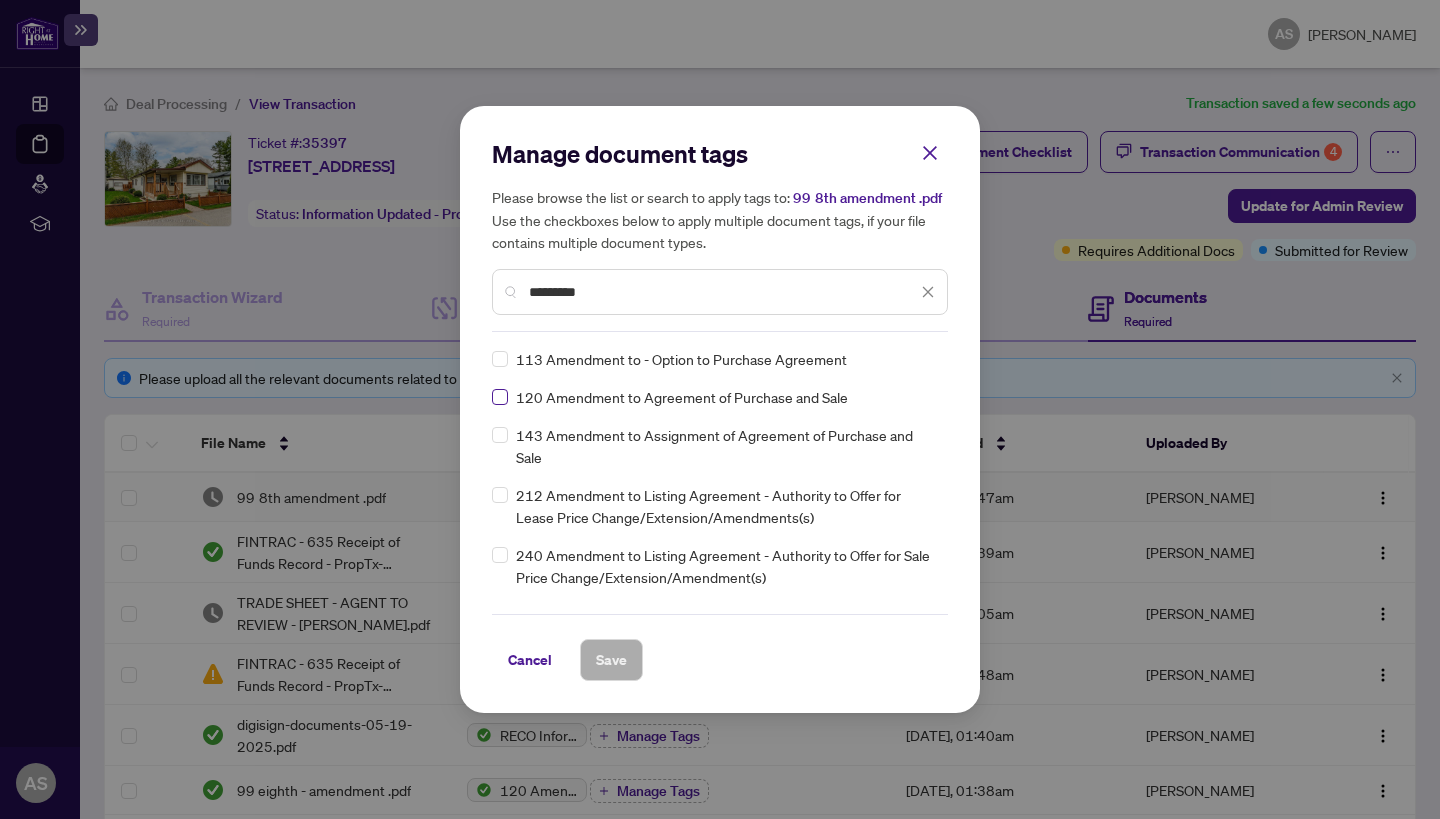 click at bounding box center (500, 397) 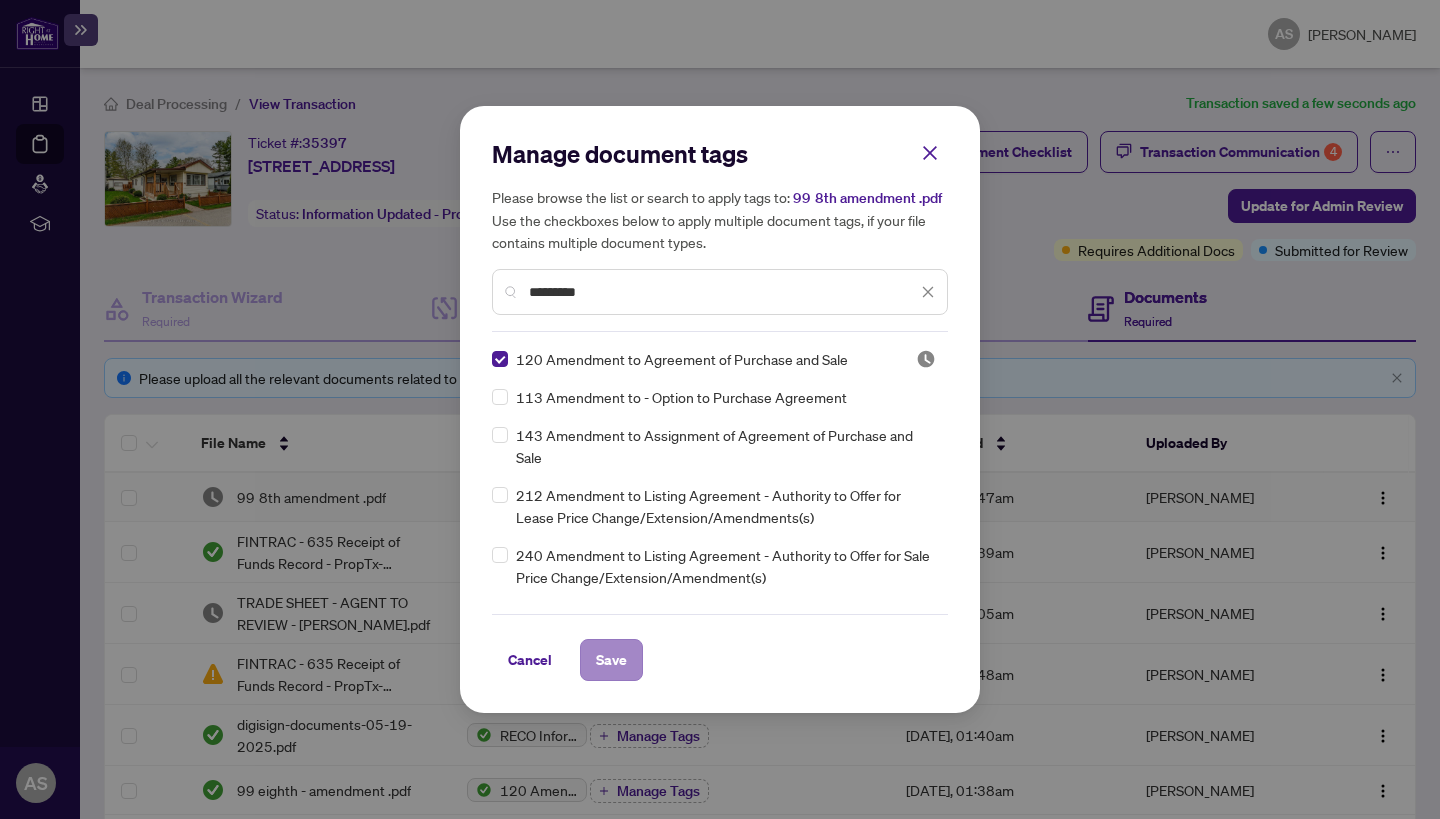 click on "Save" at bounding box center (611, 660) 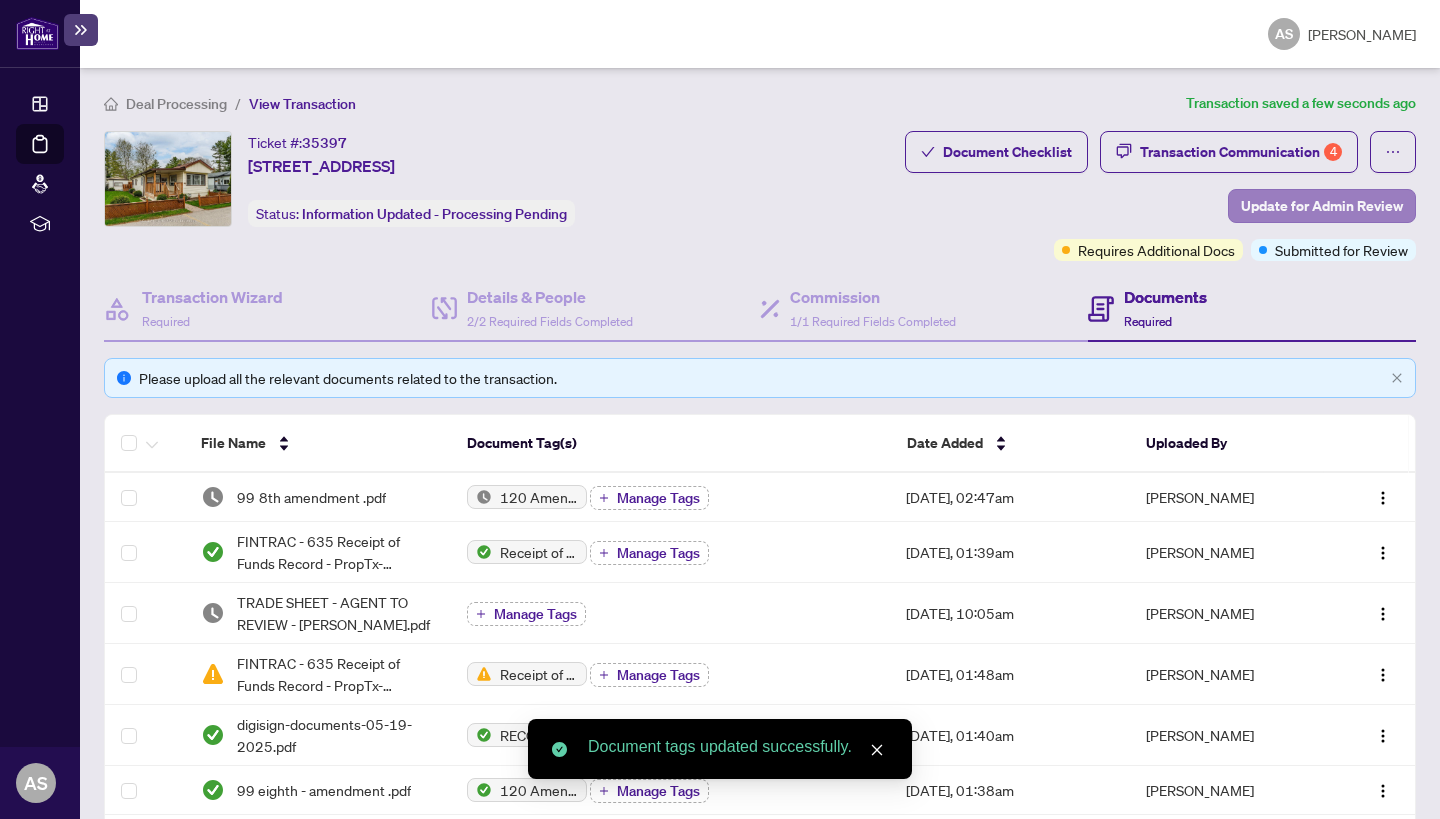 click on "Update for Admin Review" at bounding box center (1322, 206) 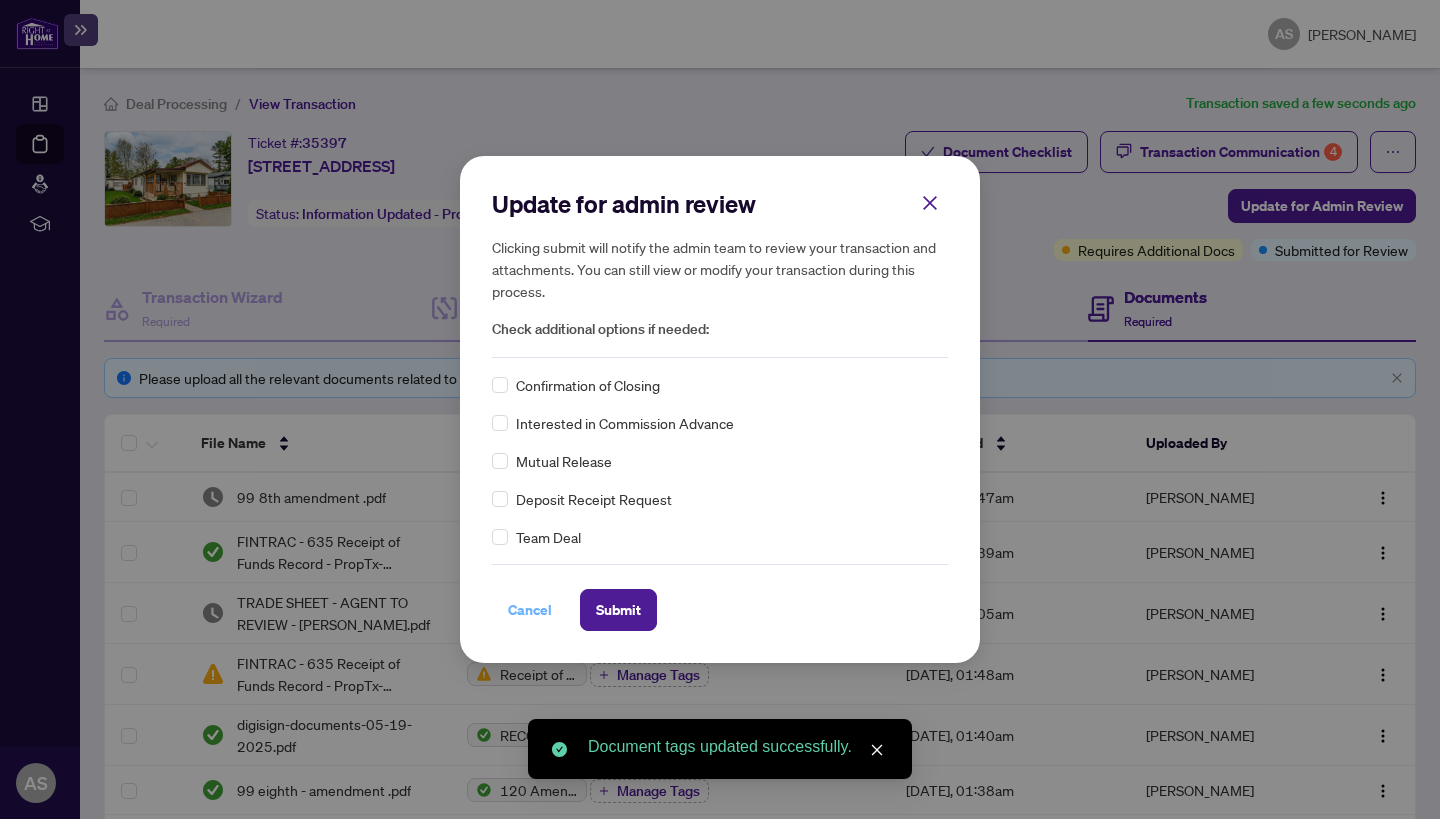 click on "Cancel" at bounding box center (530, 610) 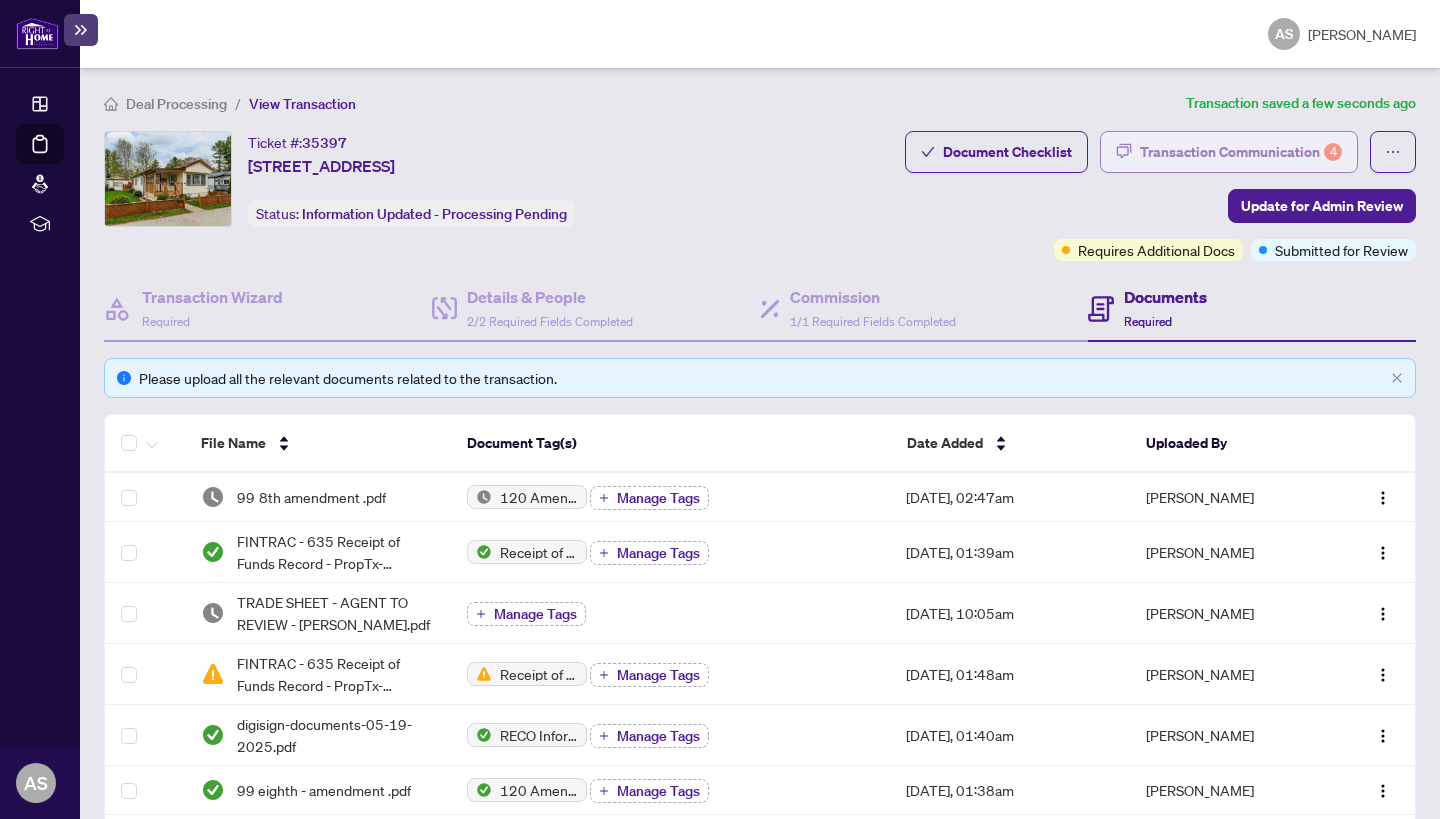 click on "Transaction Communication 4" at bounding box center [1241, 152] 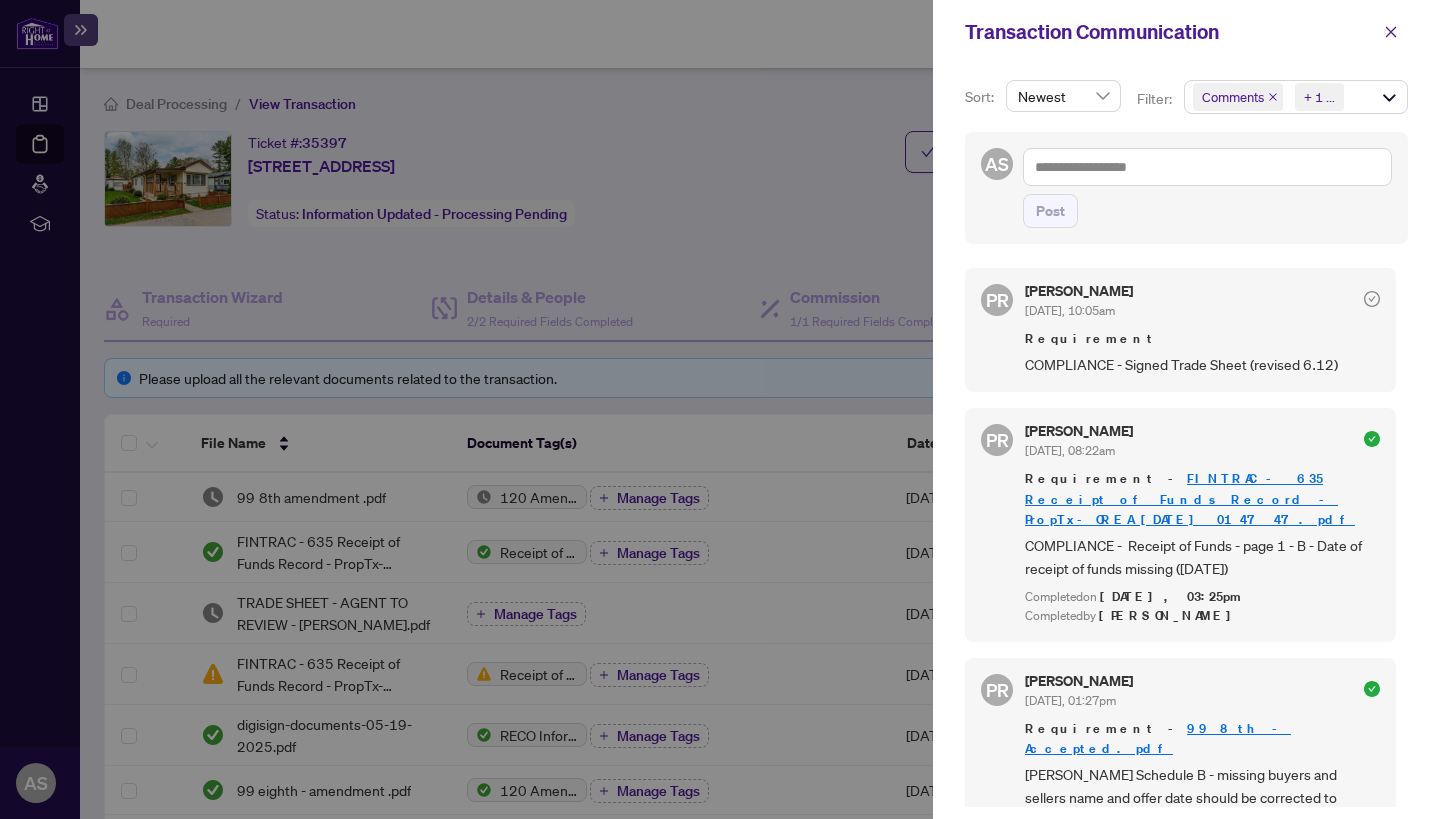 click at bounding box center [720, 409] 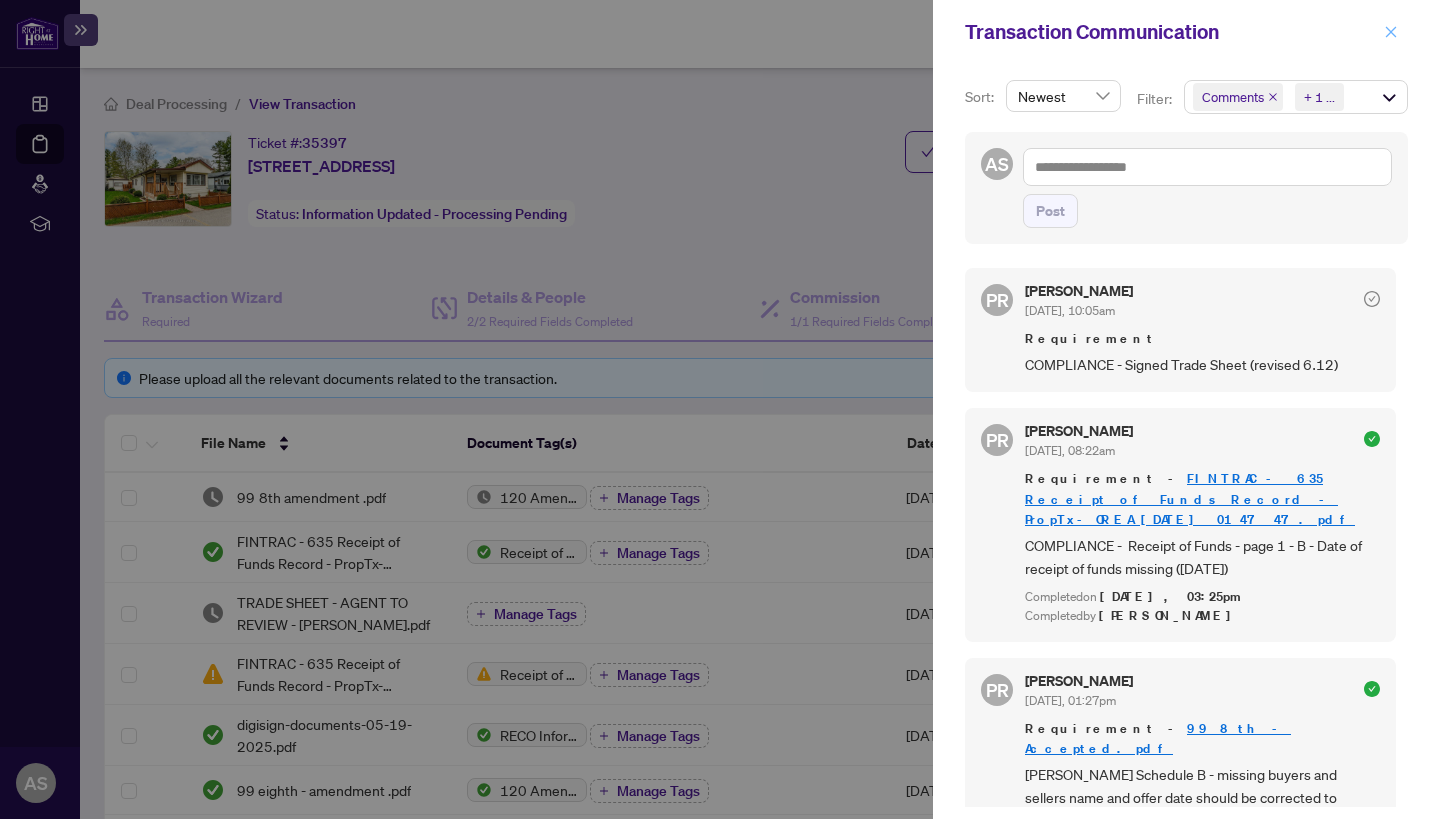 drag, startPoint x: 1408, startPoint y: 1, endPoint x: 1405, endPoint y: 19, distance: 18.248287 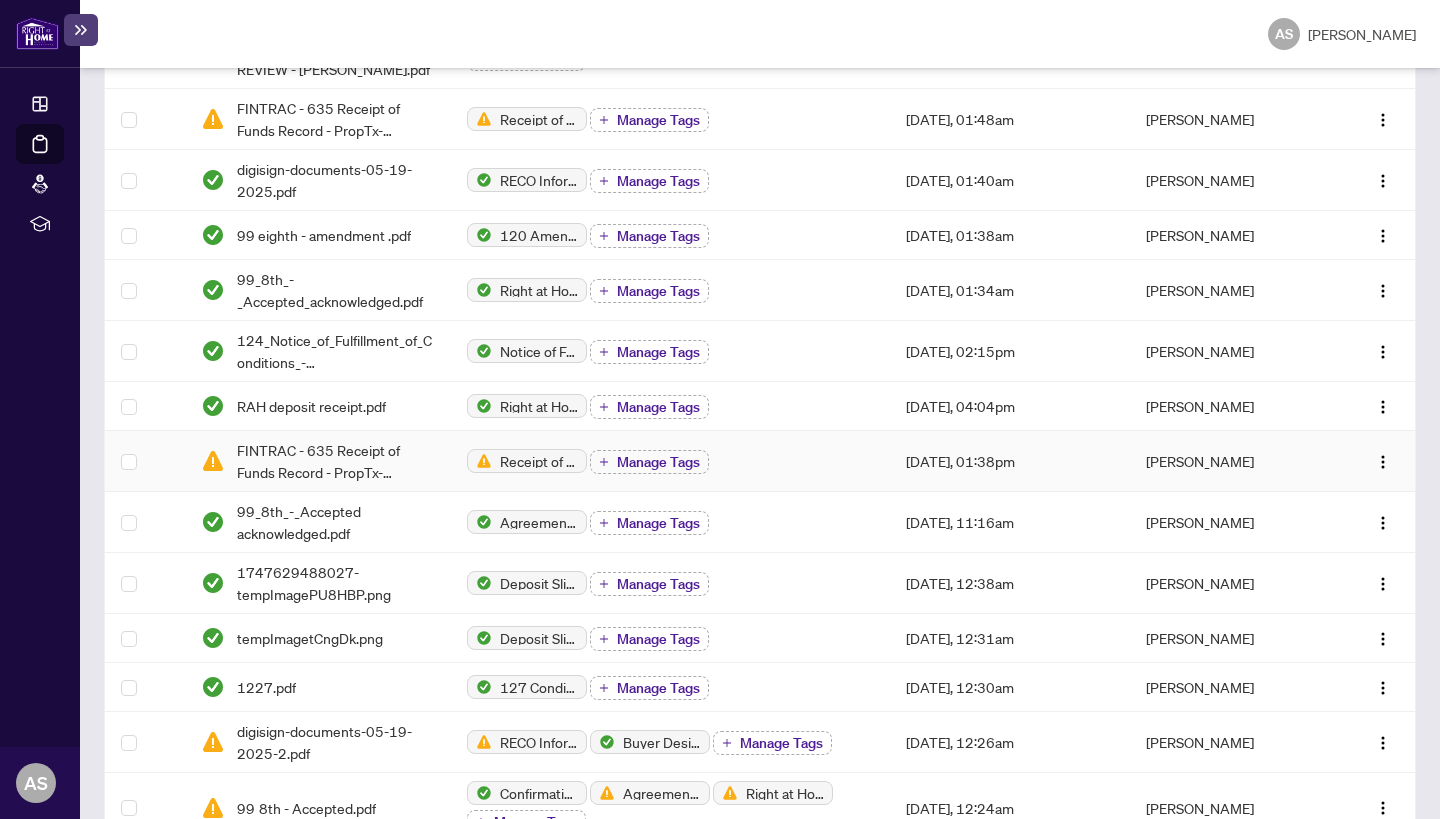 scroll, scrollTop: 540, scrollLeft: 0, axis: vertical 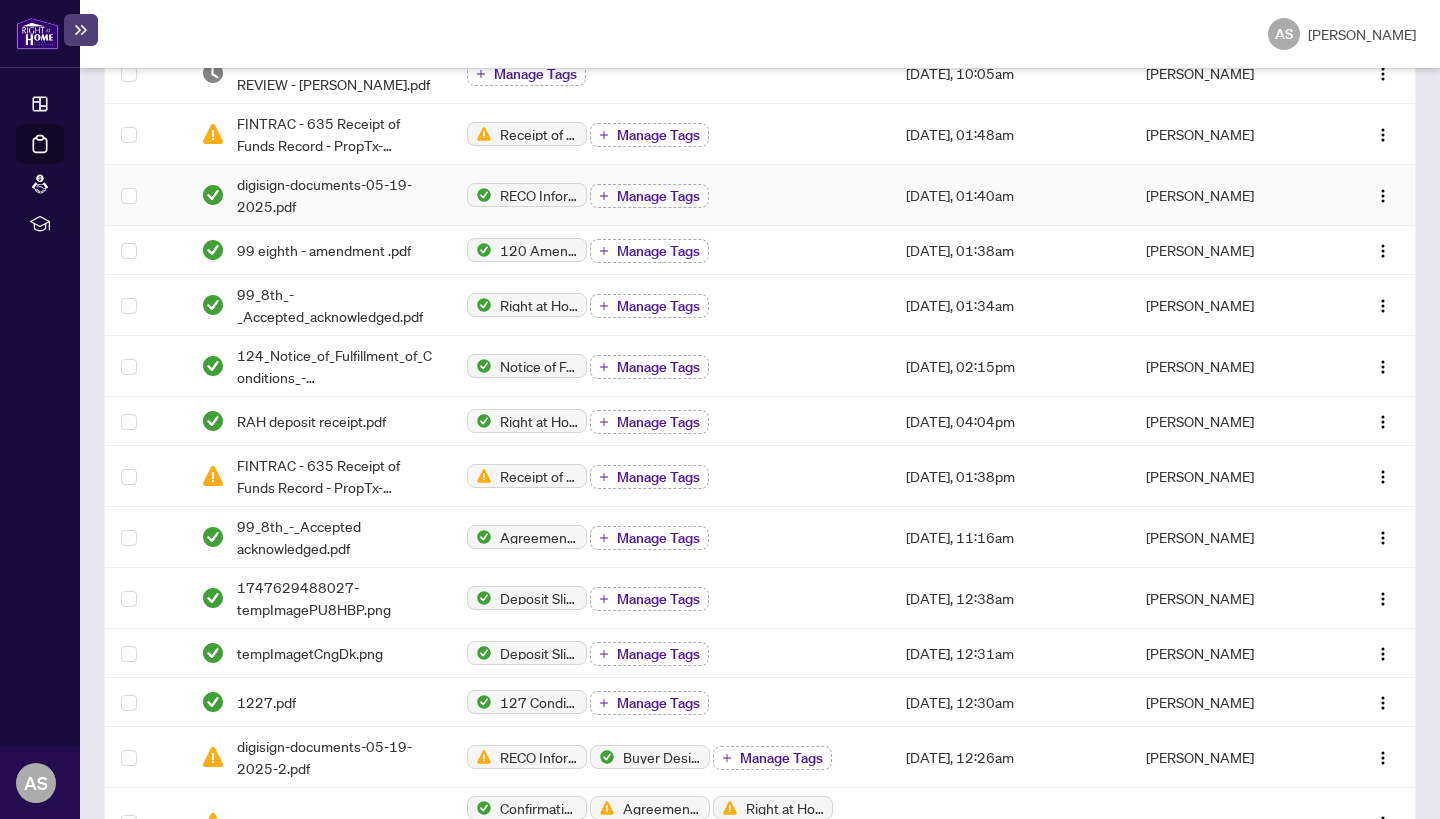 click on "Receipt of Funds Record Manage Tags" at bounding box center (670, 134) 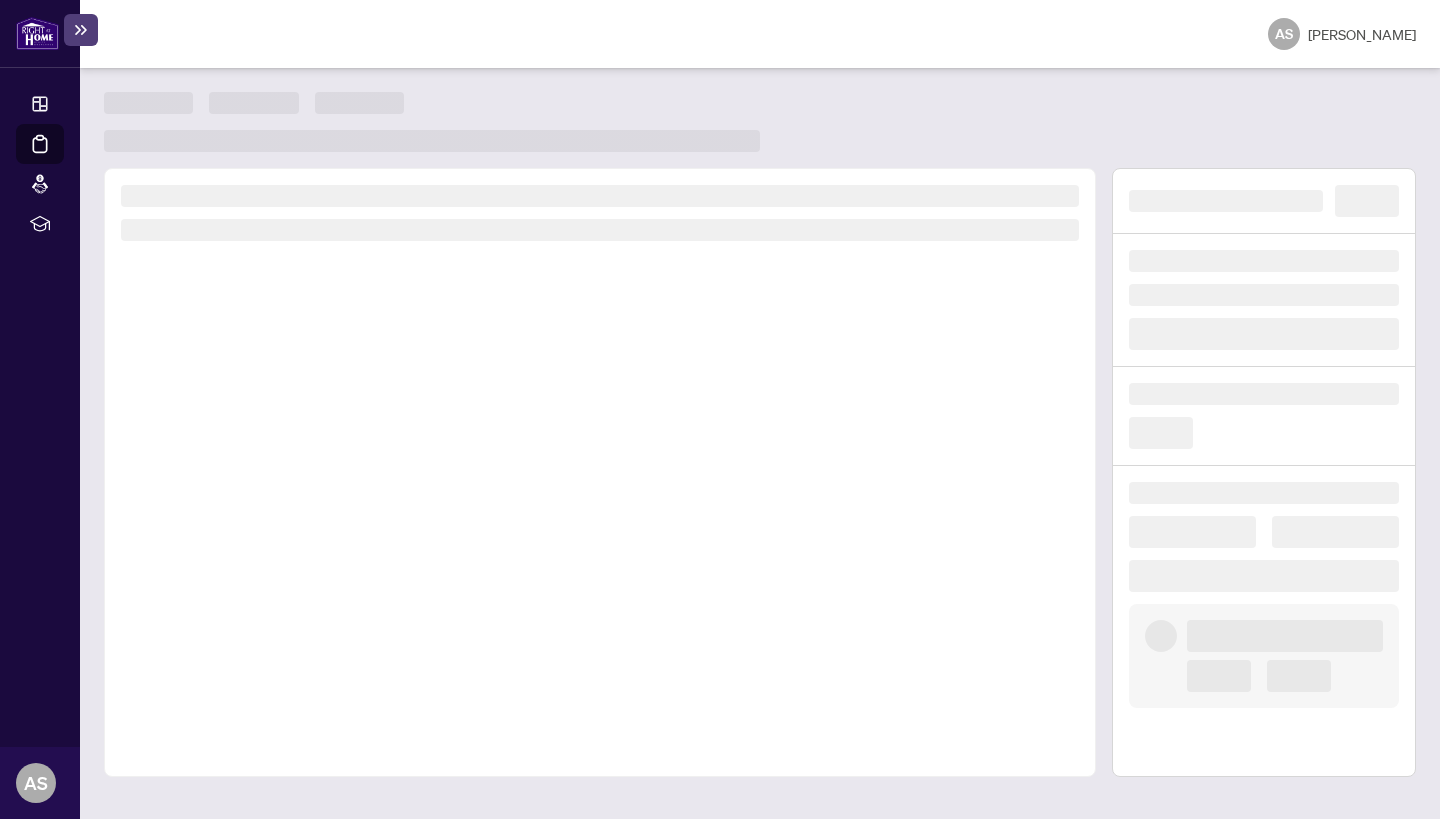 scroll, scrollTop: 0, scrollLeft: 0, axis: both 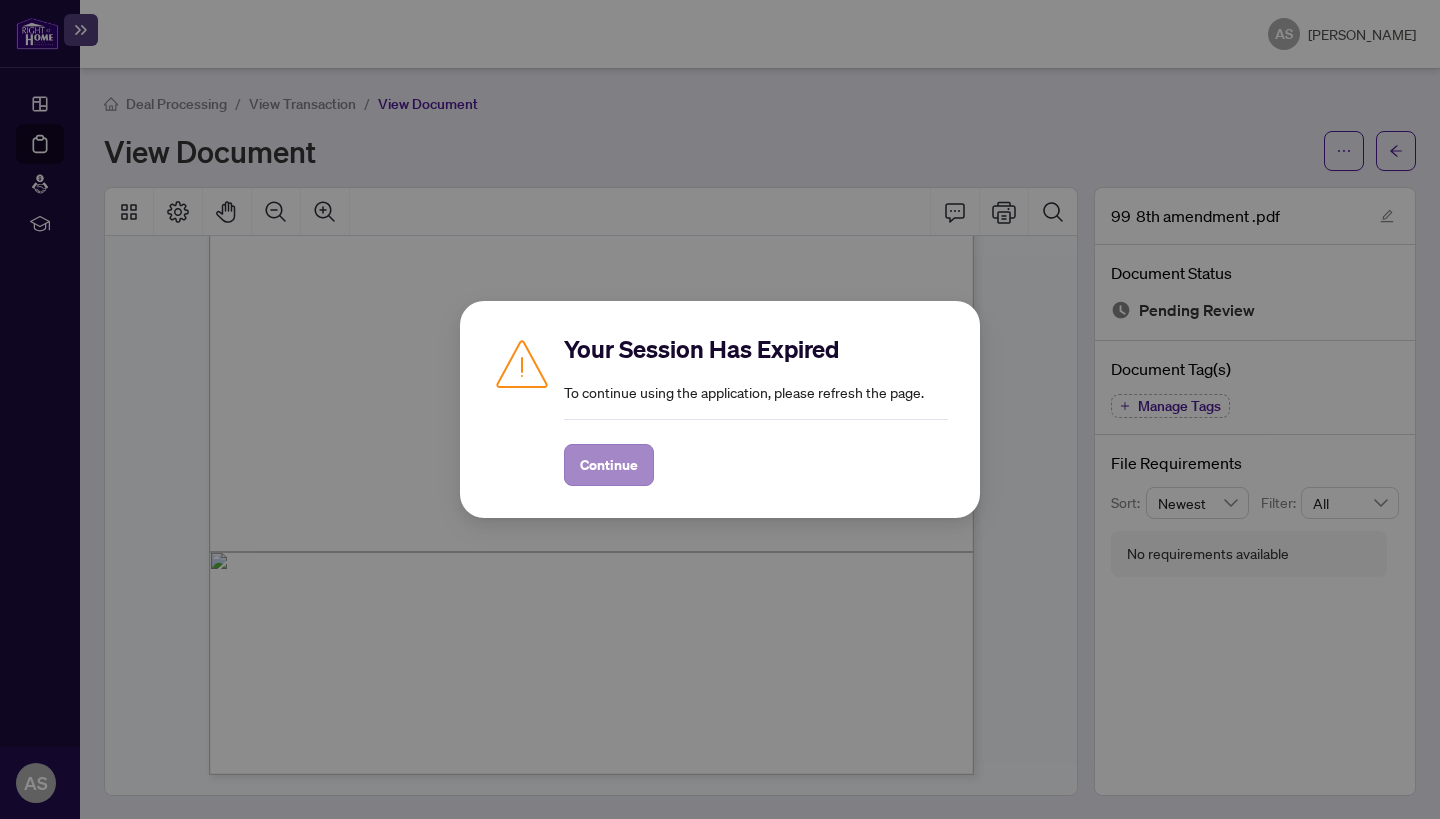 click on "Continue" at bounding box center [609, 465] 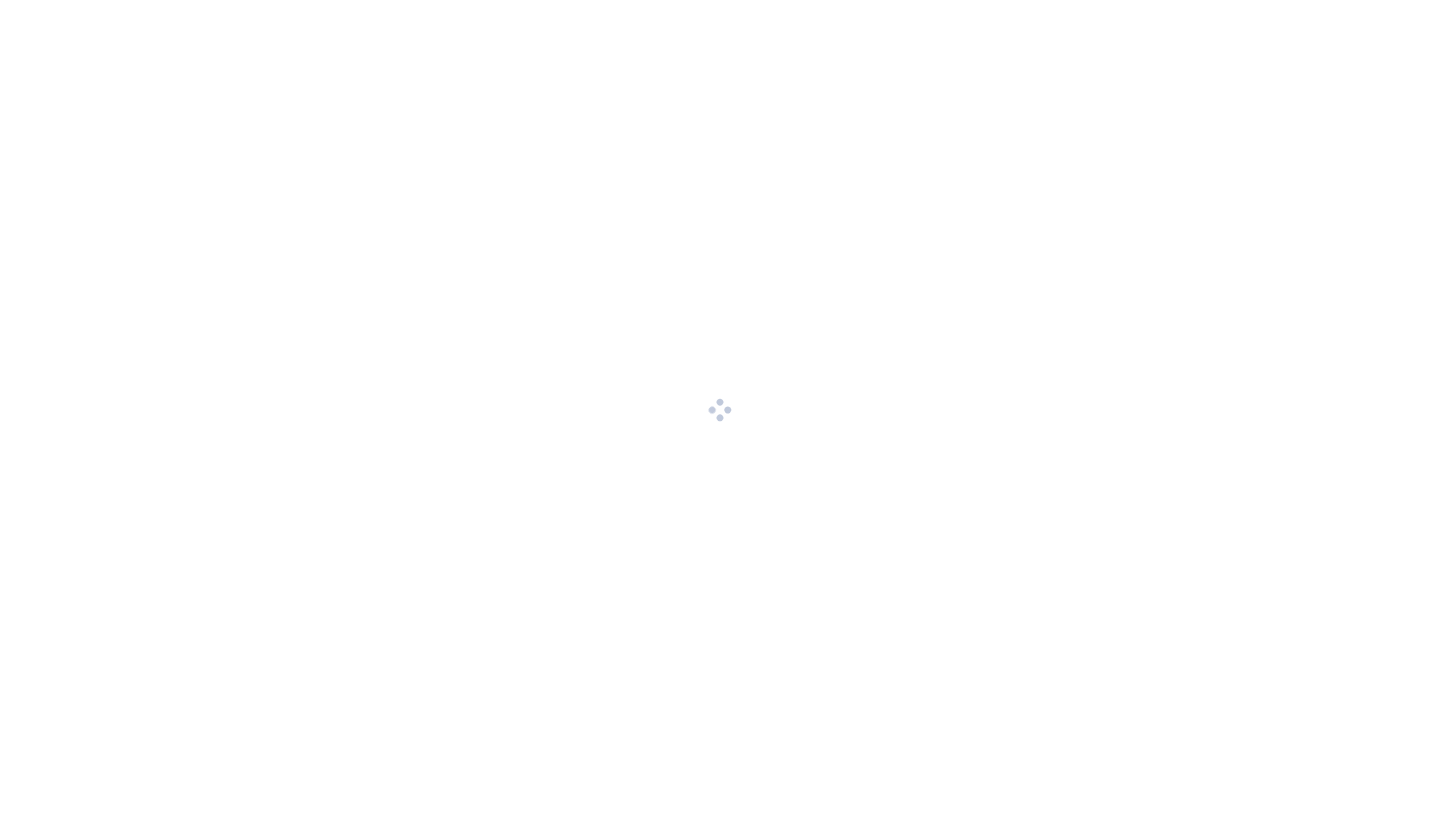 scroll, scrollTop: 0, scrollLeft: 0, axis: both 